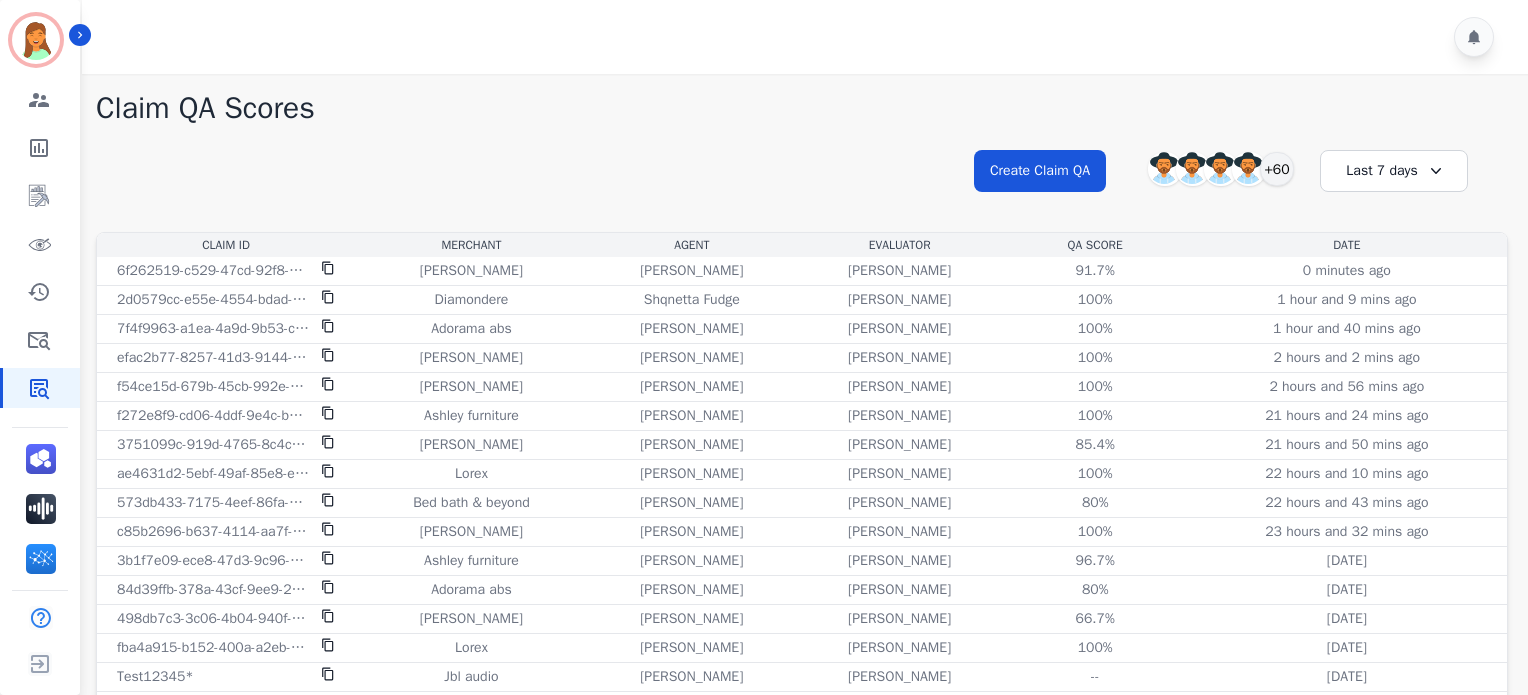 scroll, scrollTop: 0, scrollLeft: 0, axis: both 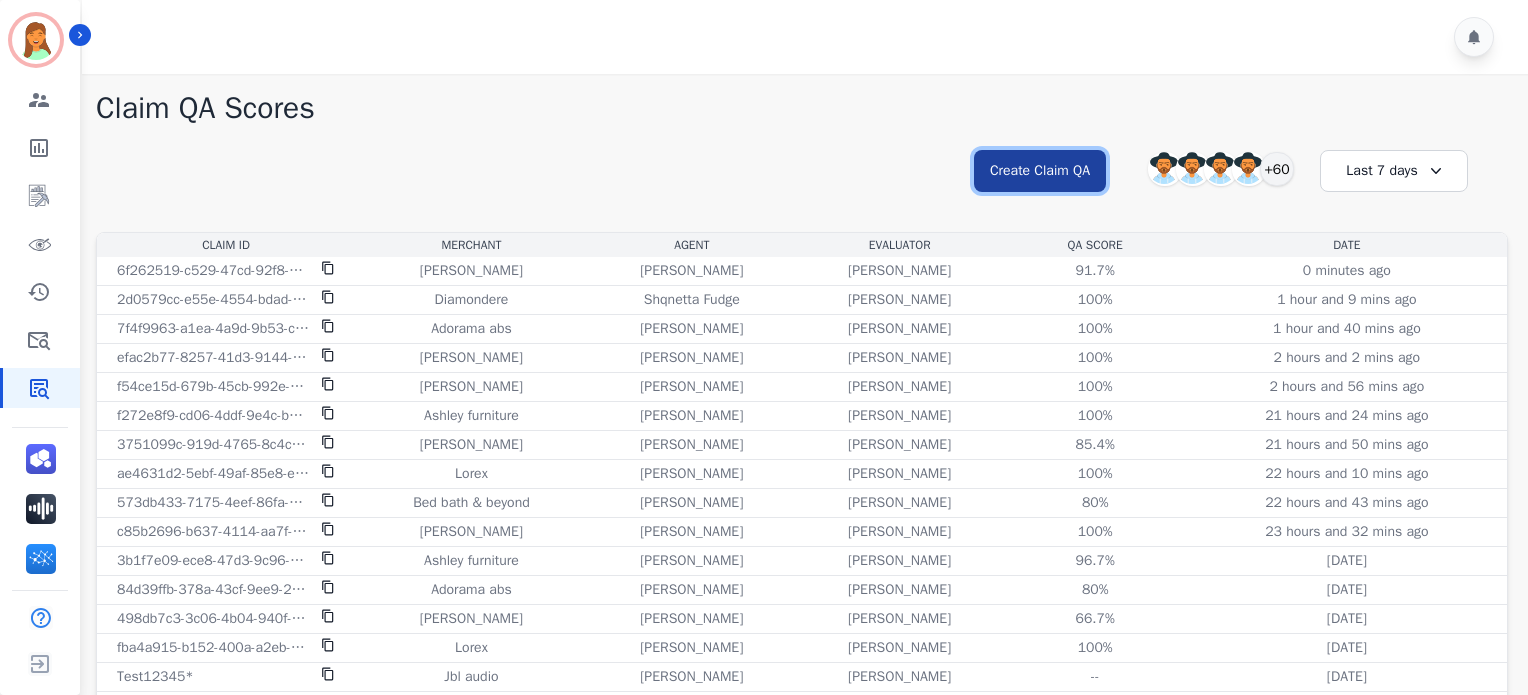 click on "Create Claim QA" at bounding box center [1040, 171] 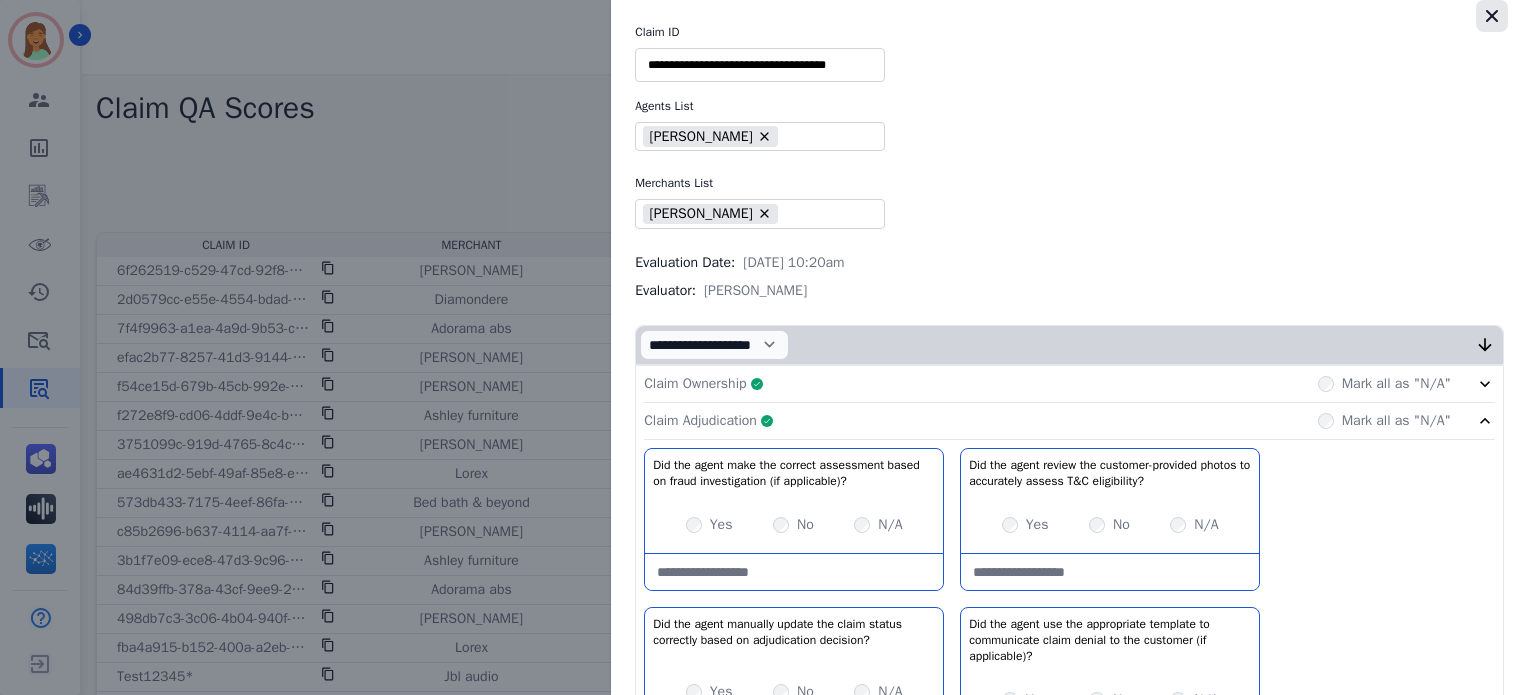 click 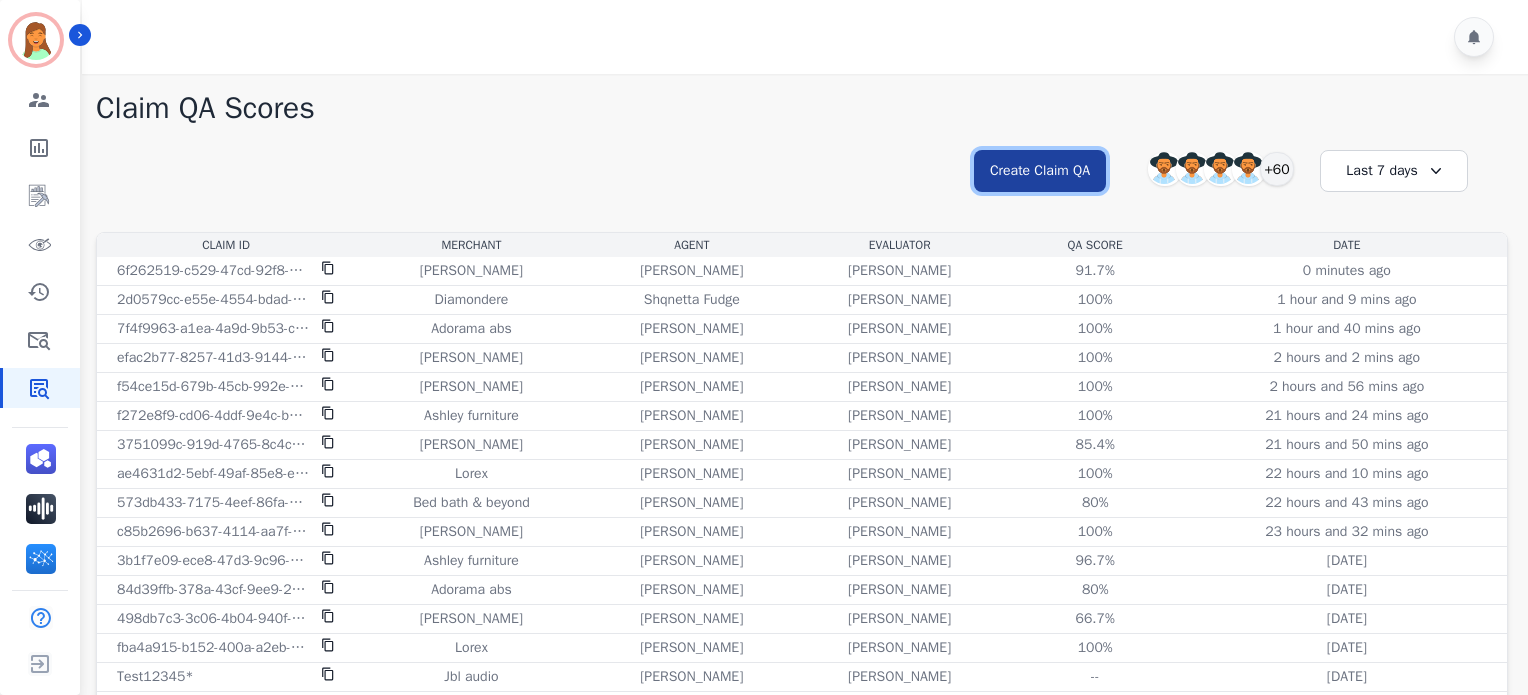 click on "Create Claim QA" at bounding box center [1040, 171] 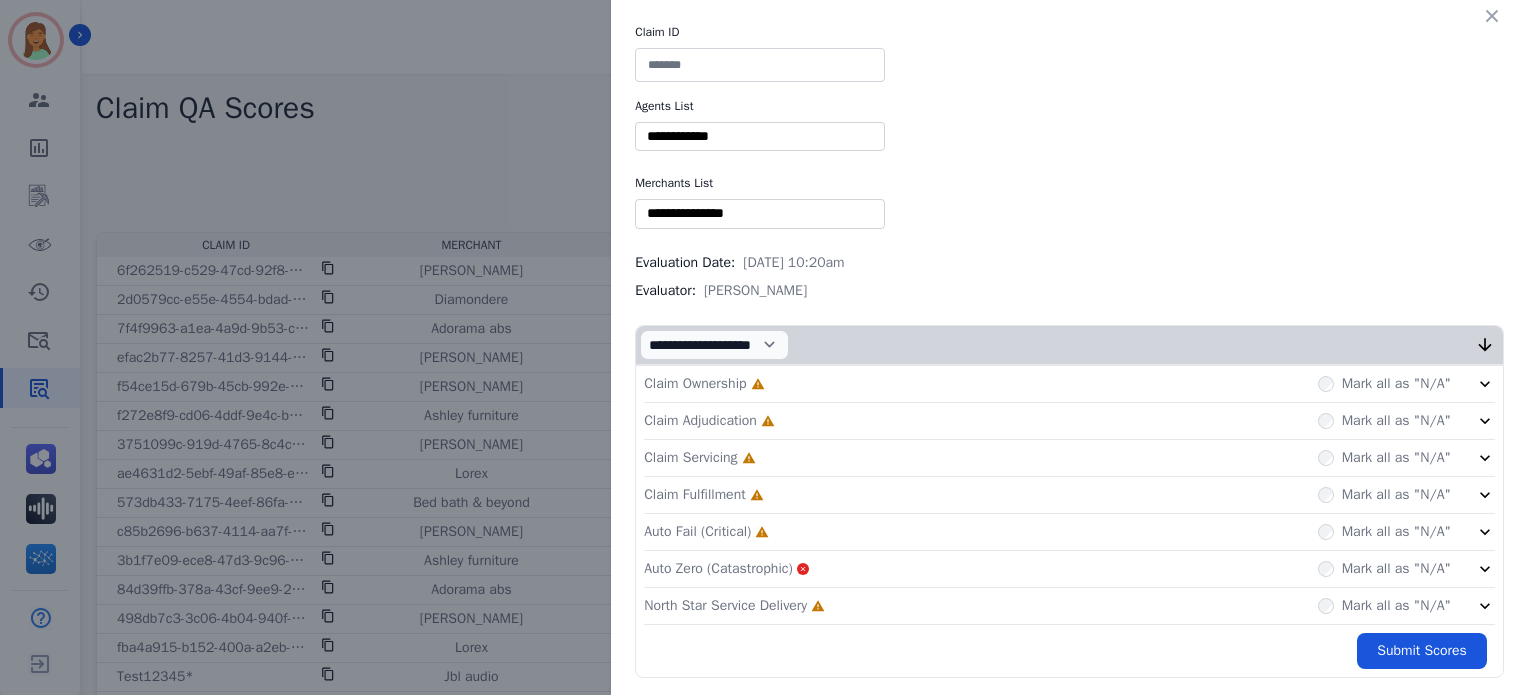 type 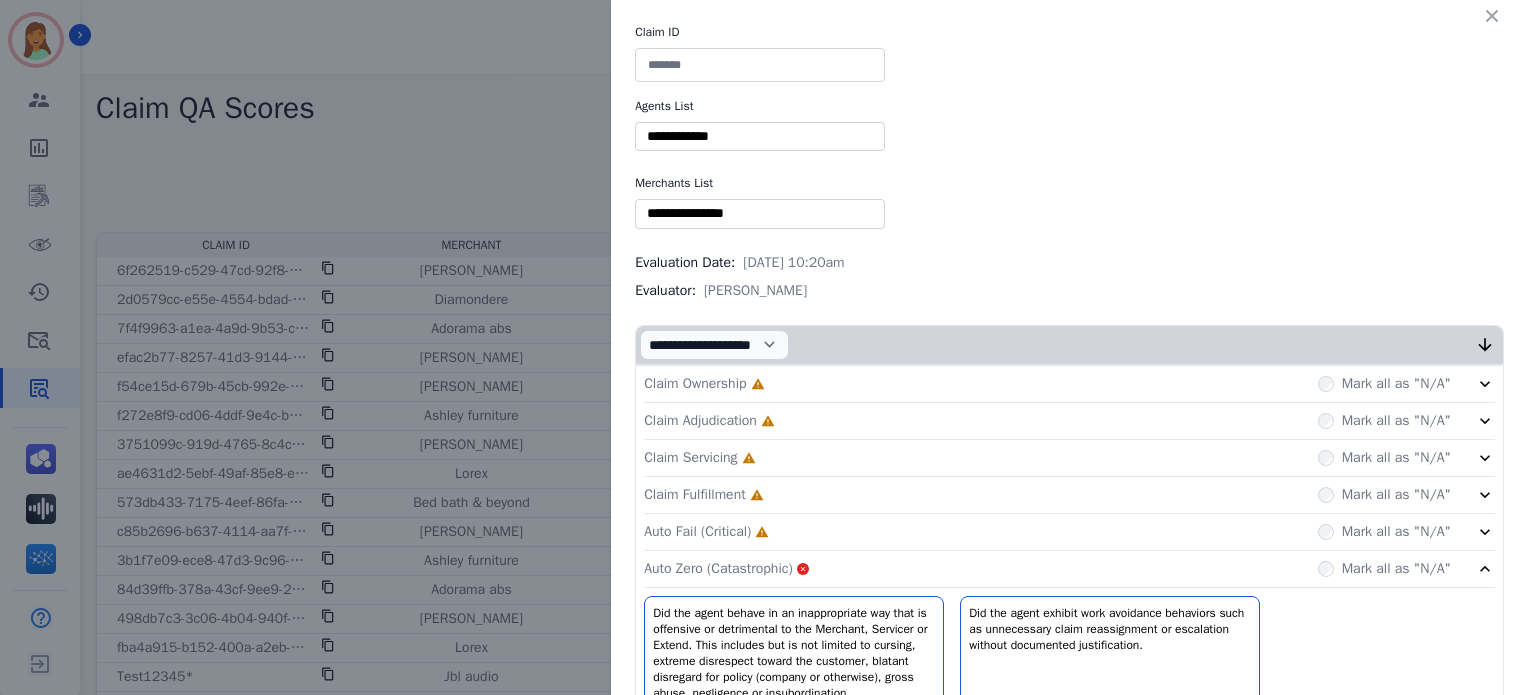 click 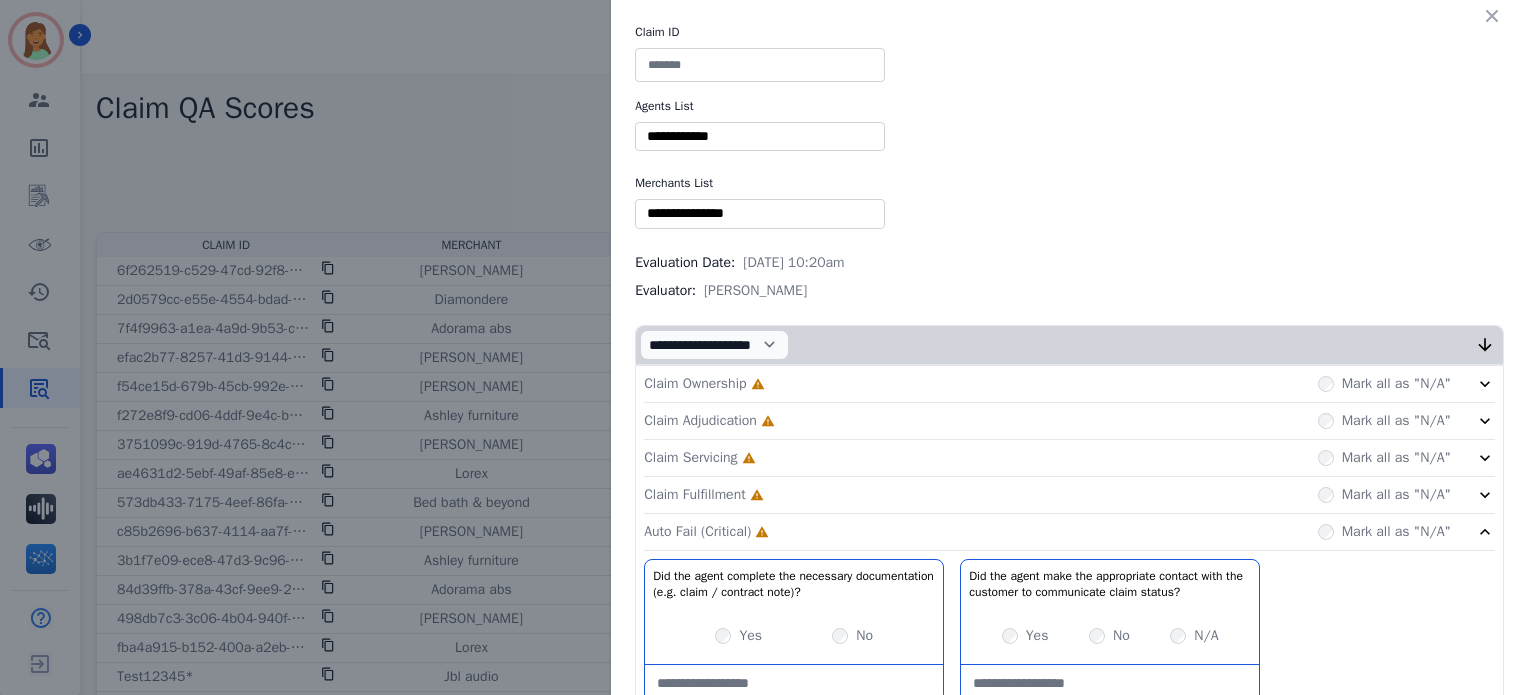 click 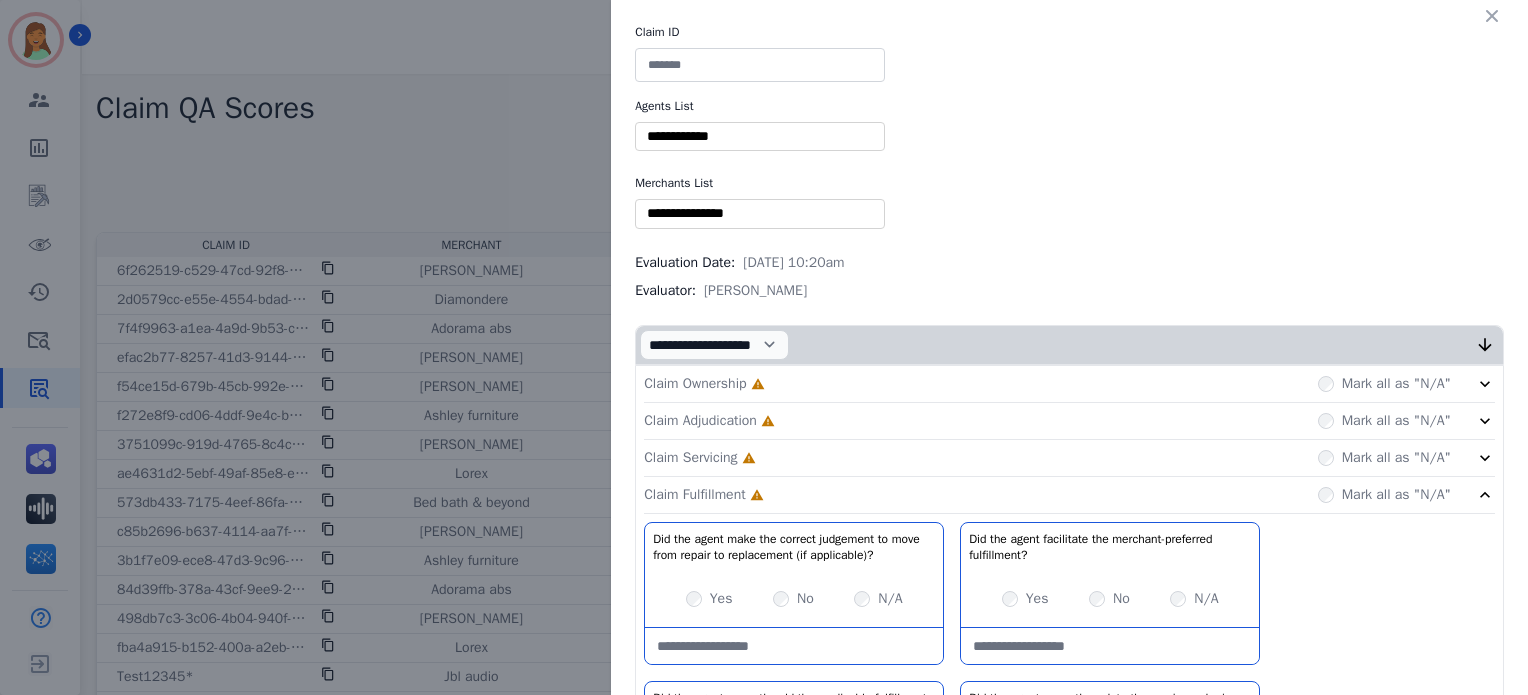 click 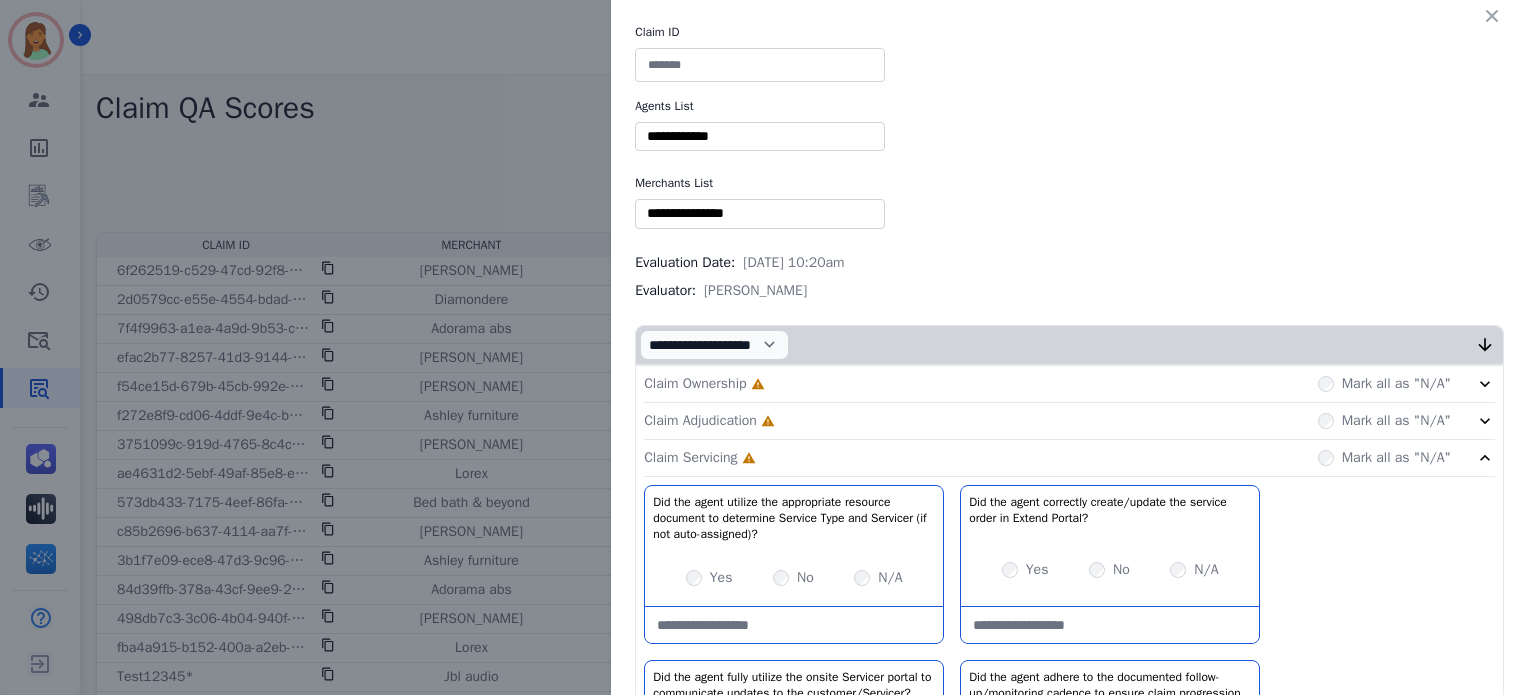 click on "Claim Adjudication" at bounding box center (700, 421) 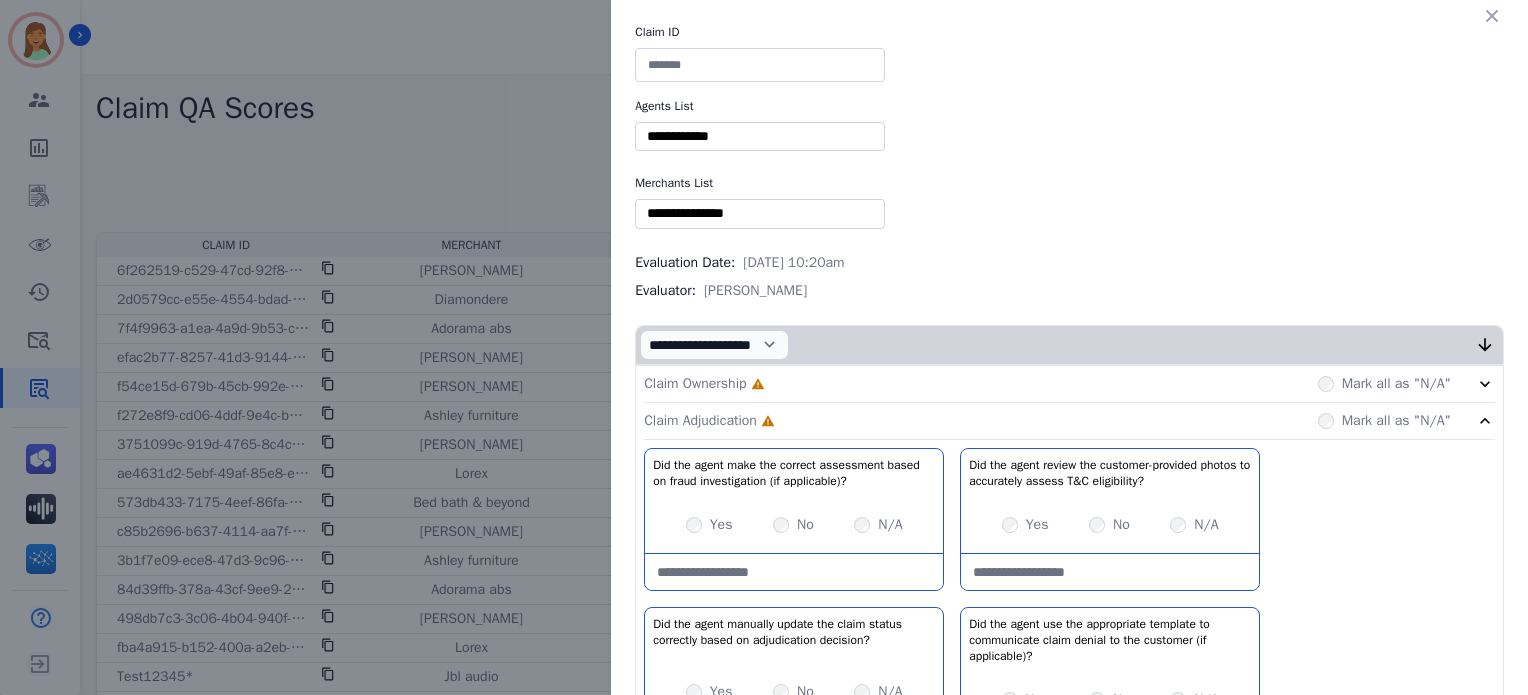 click on "Claim Ownership" at bounding box center [695, 384] 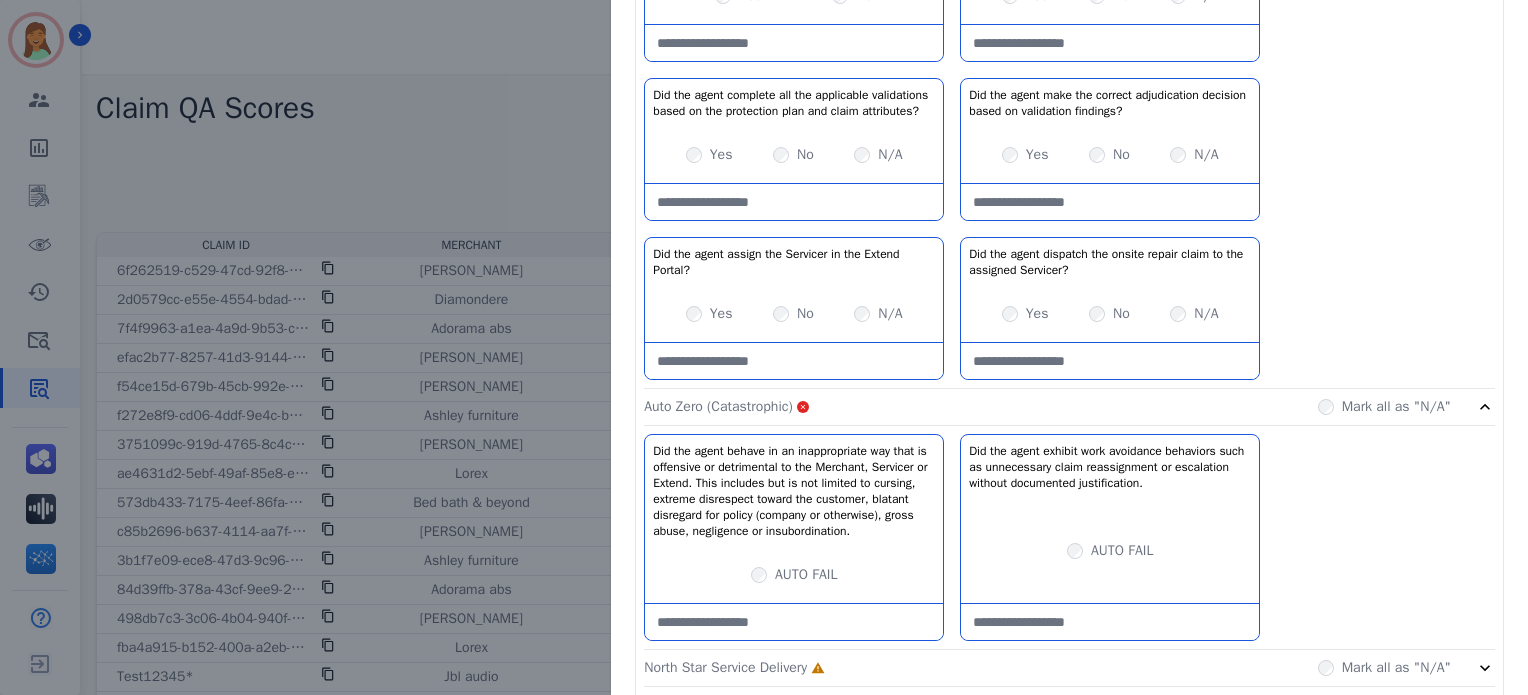 scroll, scrollTop: 2230, scrollLeft: 0, axis: vertical 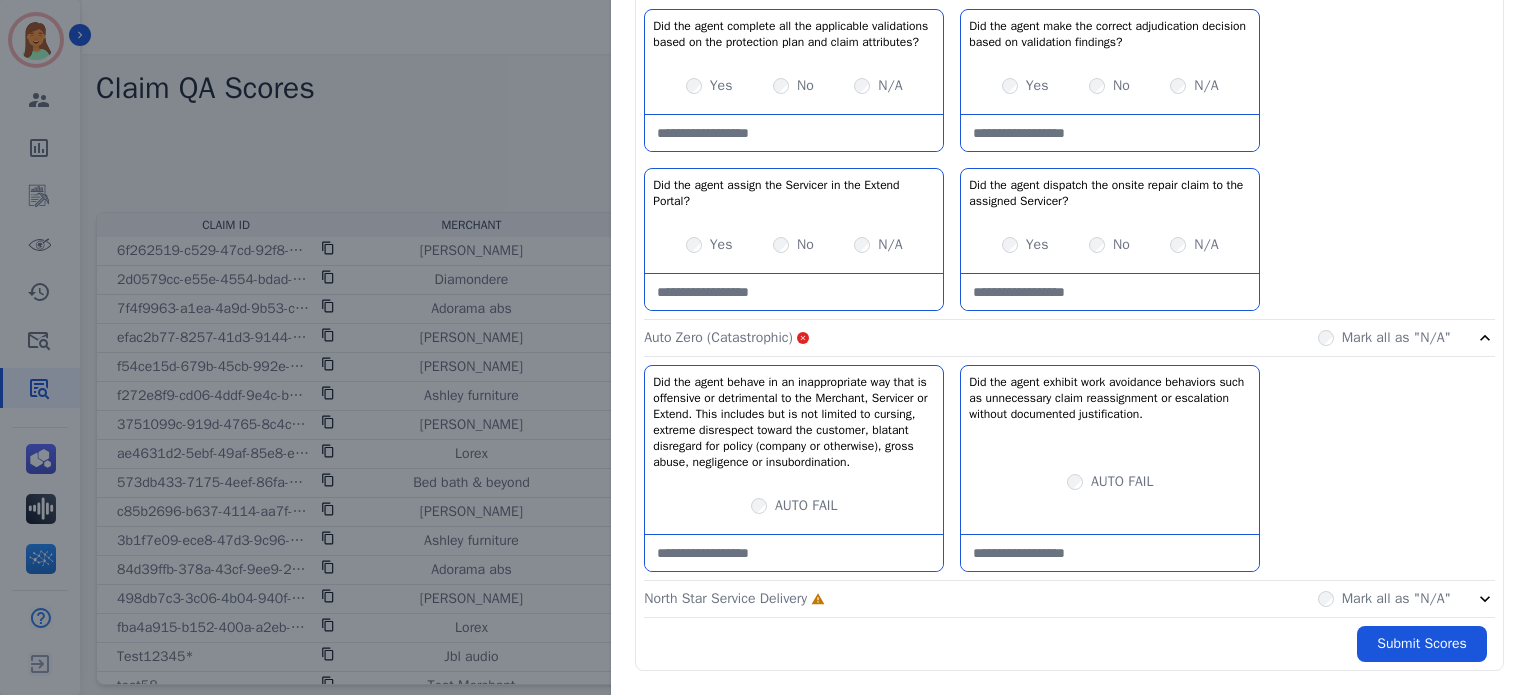 click 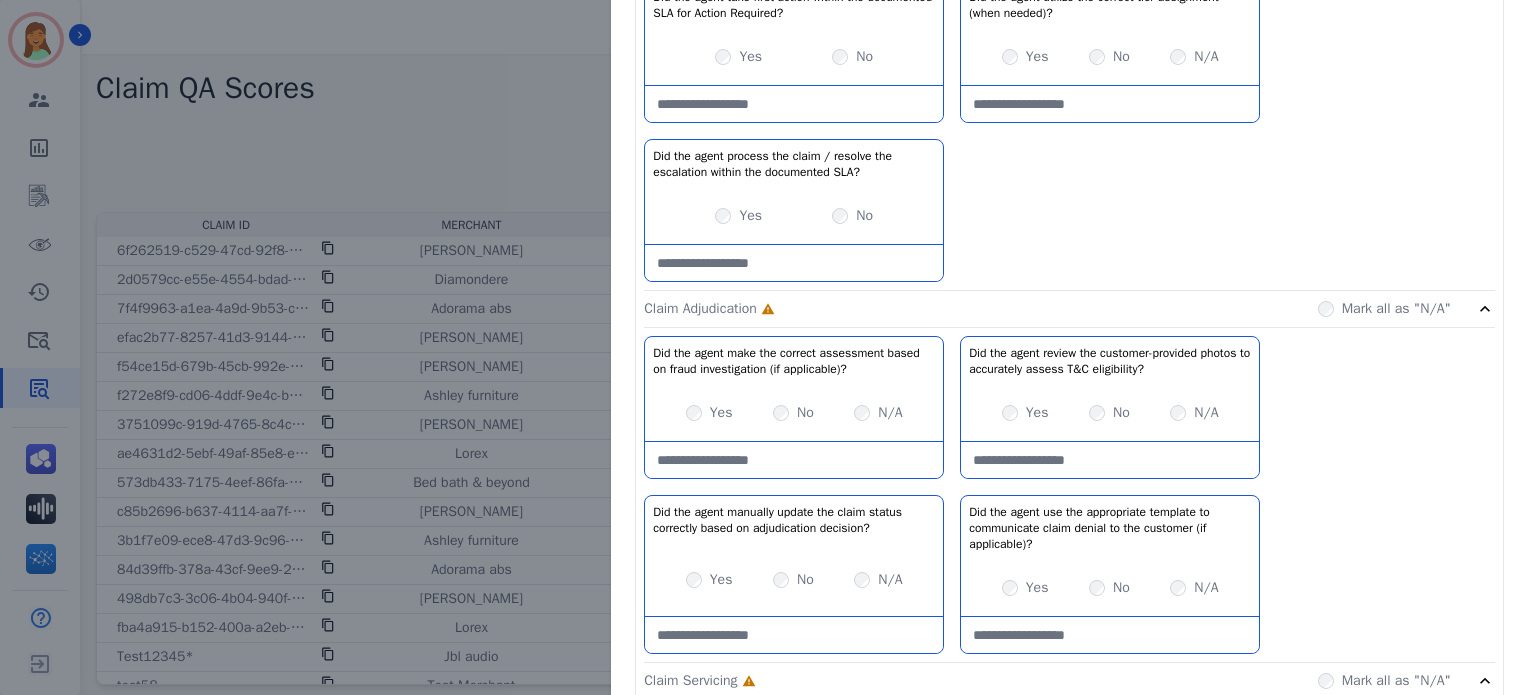 scroll, scrollTop: 0, scrollLeft: 0, axis: both 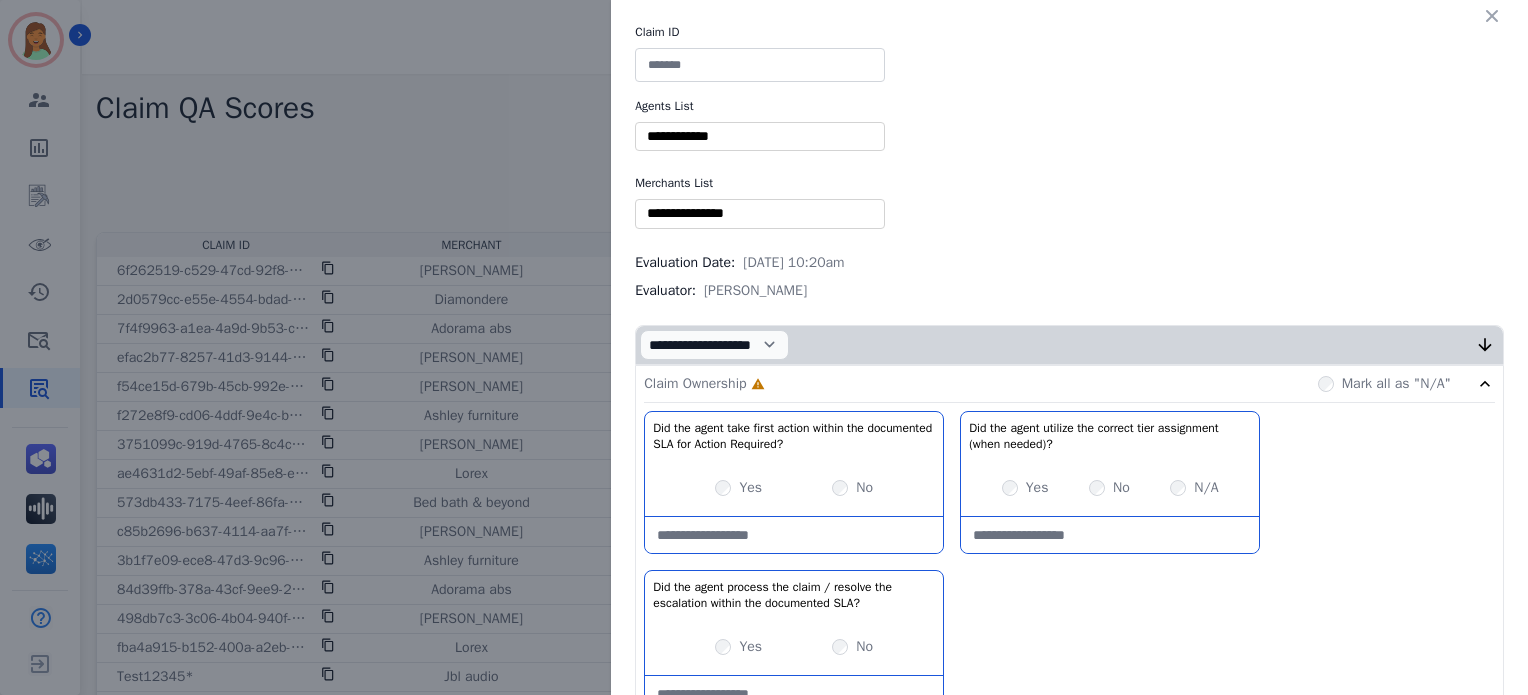 click at bounding box center (760, 65) 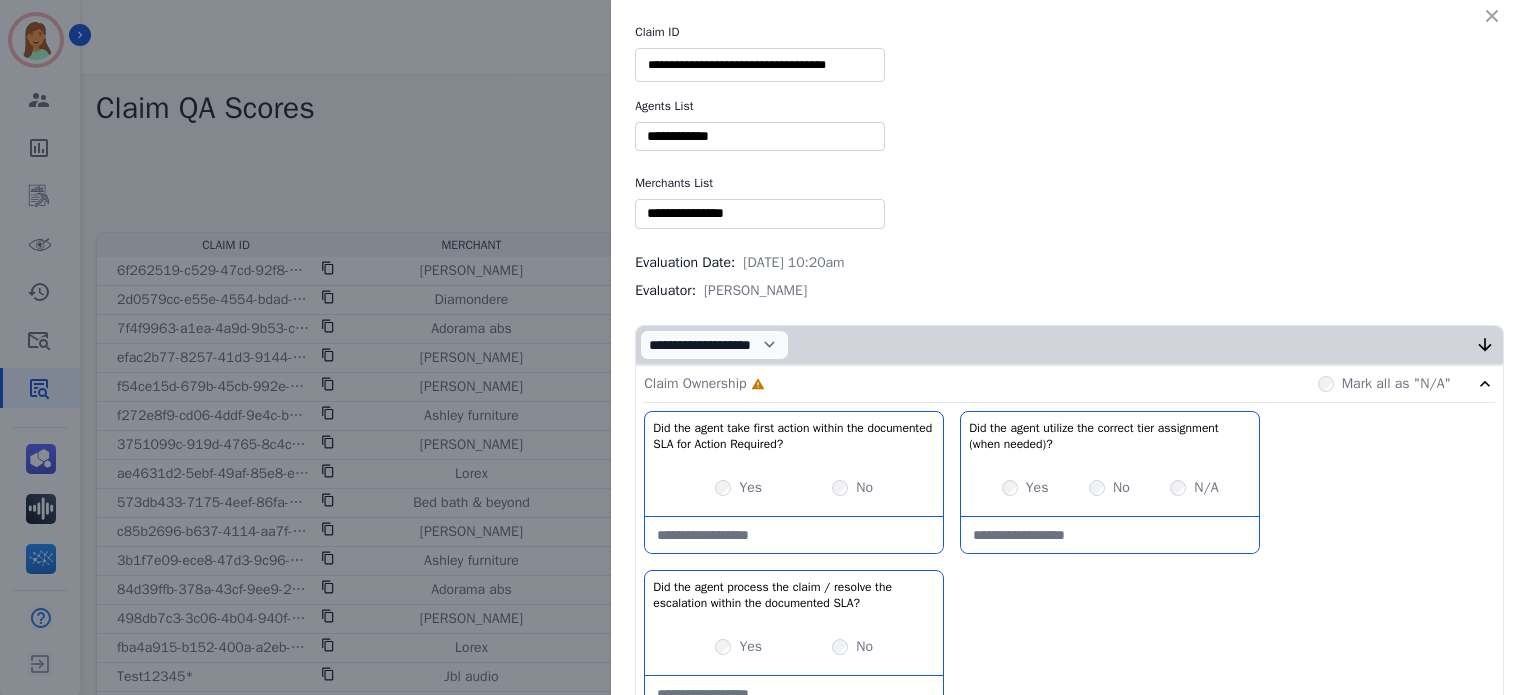 type on "**********" 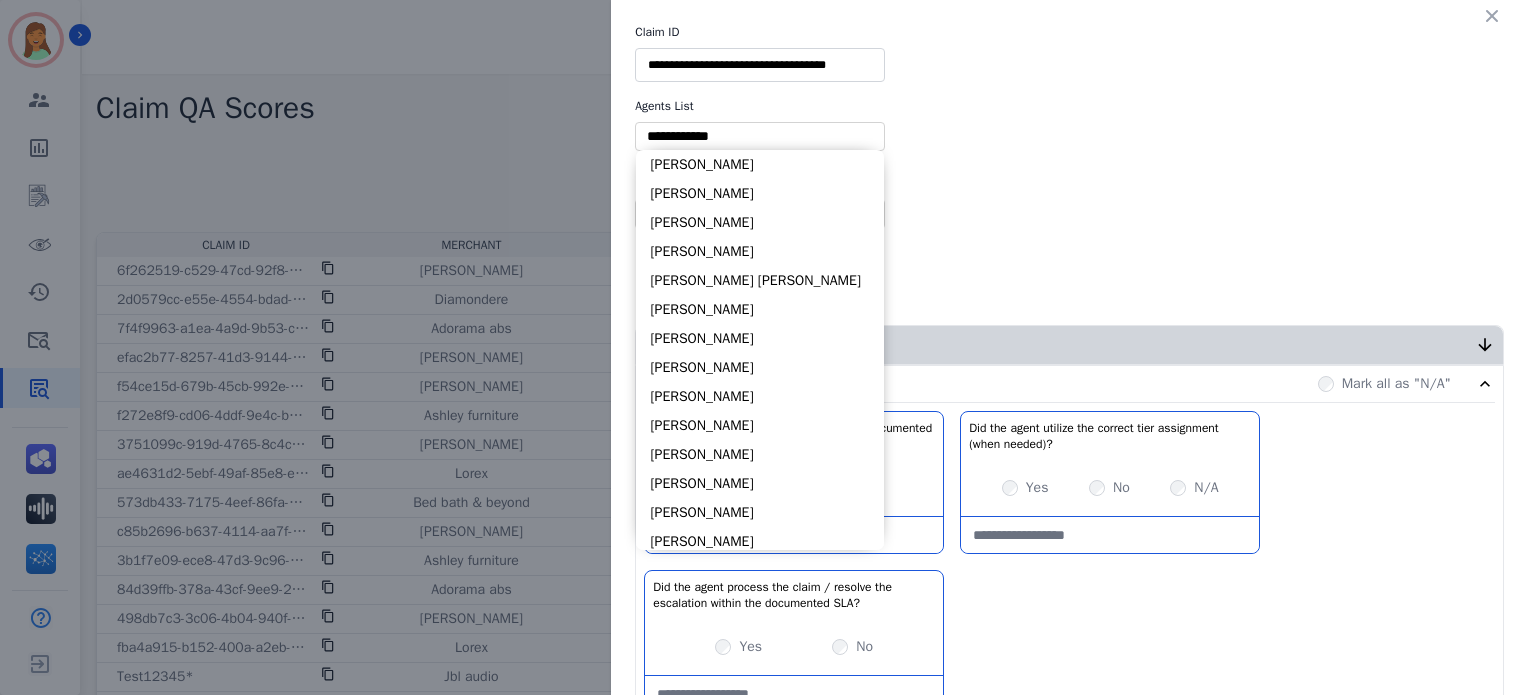 click at bounding box center [760, 136] 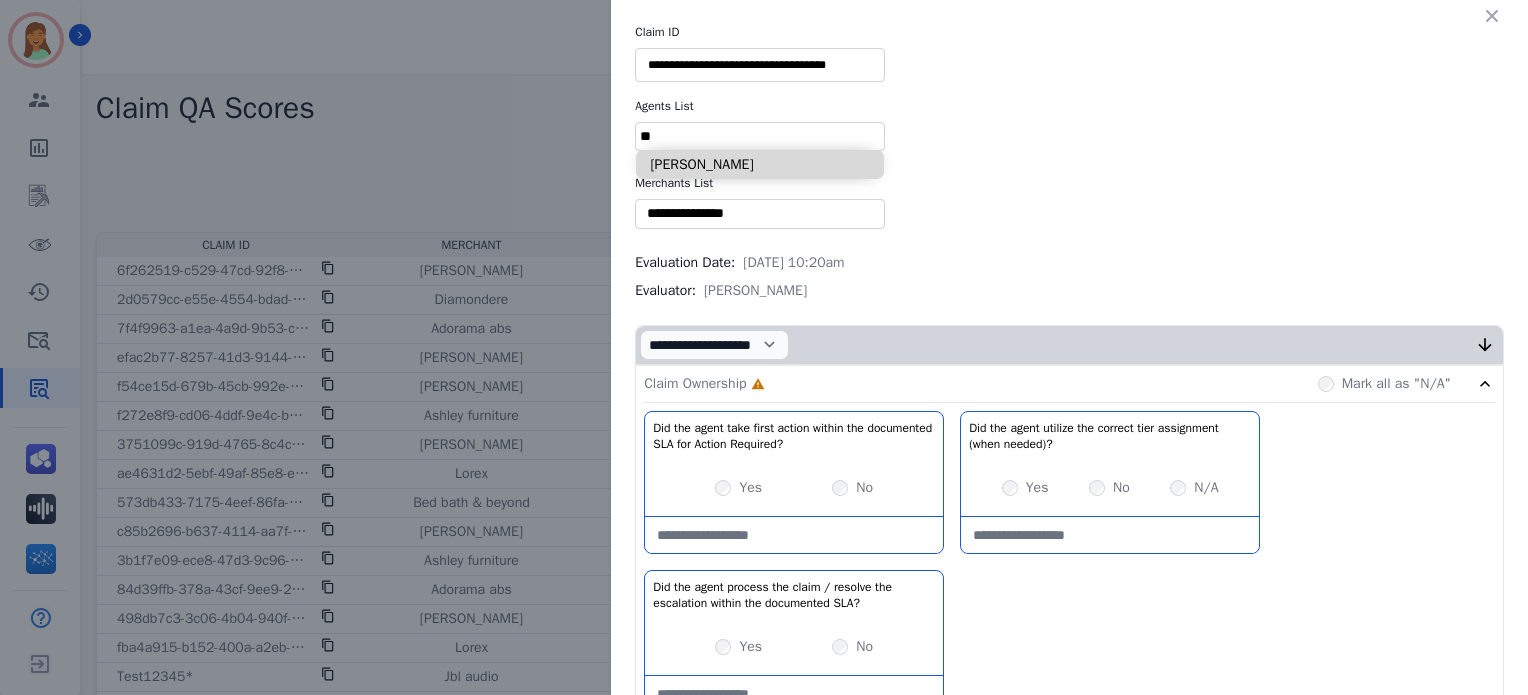 type on "*" 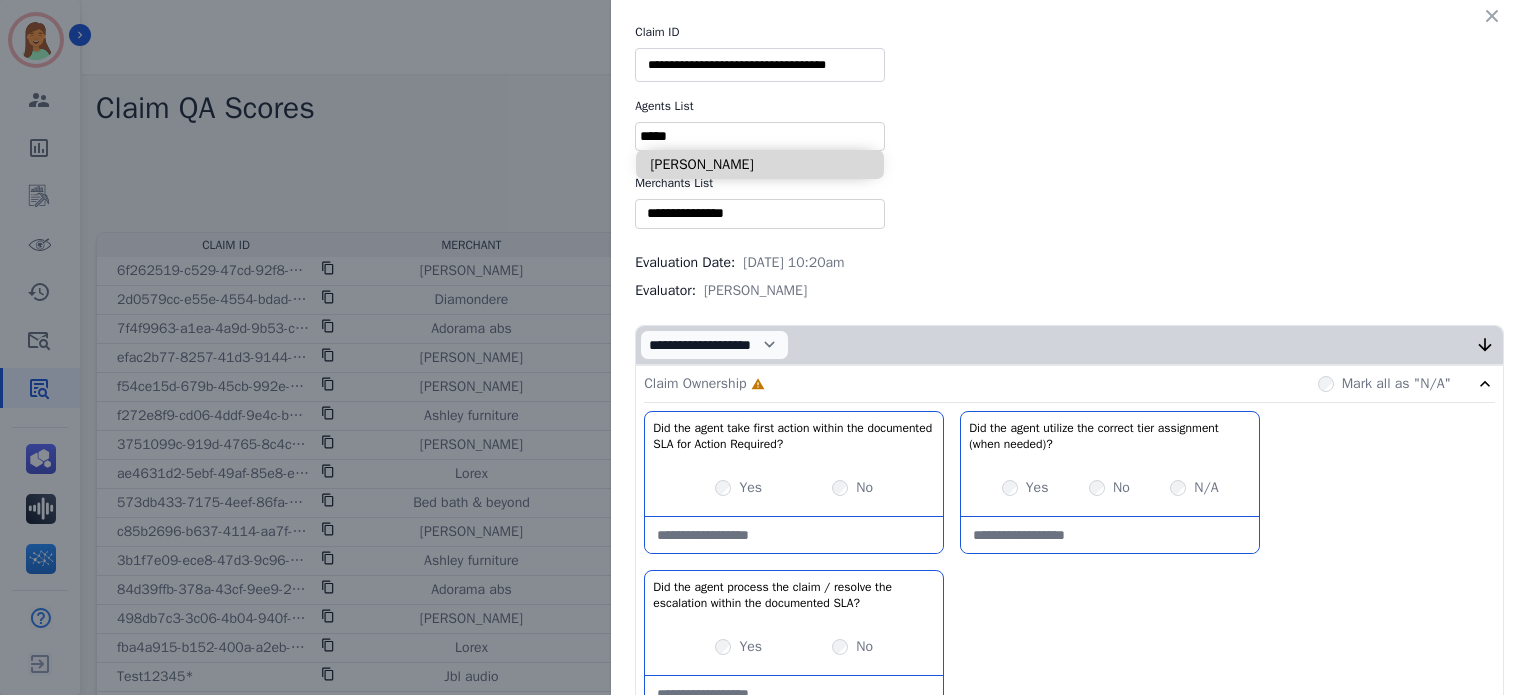 type on "*****" 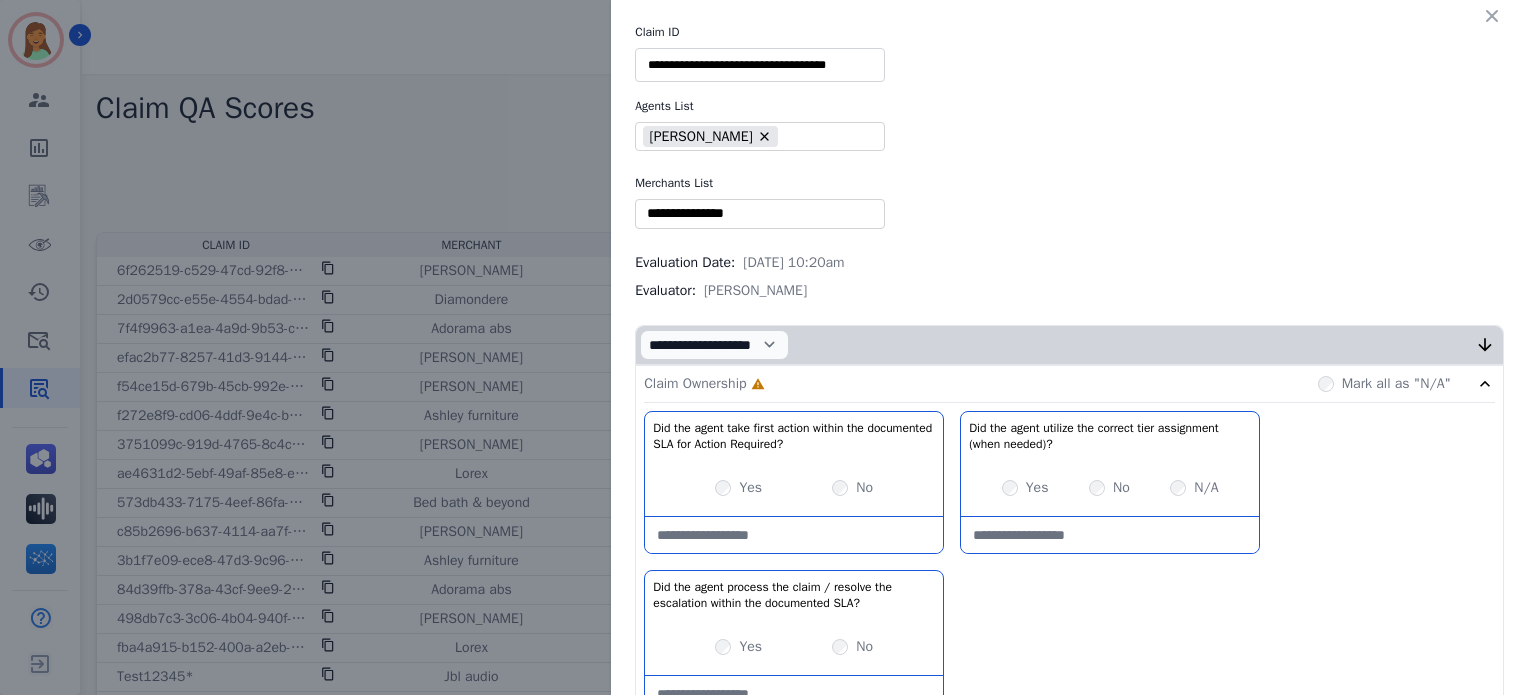 click at bounding box center (760, 213) 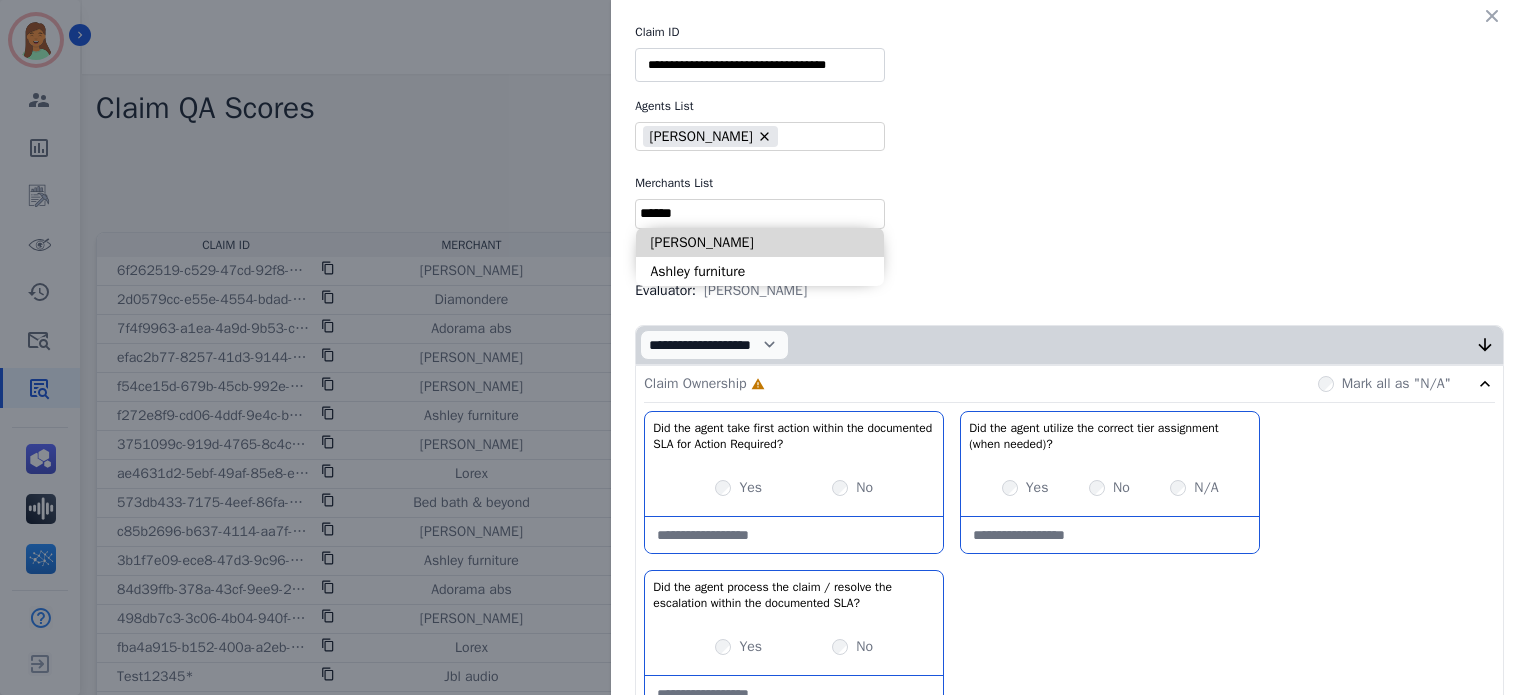 type on "******" 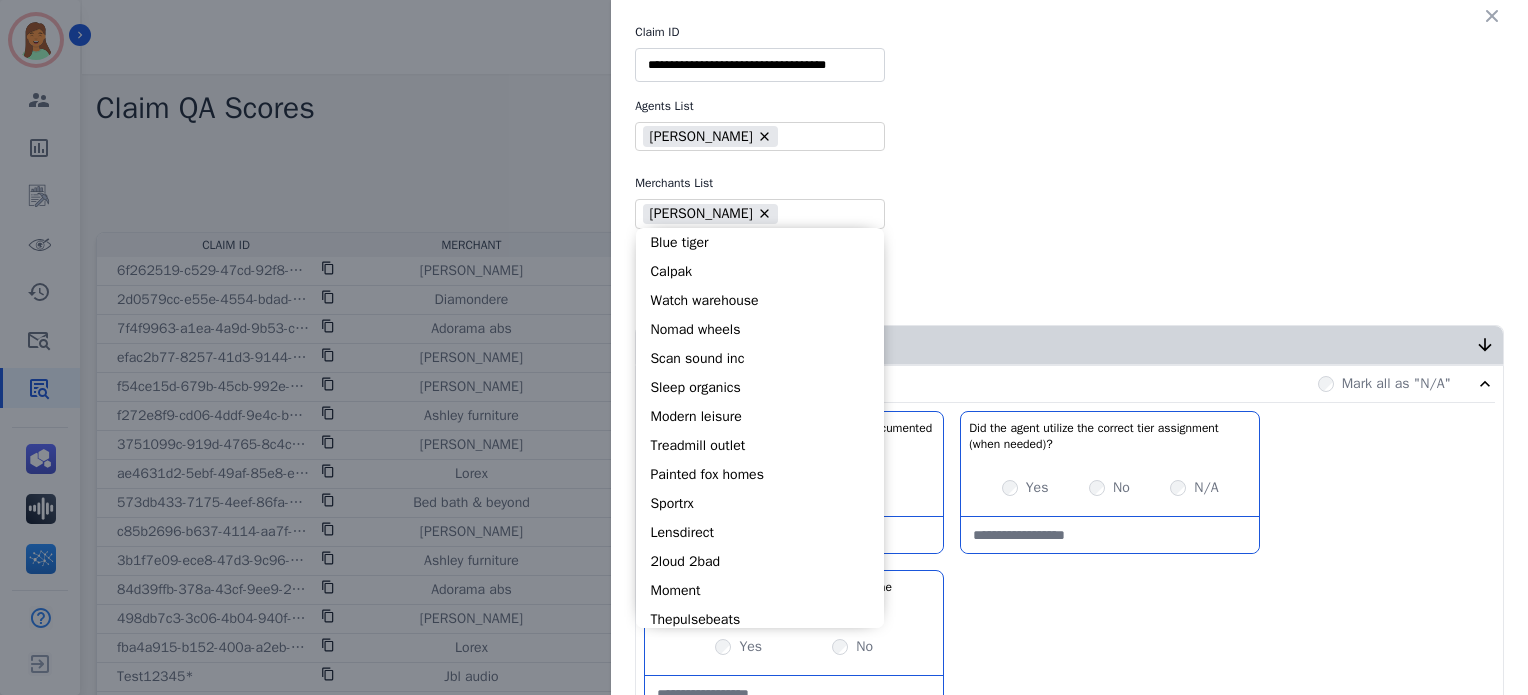 click at bounding box center (826, 213) 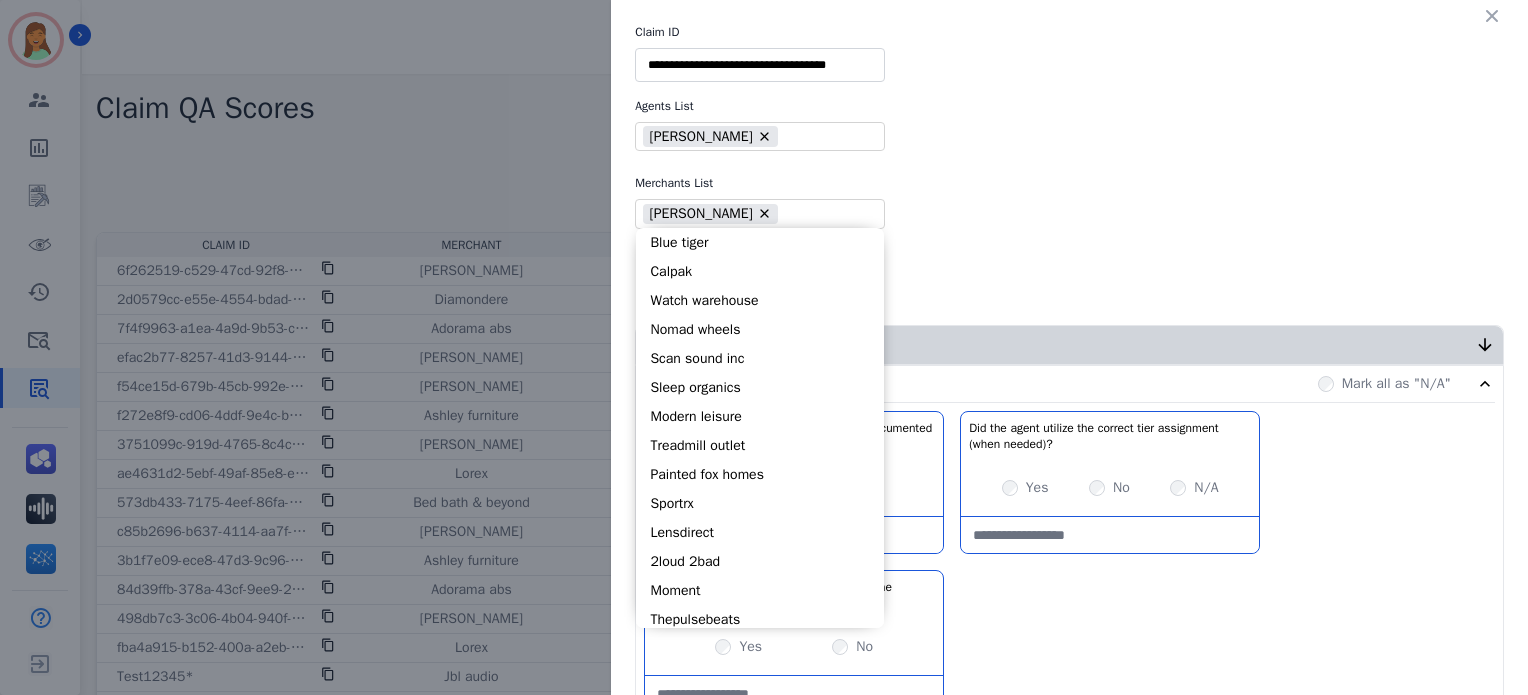 type on "**" 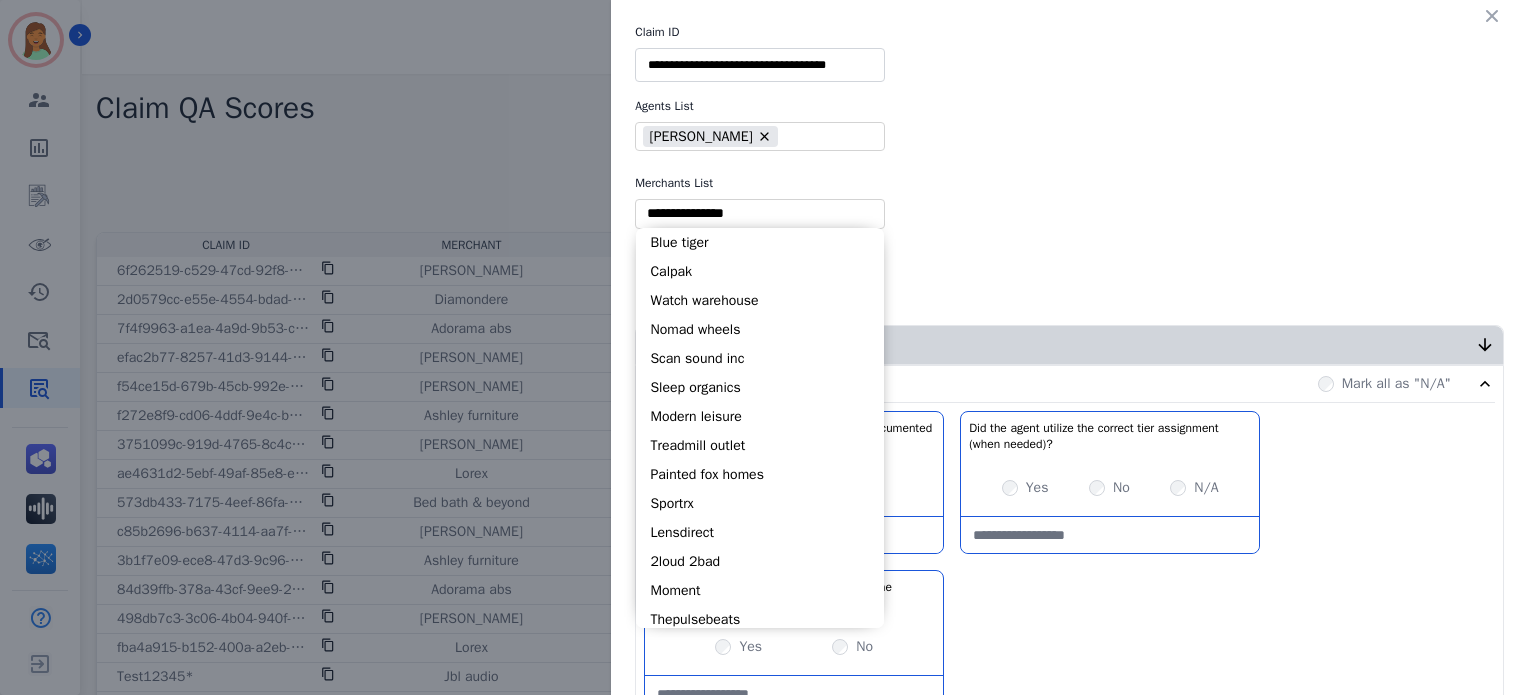 click at bounding box center [760, 213] 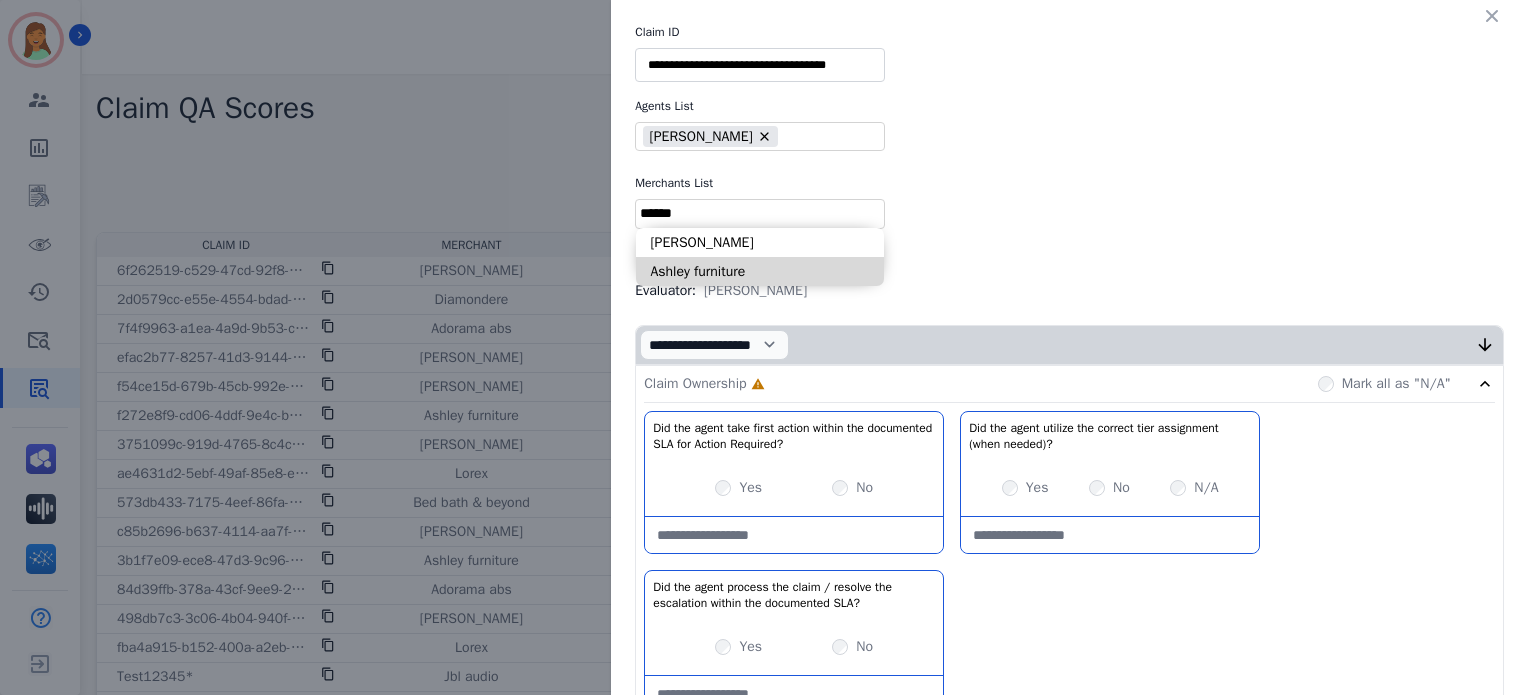 type on "******" 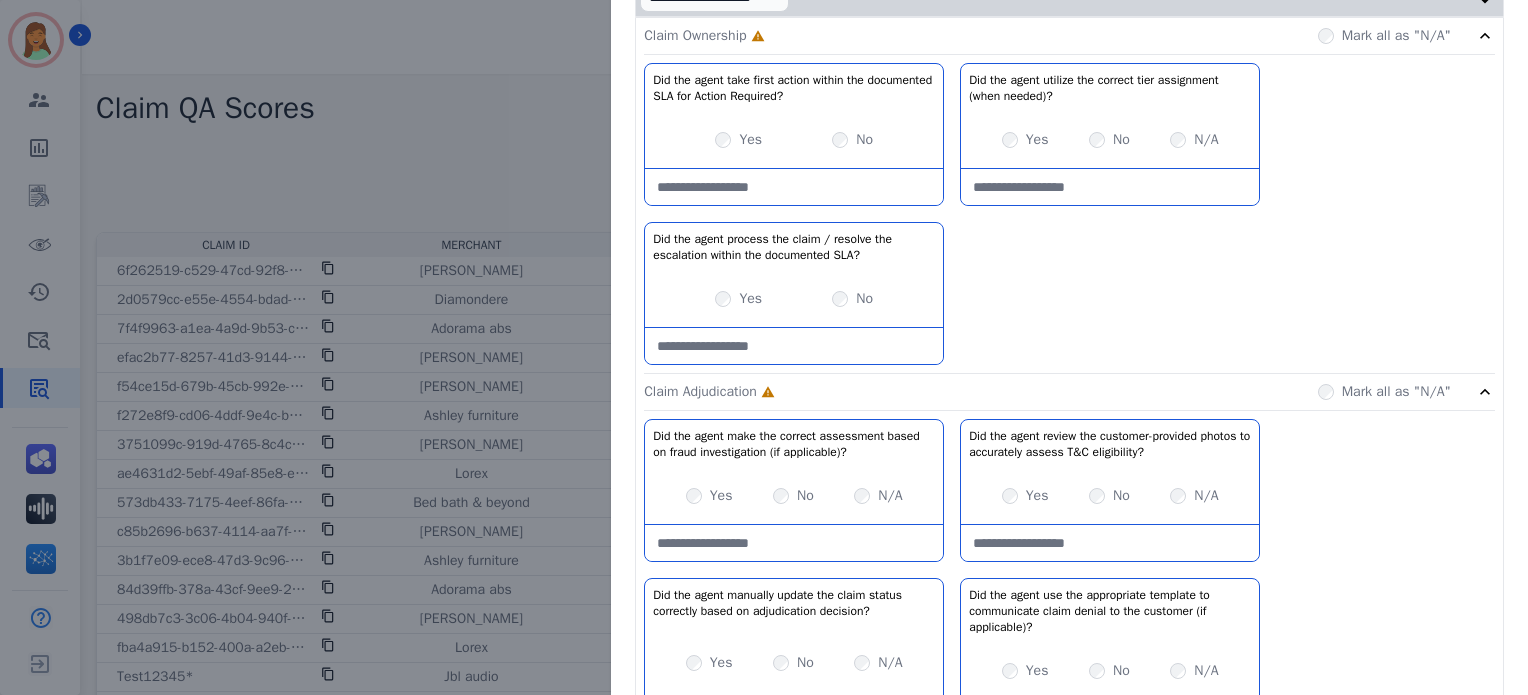 scroll, scrollTop: 350, scrollLeft: 0, axis: vertical 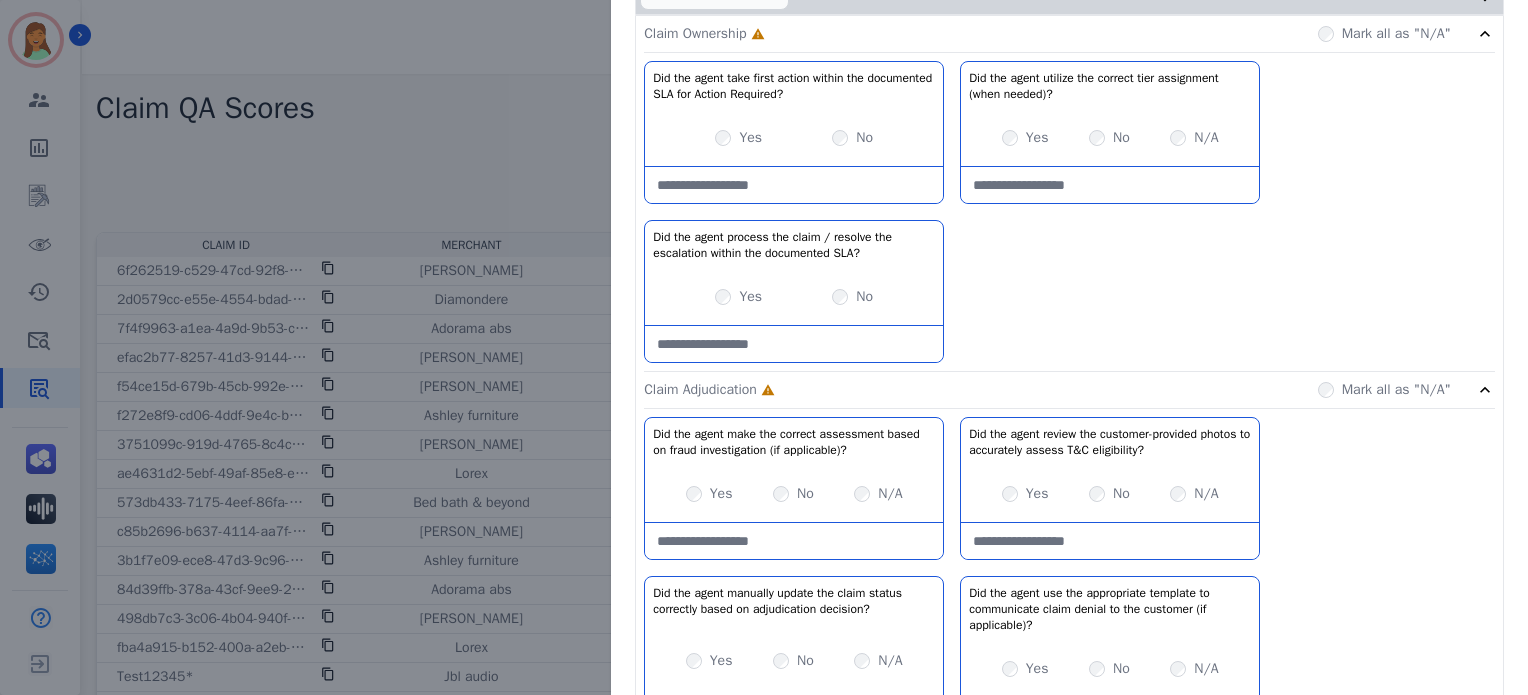 click on "Did the agent process the claim / resolve the escalation within the documented SLA?" at bounding box center [794, 245] 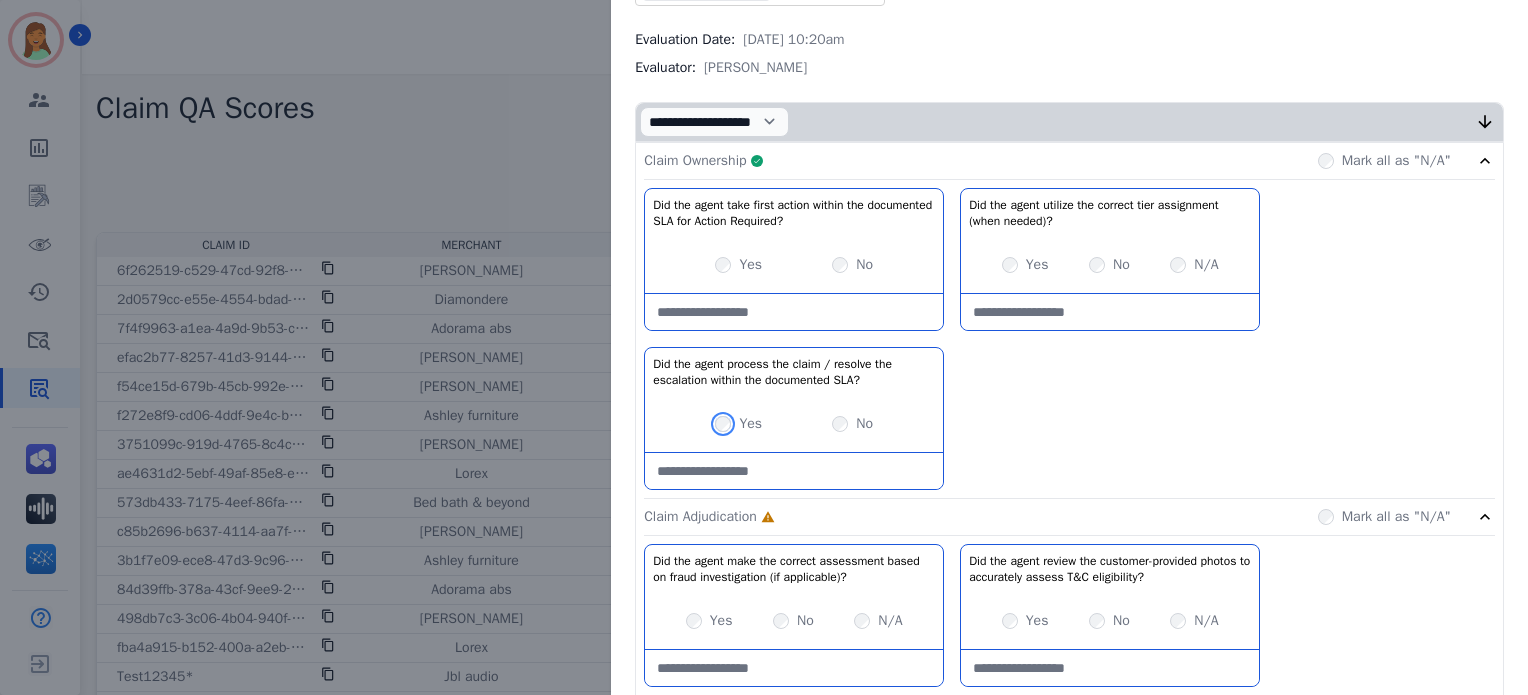 scroll, scrollTop: 221, scrollLeft: 0, axis: vertical 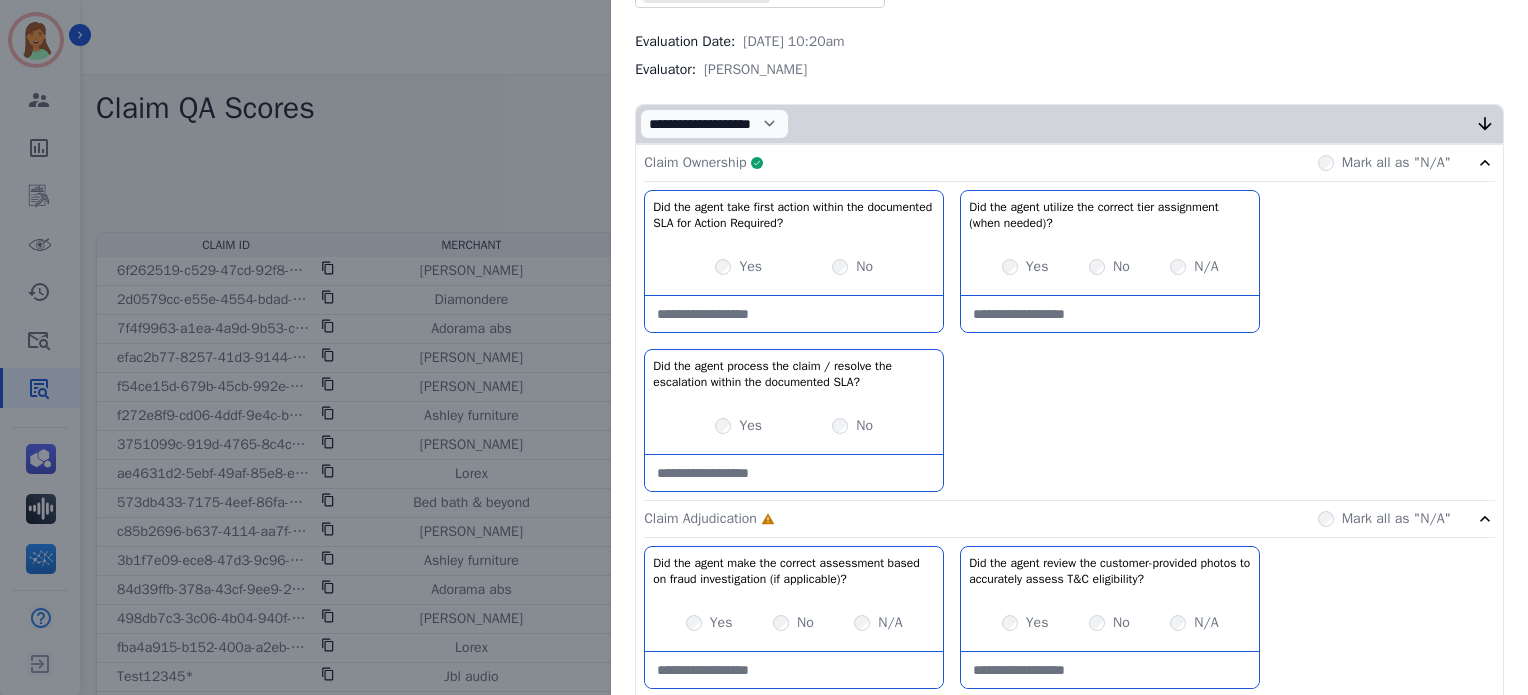 click on "Claim Ownership     Complete         Mark all as "N/A"" at bounding box center [1069, 163] 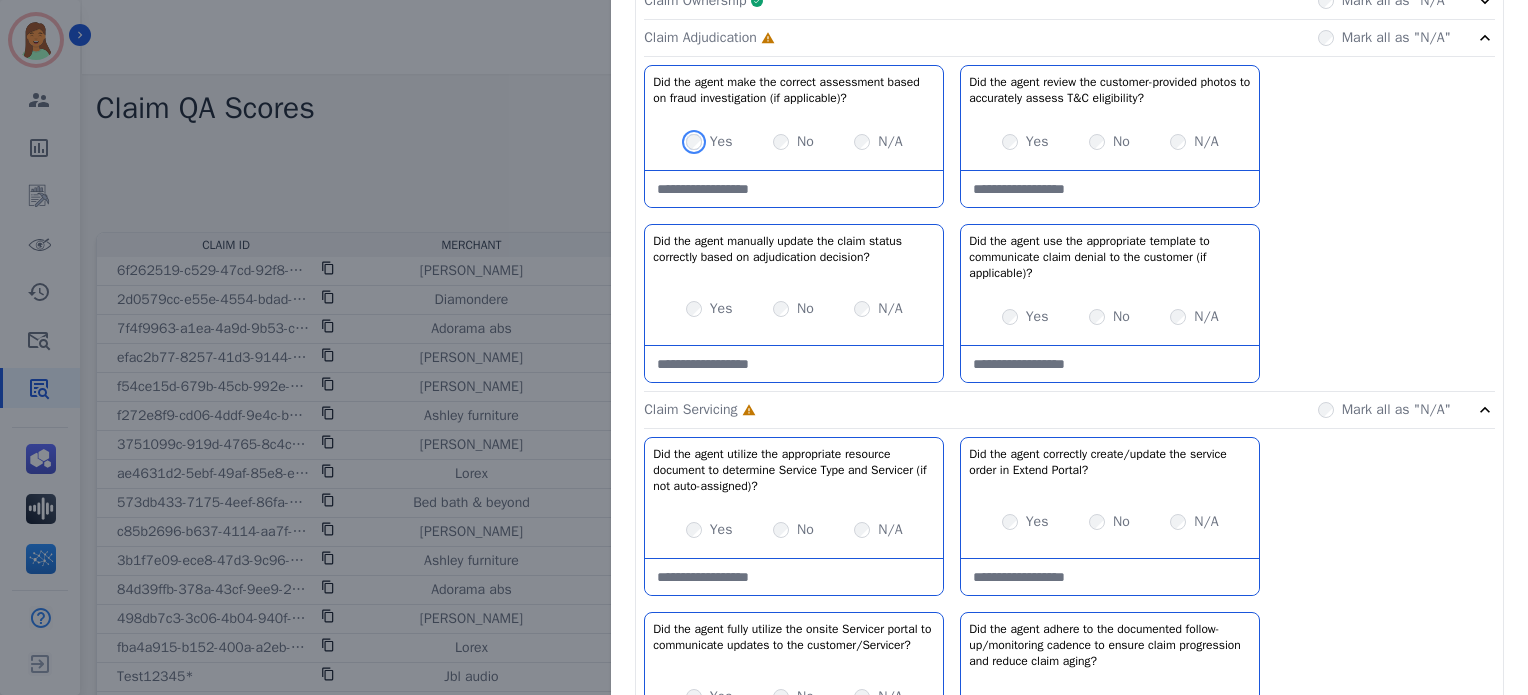 scroll, scrollTop: 384, scrollLeft: 0, axis: vertical 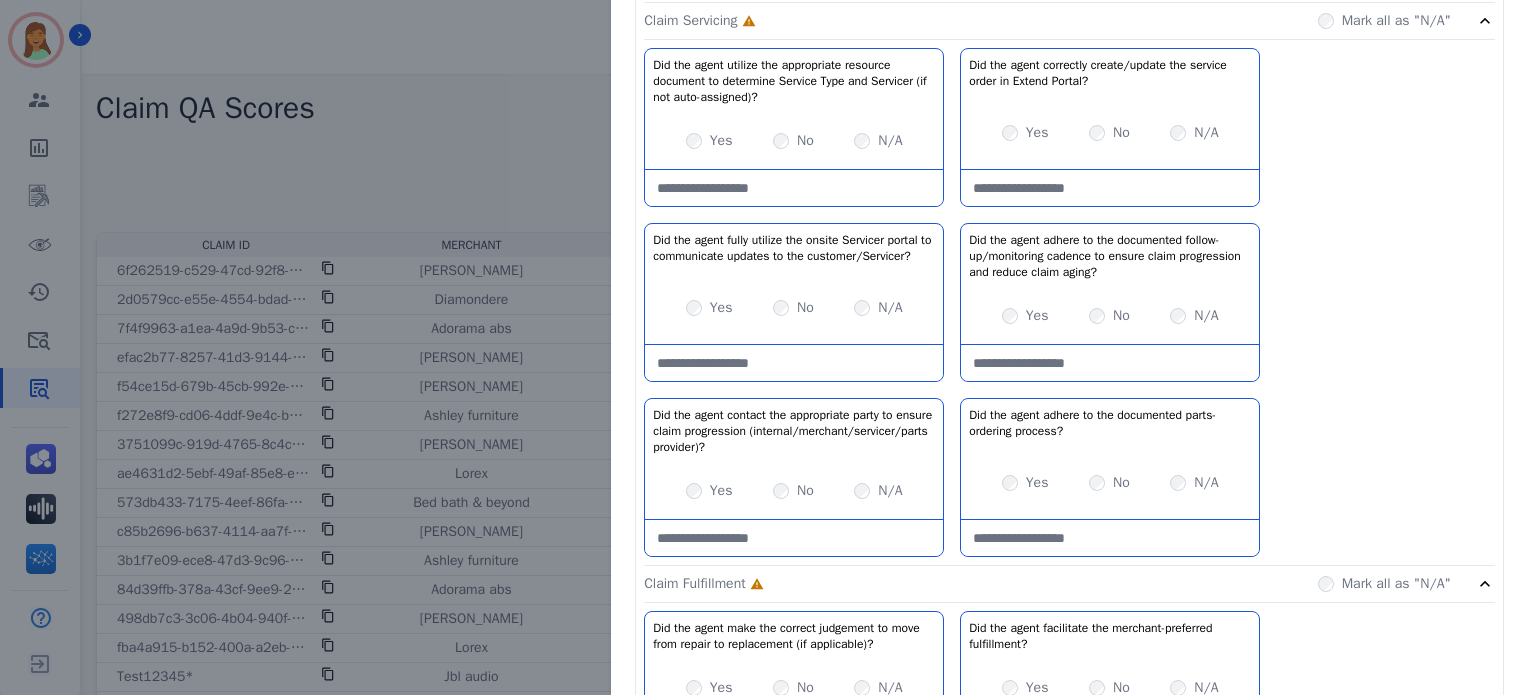 click on "Did the agent utilize the appropriate resource document to determine Service Type and Servicer (if not auto-assigned)?   No description         Yes     No     N/A   Did the agent correctly create/update the service order in Extend Portal?   No description         Yes     No     N/A   Did the agent fully utilize the onsite Servicer portal to communicate updates to the customer/Servicer?   No description         Yes     No     N/A   Did the agent adhere to the documented follow-up/monitoring cadence to ensure claim progression and reduce claim aging?   No description         Yes     No     N/A   Did the agent contact the appropriate party to ensure claim progression (internal/merchant/servicer/parts provider)?   No description         Yes     No     N/A   Did the agent adhere to the documented parts-ordering process?   No description         Yes     No     N/A" 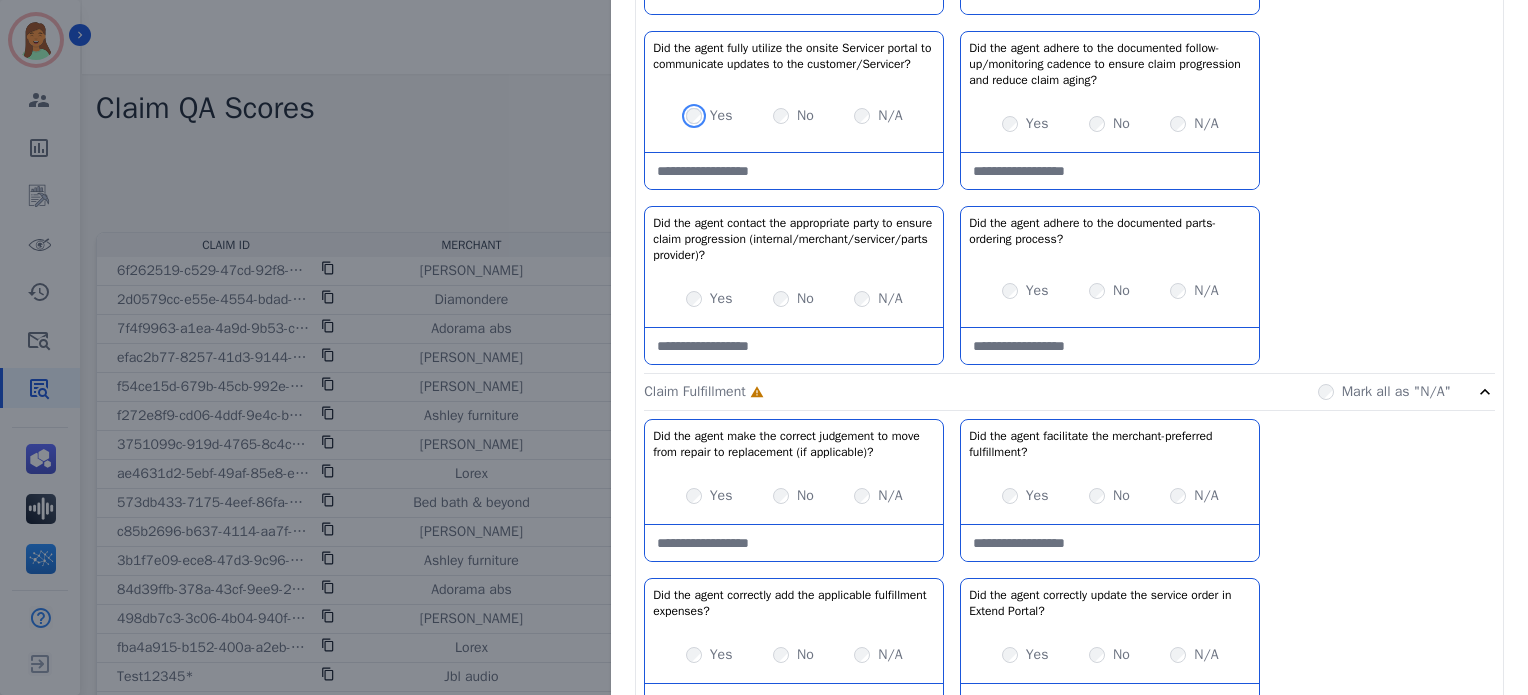 scroll, scrollTop: 972, scrollLeft: 0, axis: vertical 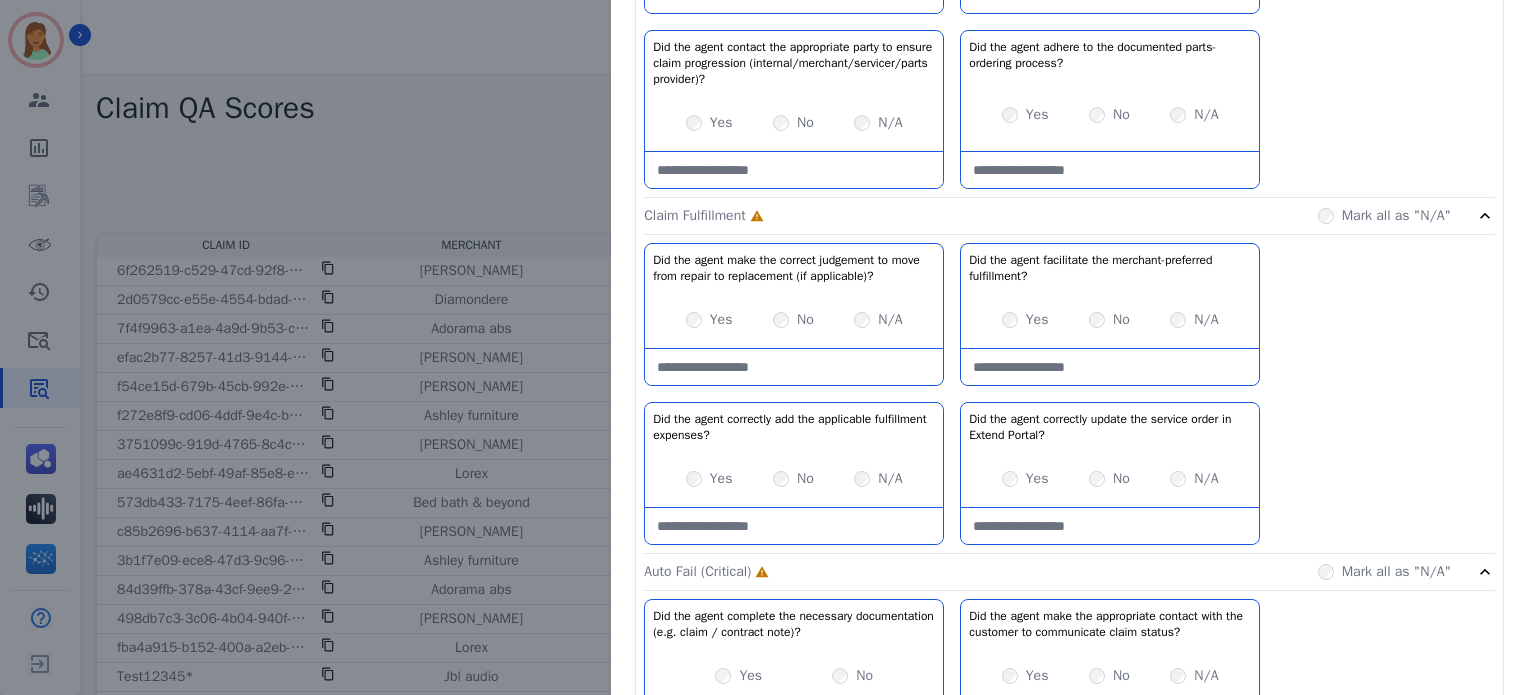 click on "N/A" at bounding box center (890, 123) 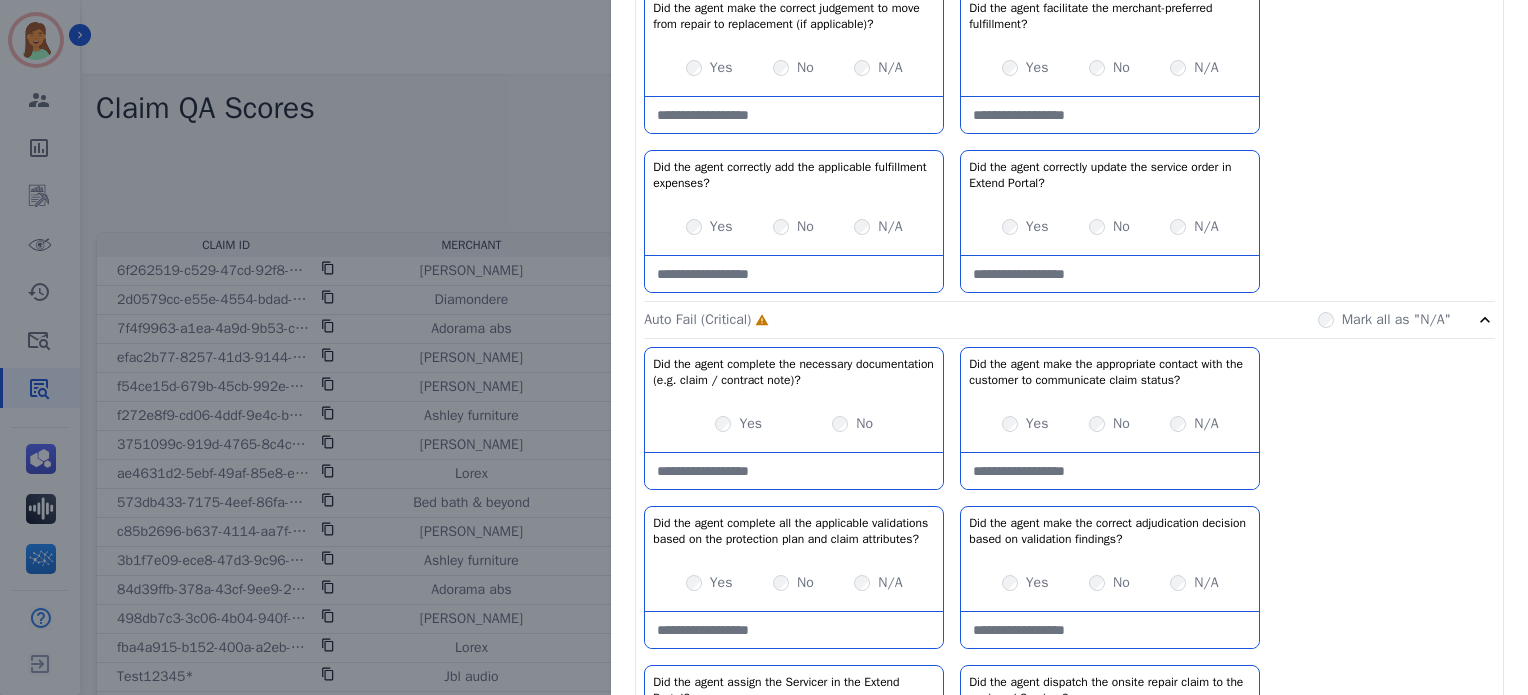 scroll, scrollTop: 1355, scrollLeft: 0, axis: vertical 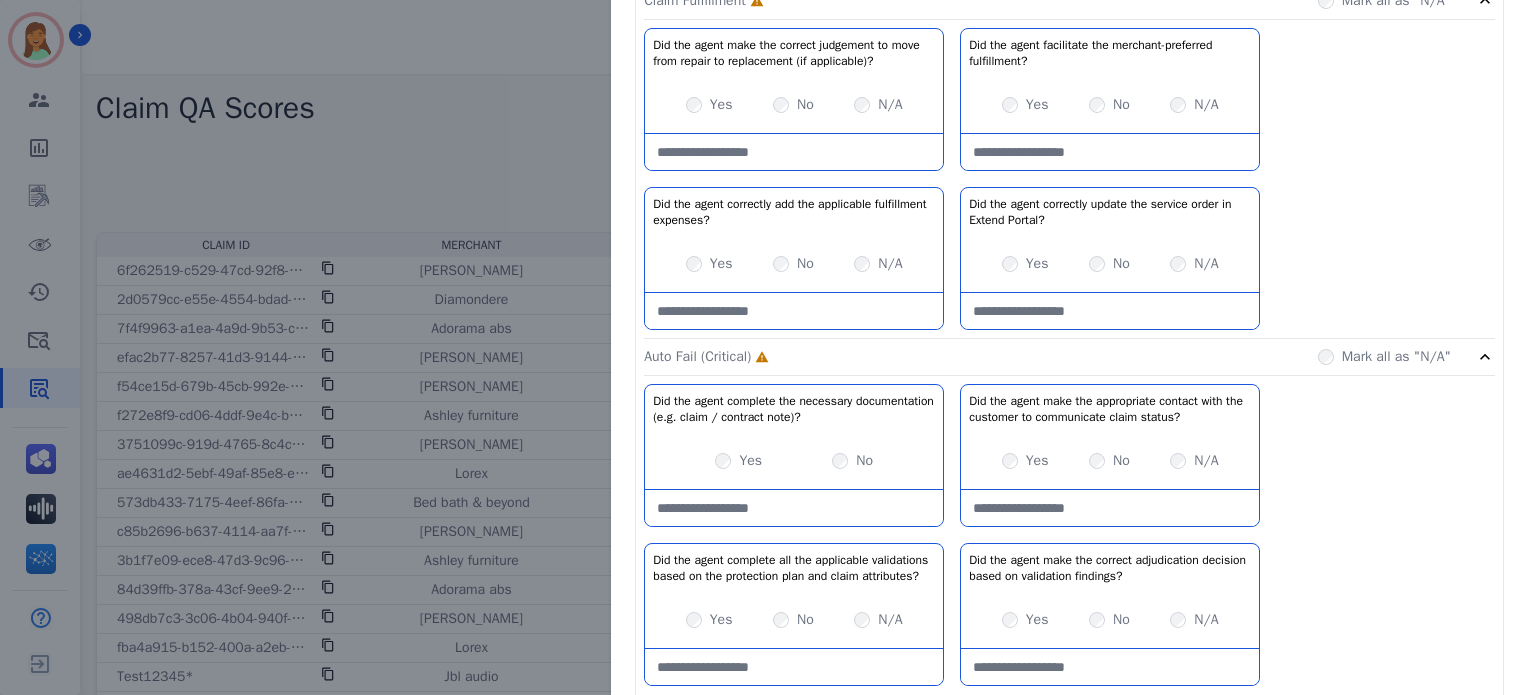 click at bounding box center (794, 152) 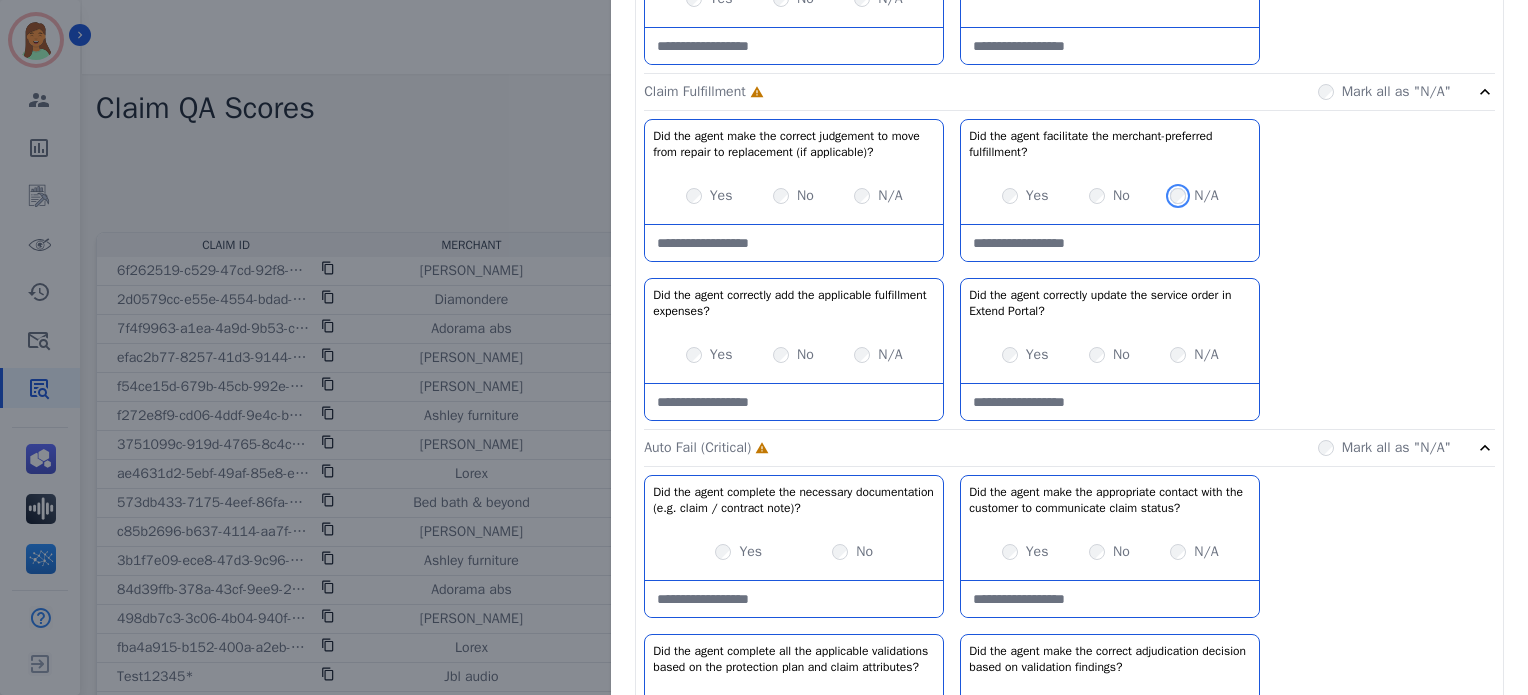scroll, scrollTop: 1258, scrollLeft: 0, axis: vertical 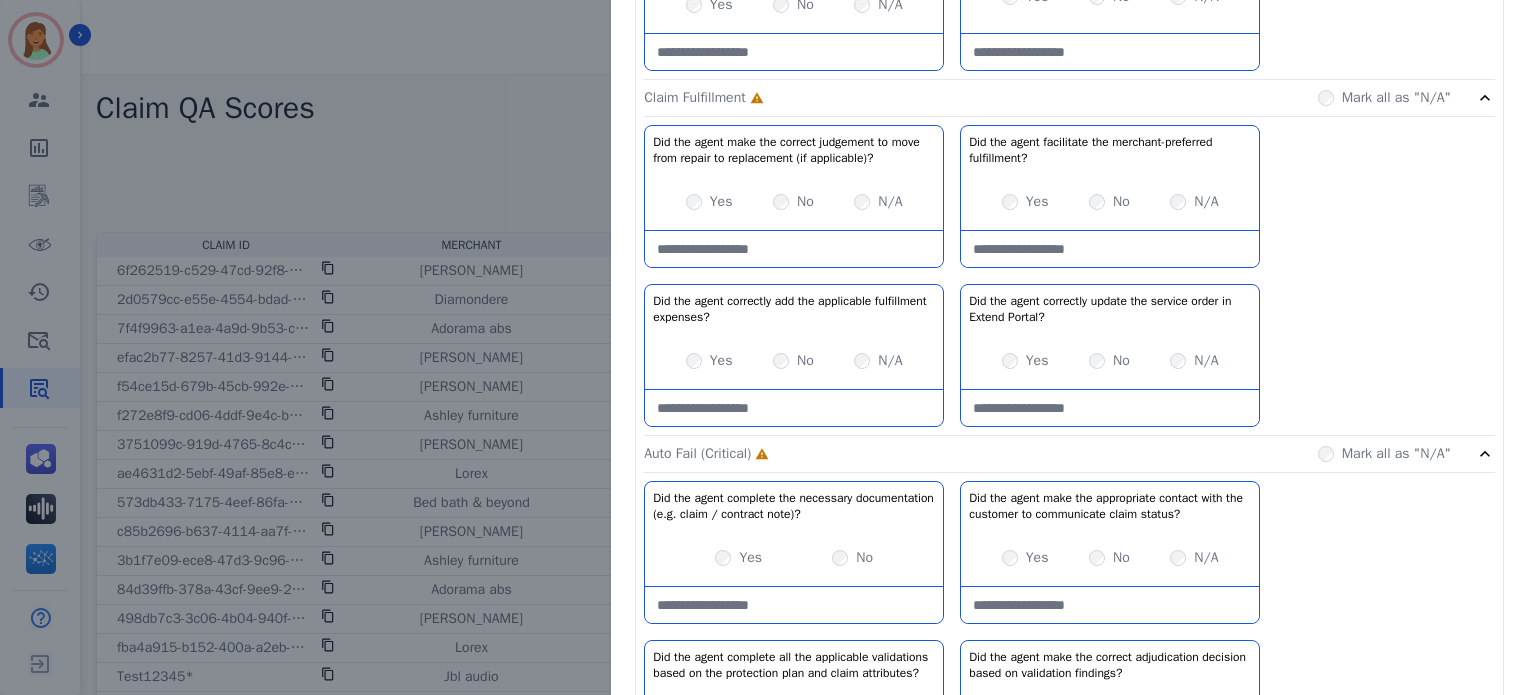 click on "Yes" at bounding box center (1037, 361) 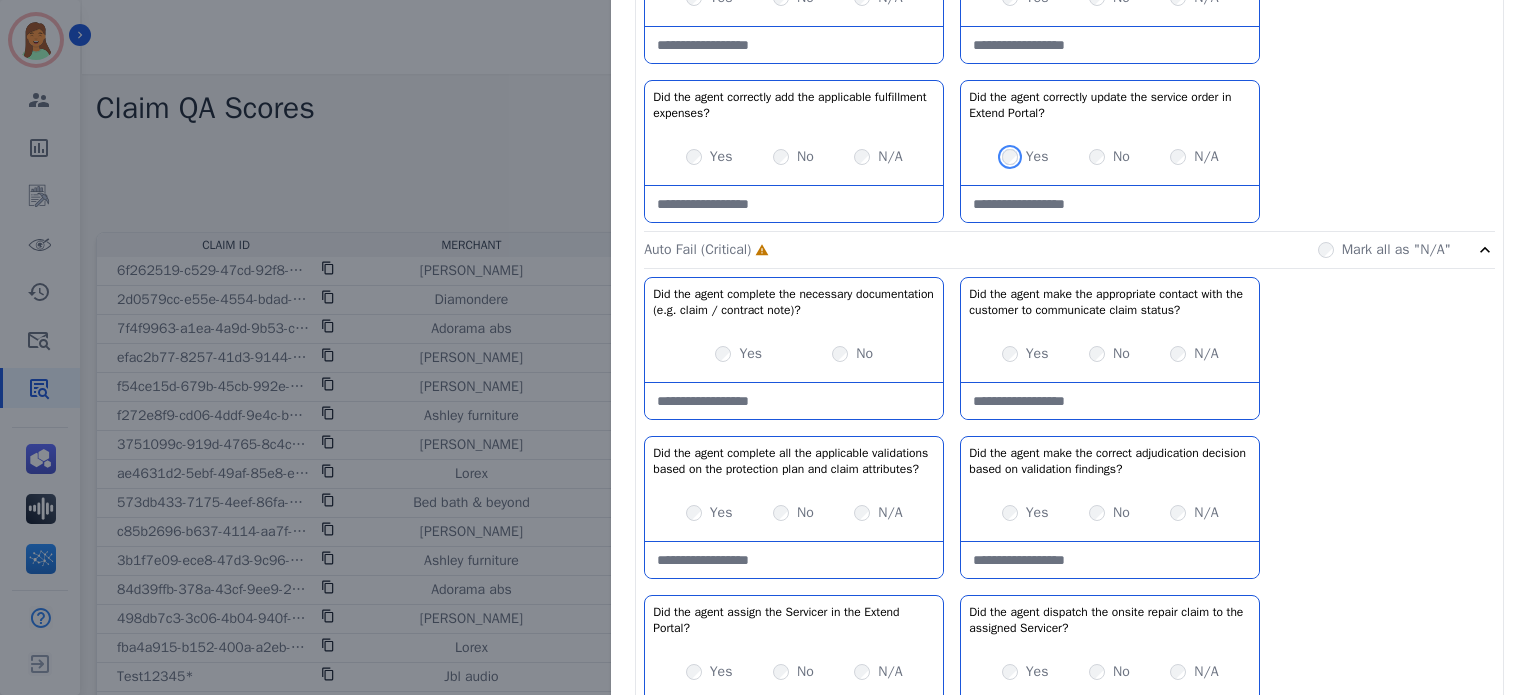 scroll, scrollTop: 1466, scrollLeft: 0, axis: vertical 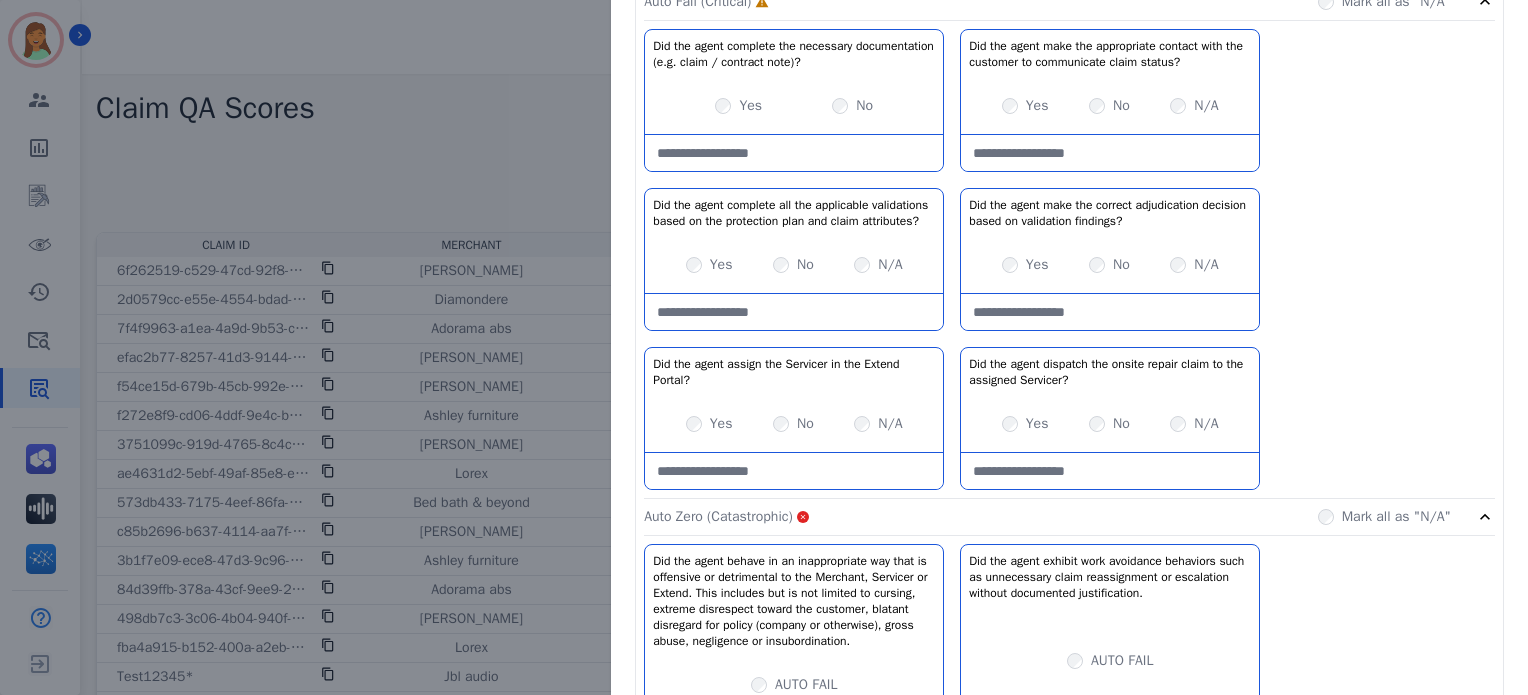 click on "No" at bounding box center [852, 106] 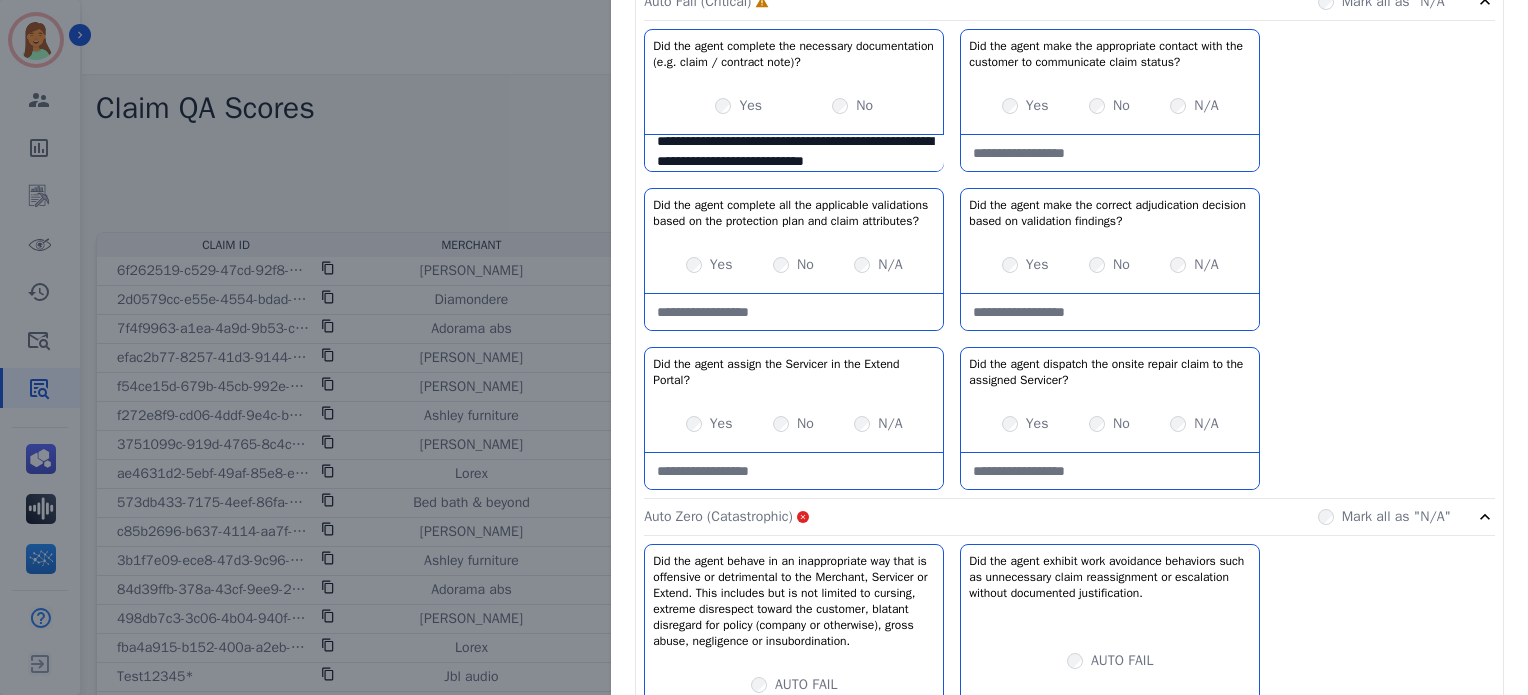 scroll, scrollTop: 32, scrollLeft: 0, axis: vertical 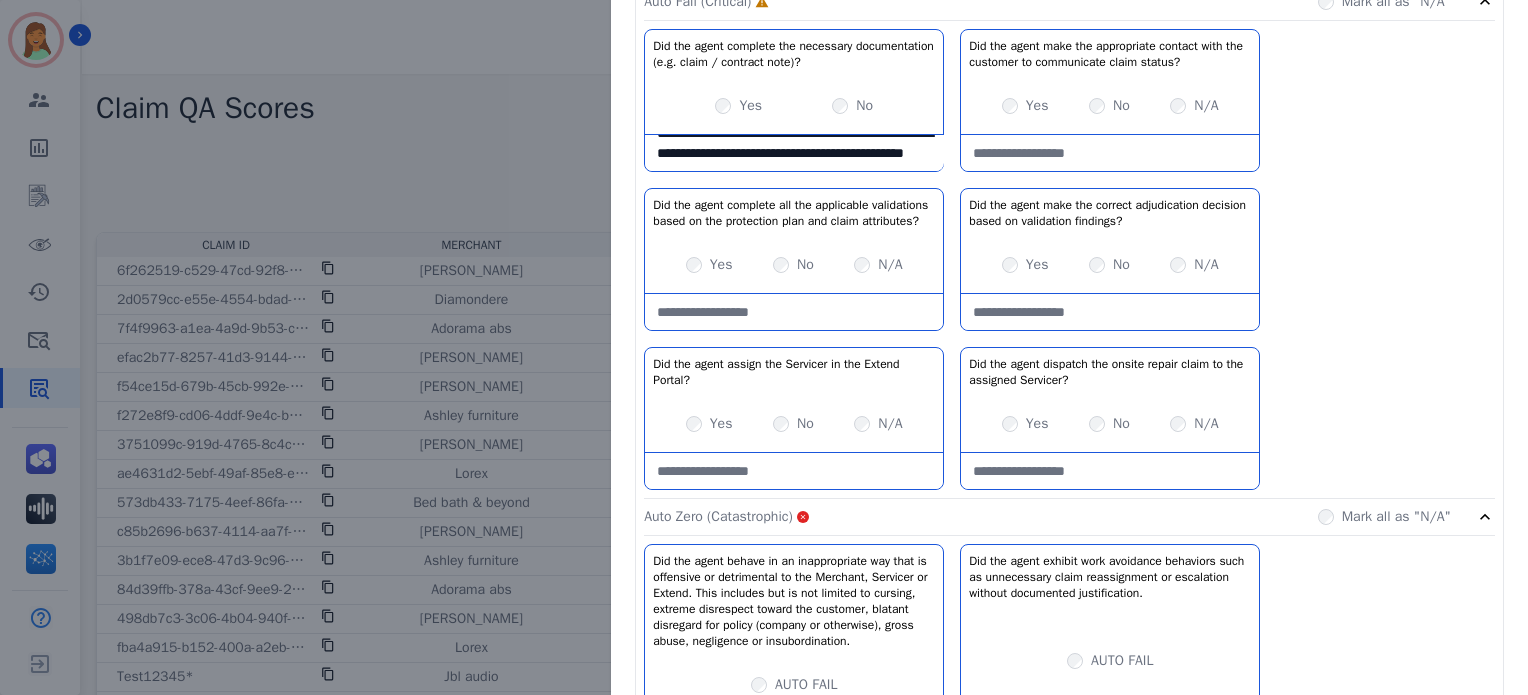 click on "**********" at bounding box center (794, 153) 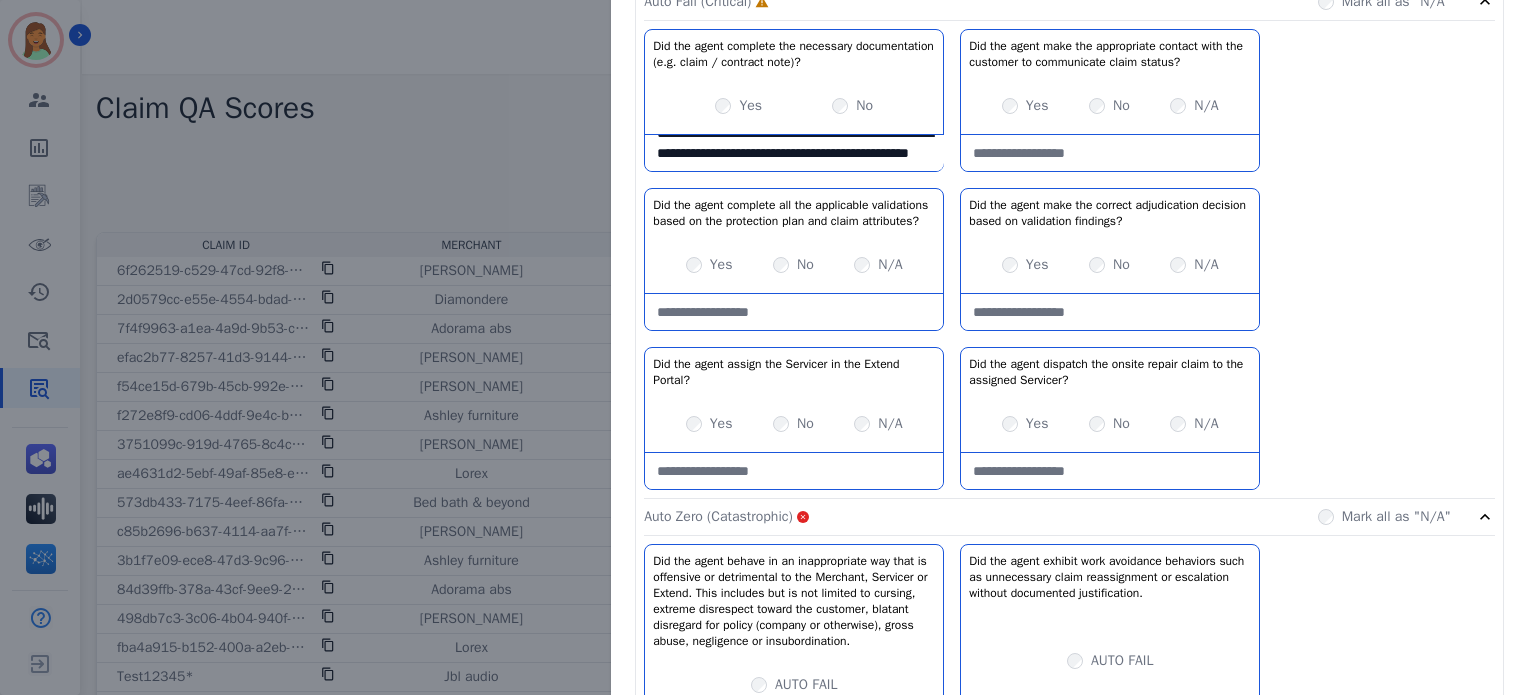 type on "**********" 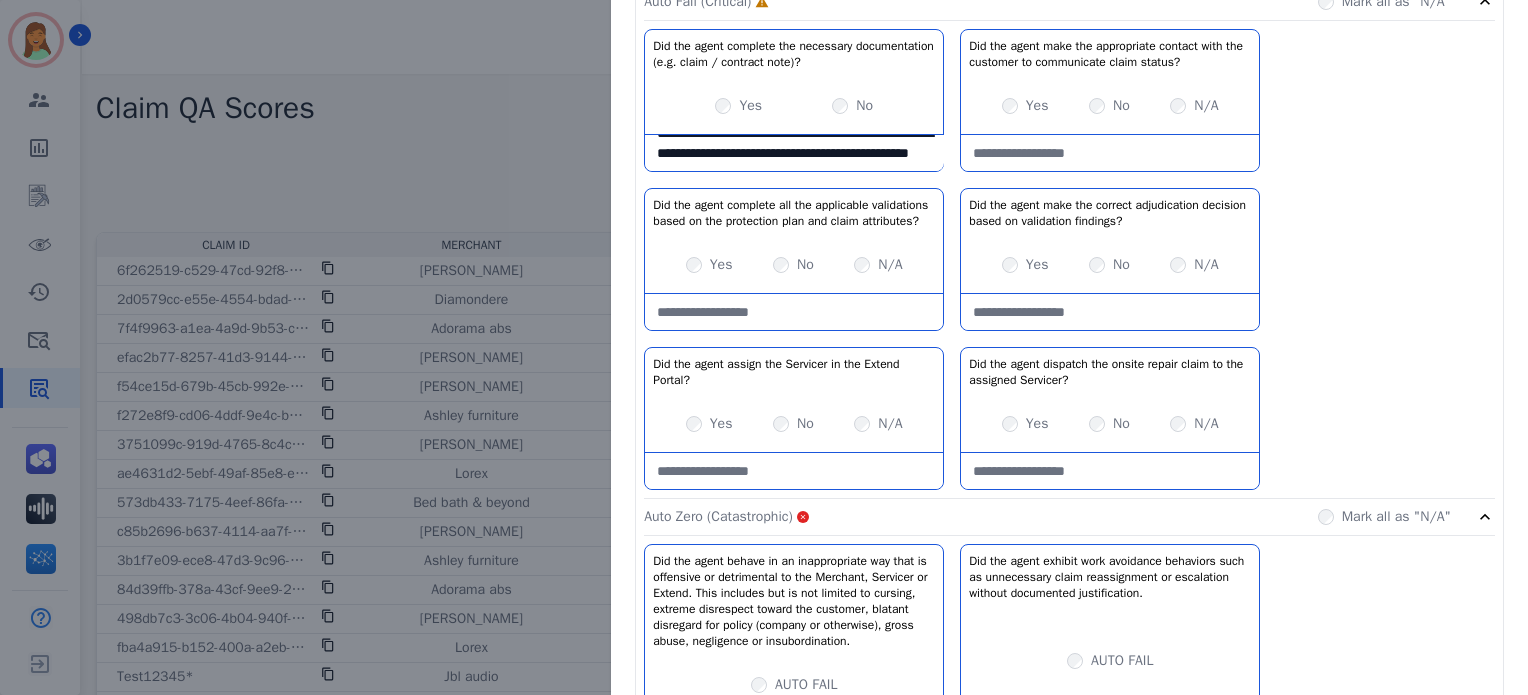 click on "Yes" at bounding box center [721, 265] 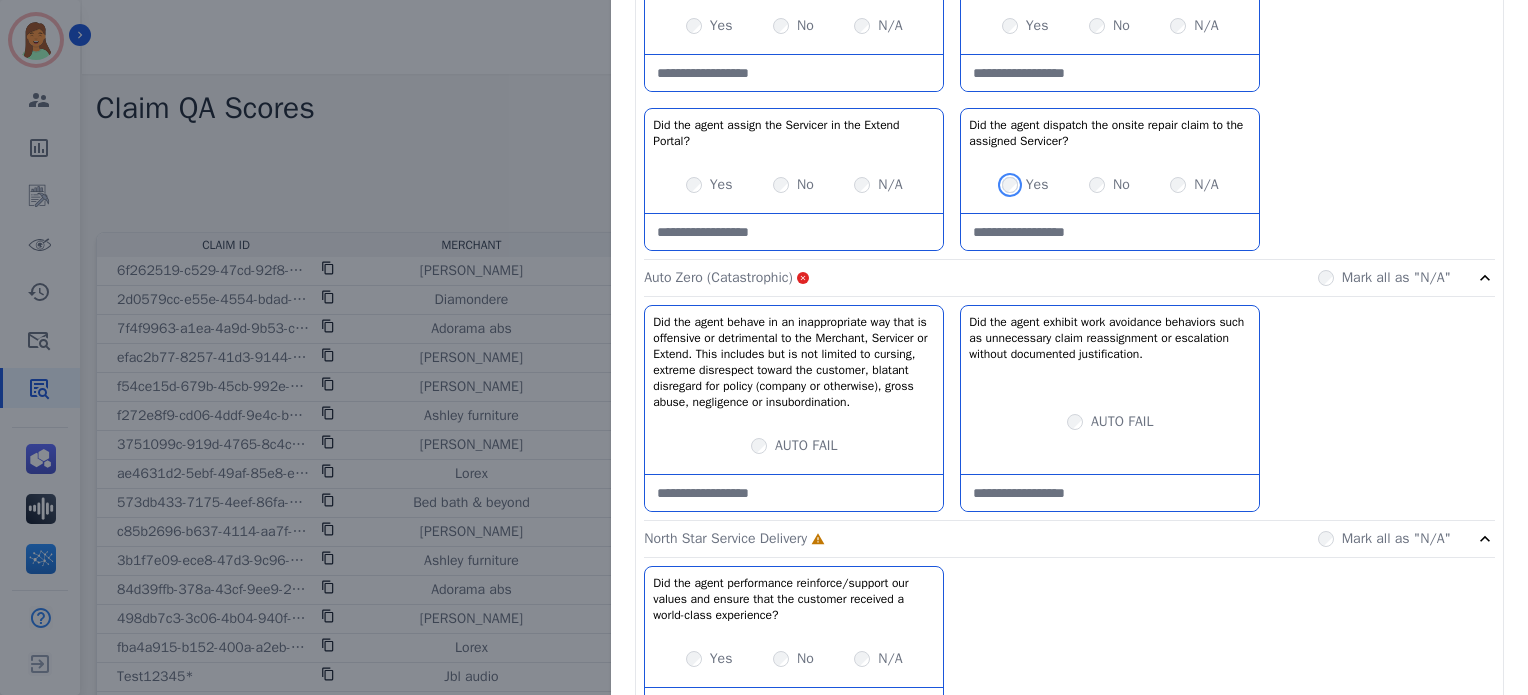 scroll, scrollTop: 2132, scrollLeft: 0, axis: vertical 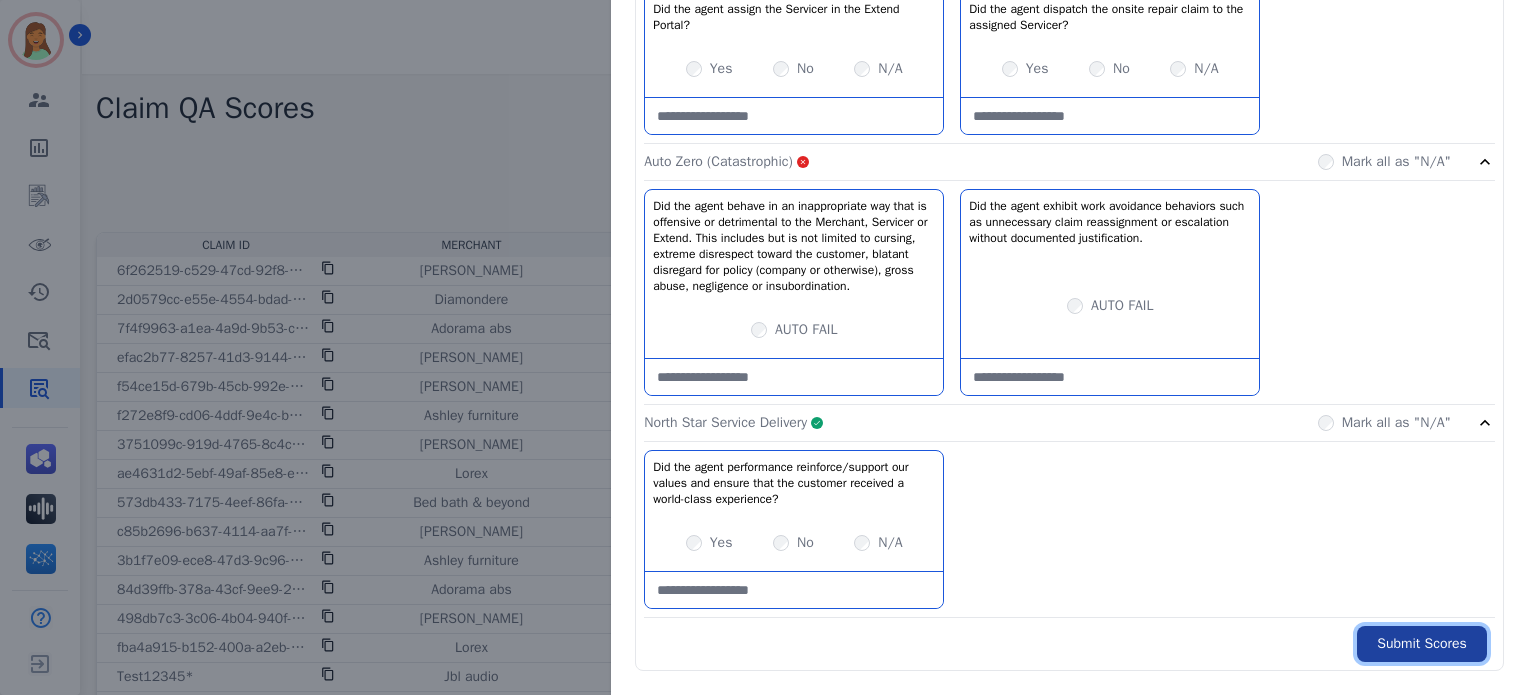 click on "Submit Scores" at bounding box center [1422, 644] 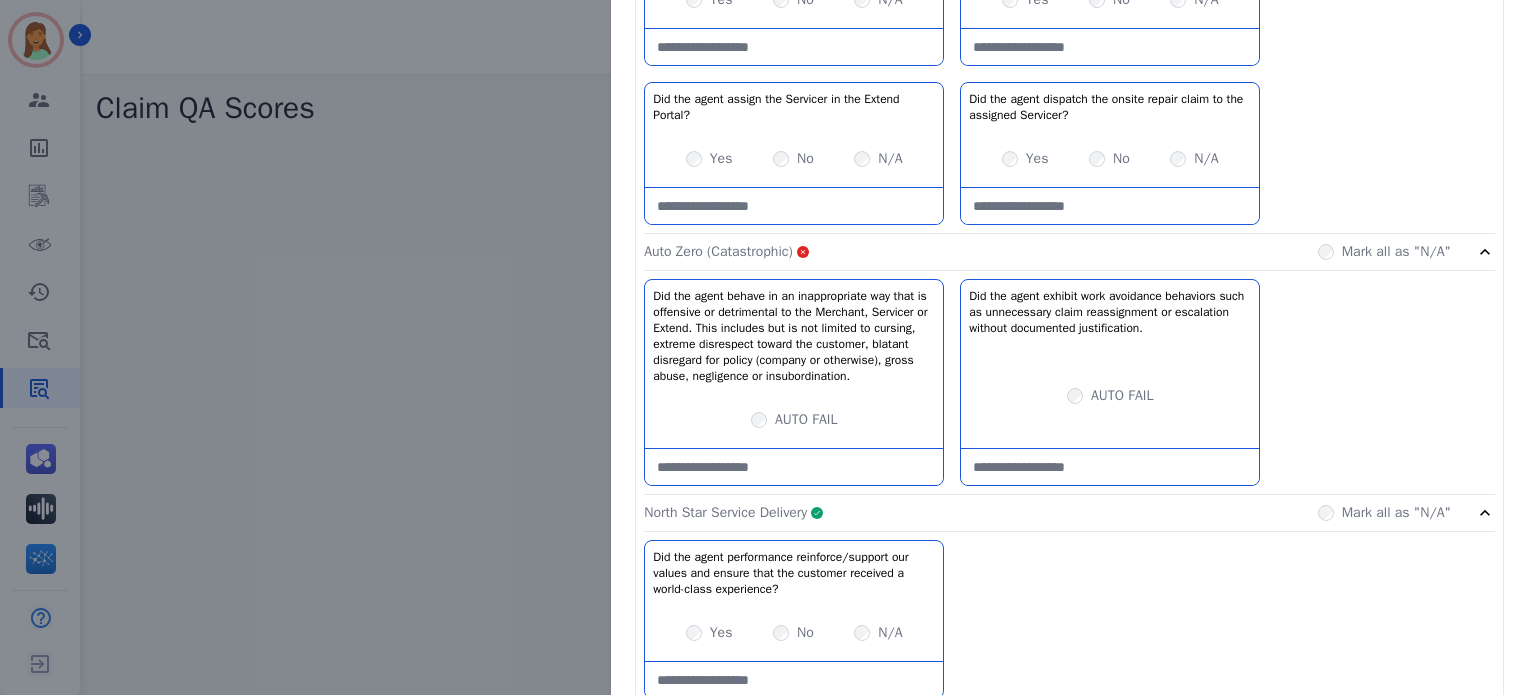 scroll, scrollTop: 2199, scrollLeft: 0, axis: vertical 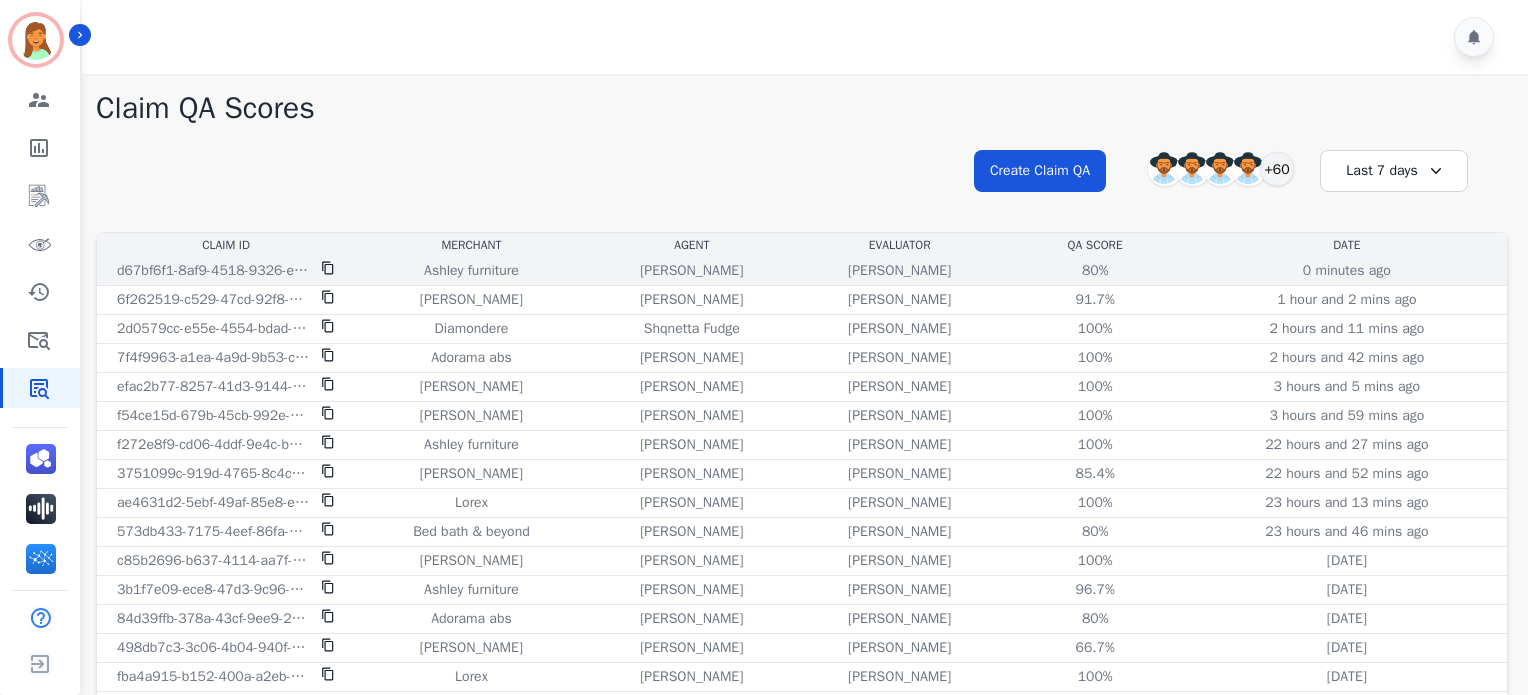 click 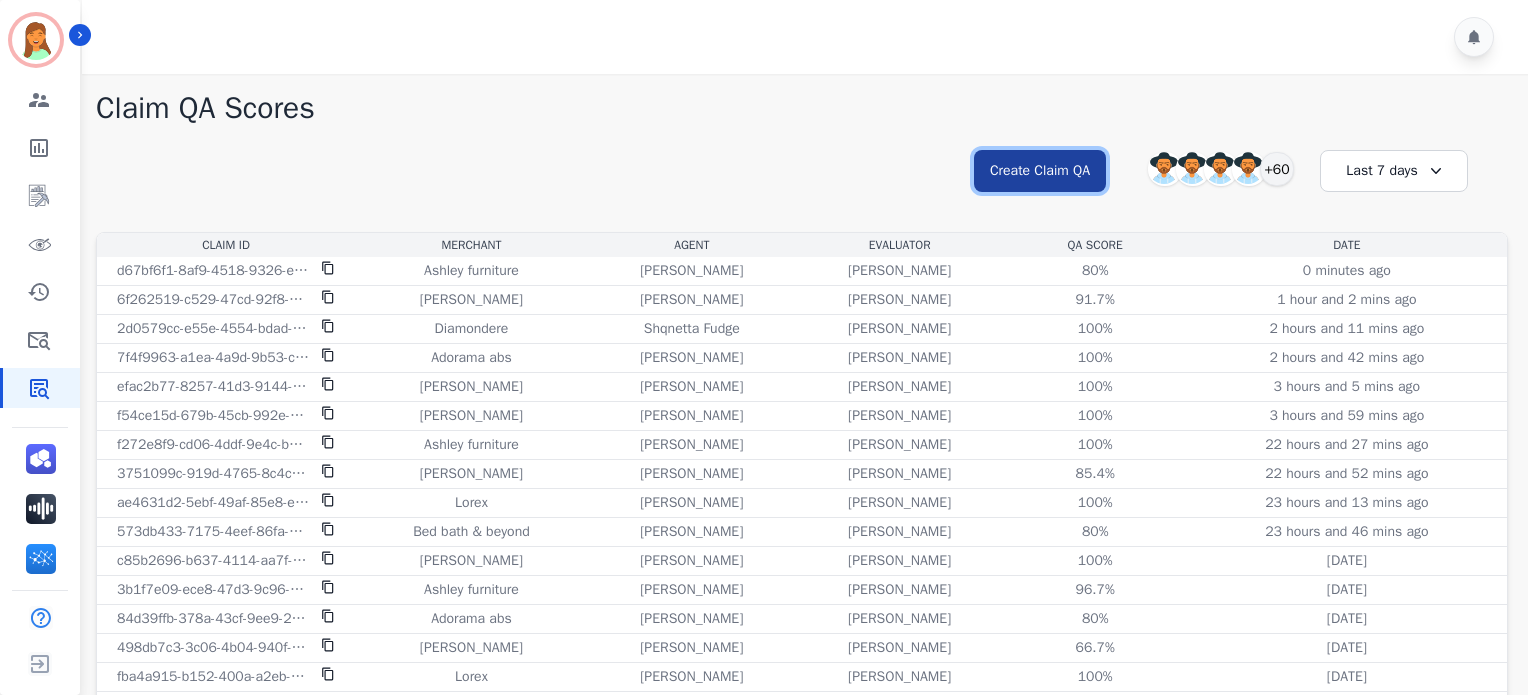 click on "Create Claim QA" at bounding box center [1040, 171] 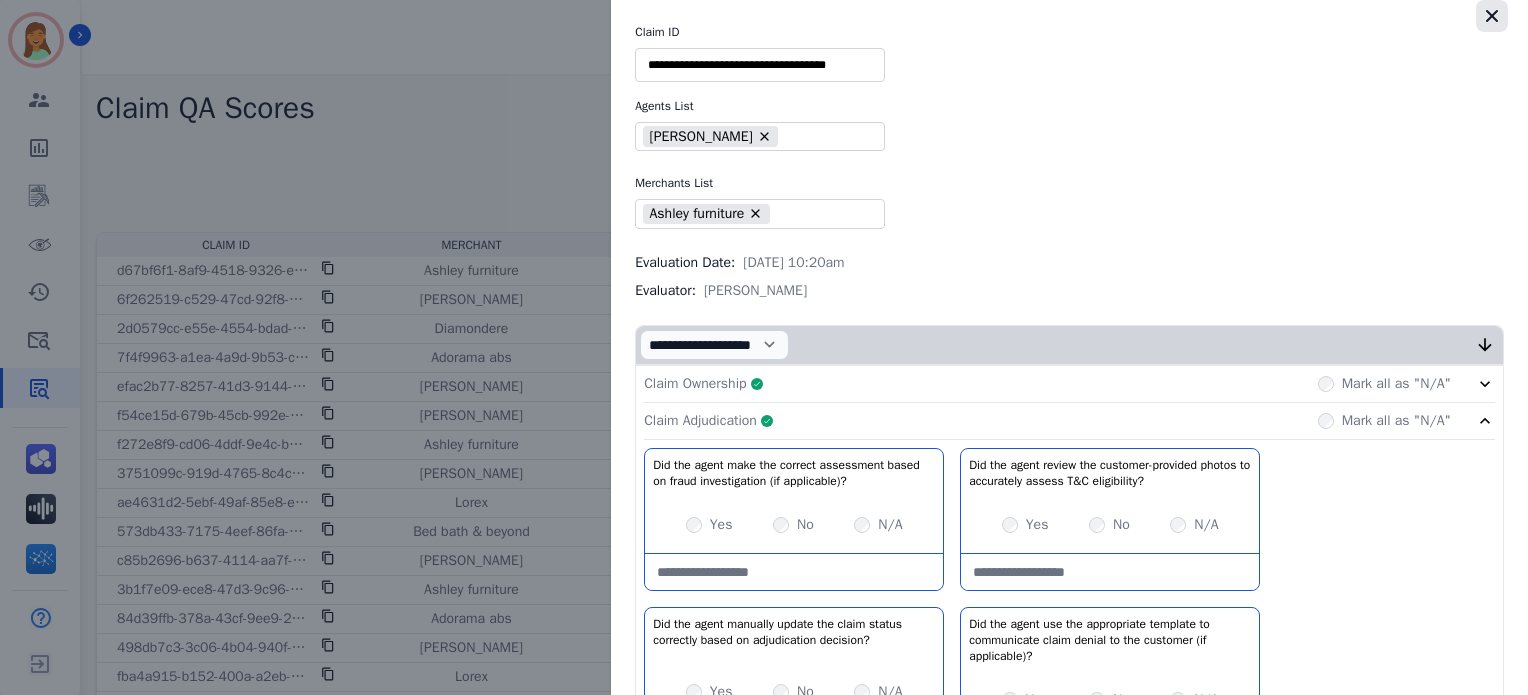 click 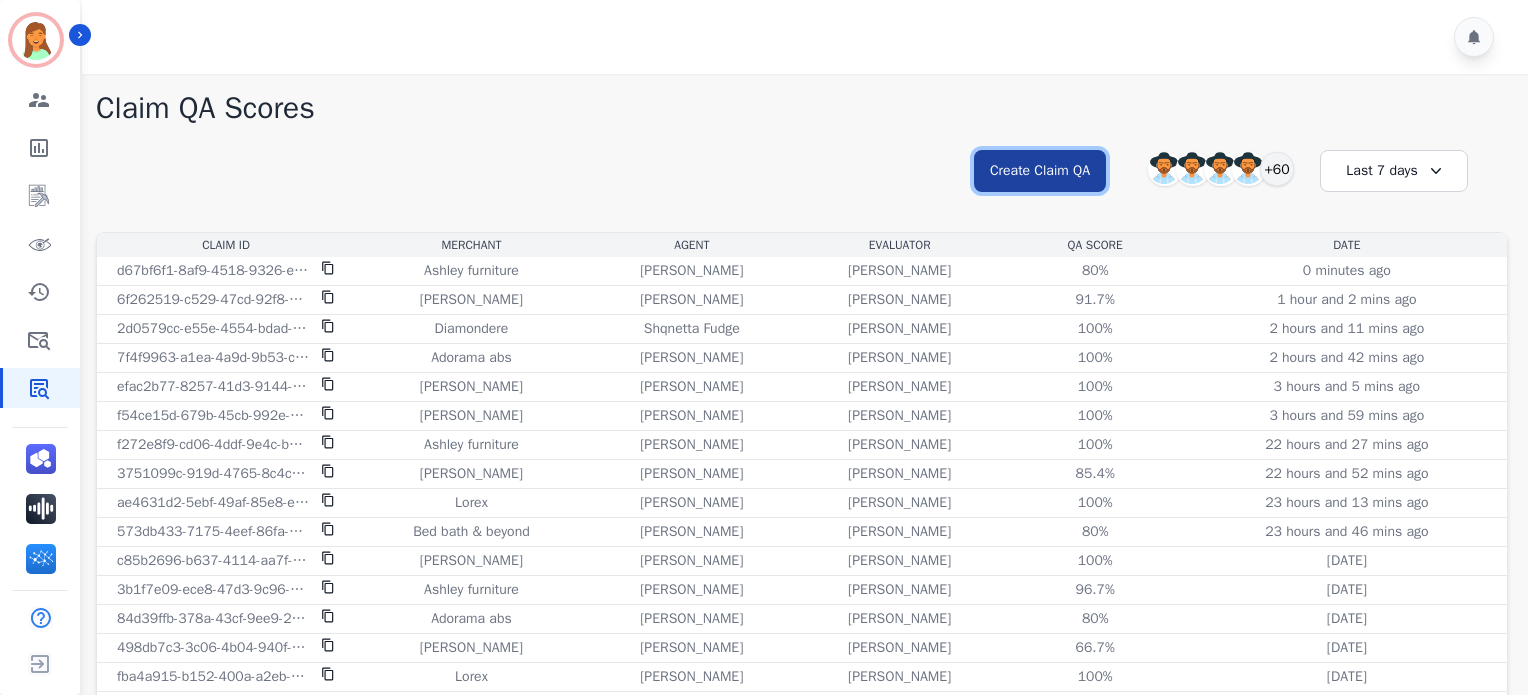 click on "Create Claim QA" at bounding box center [1040, 171] 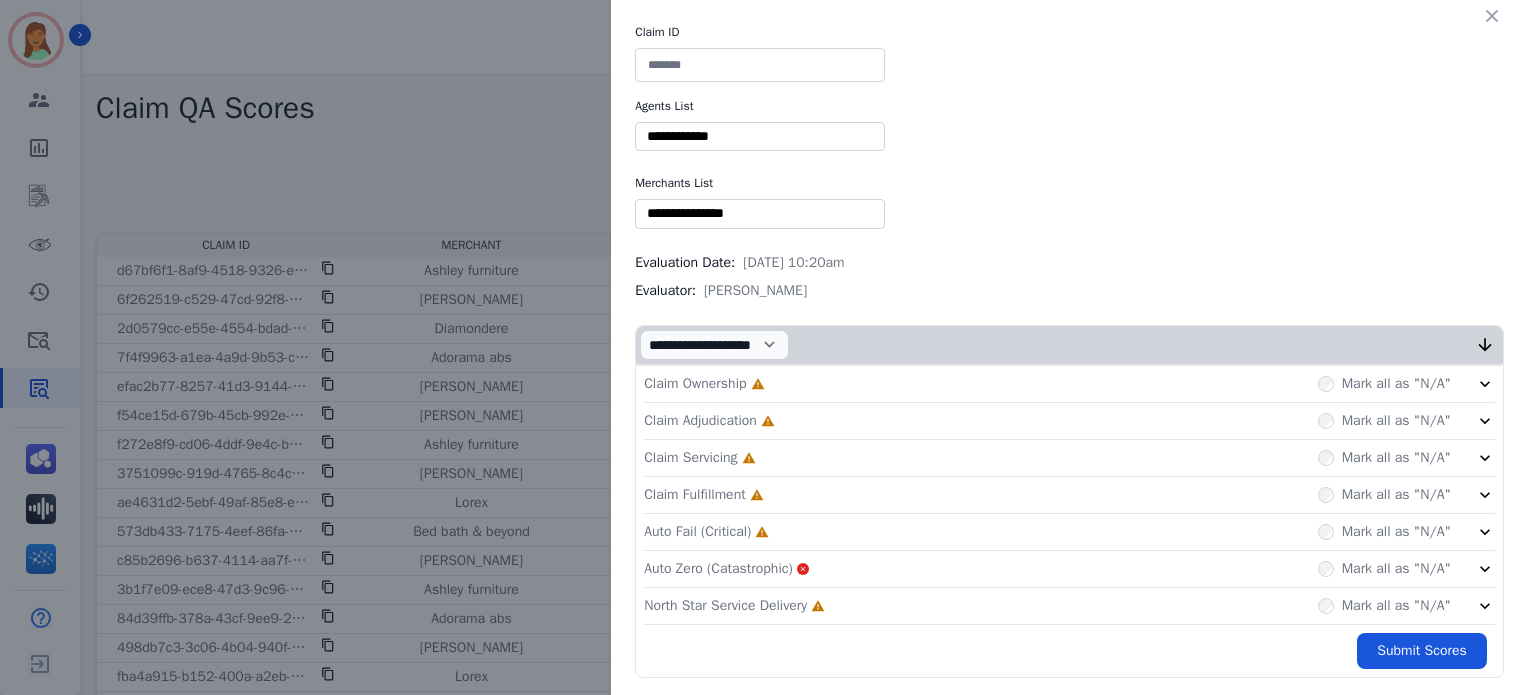 click at bounding box center (760, 136) 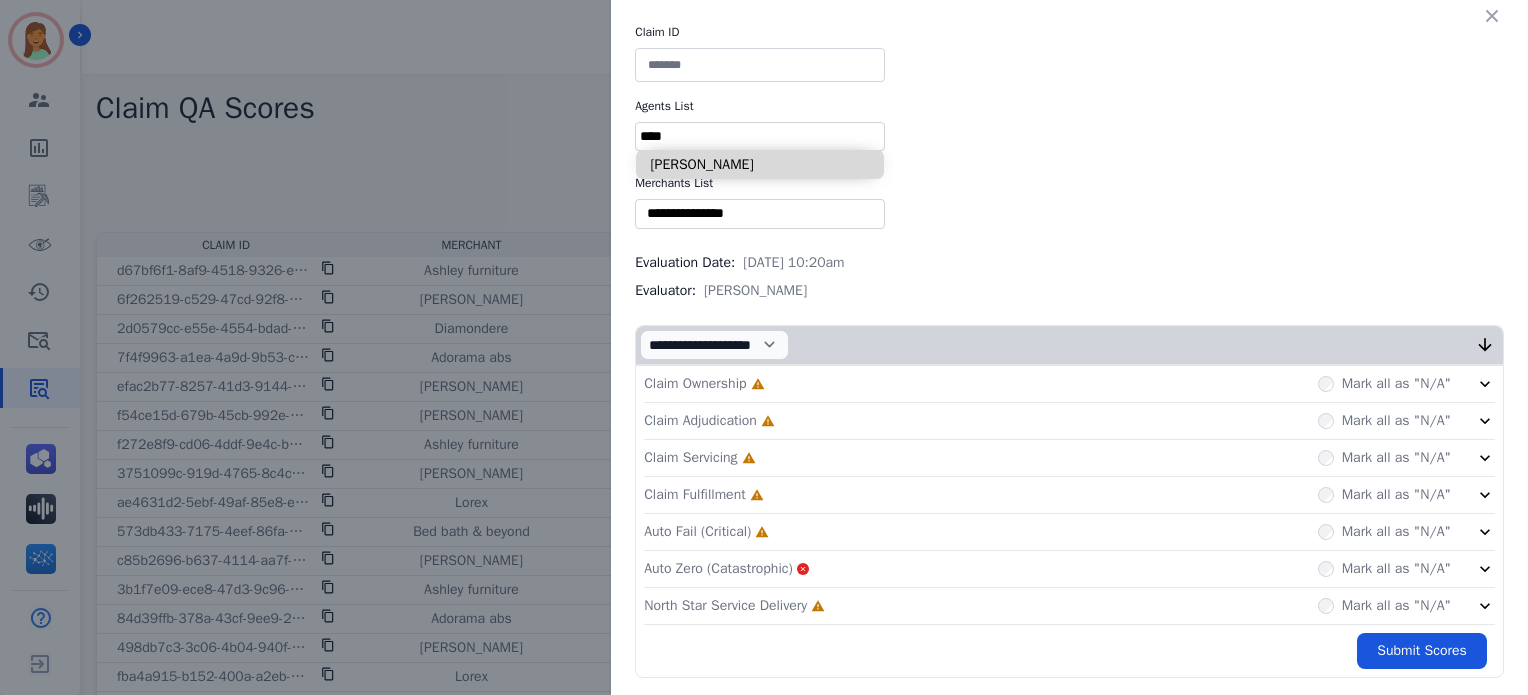 type on "****" 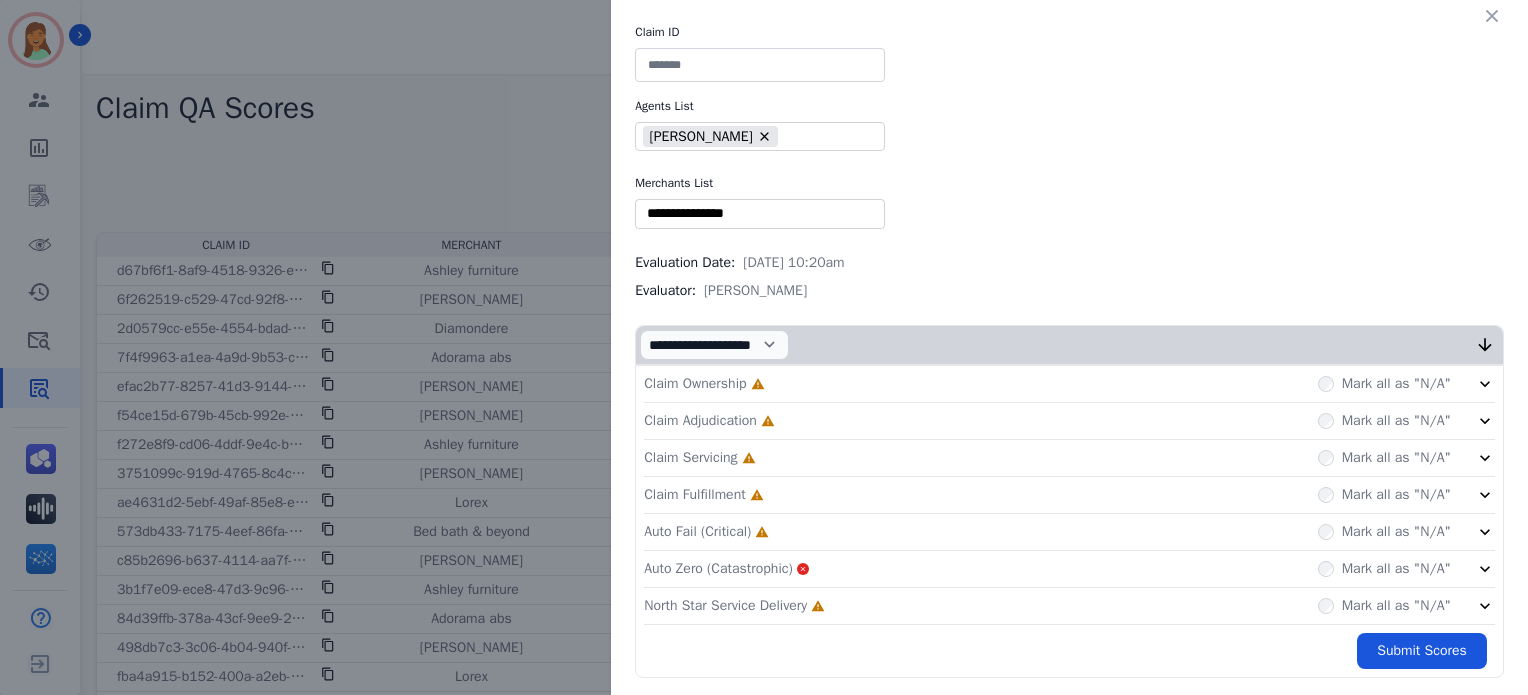click at bounding box center (760, 65) 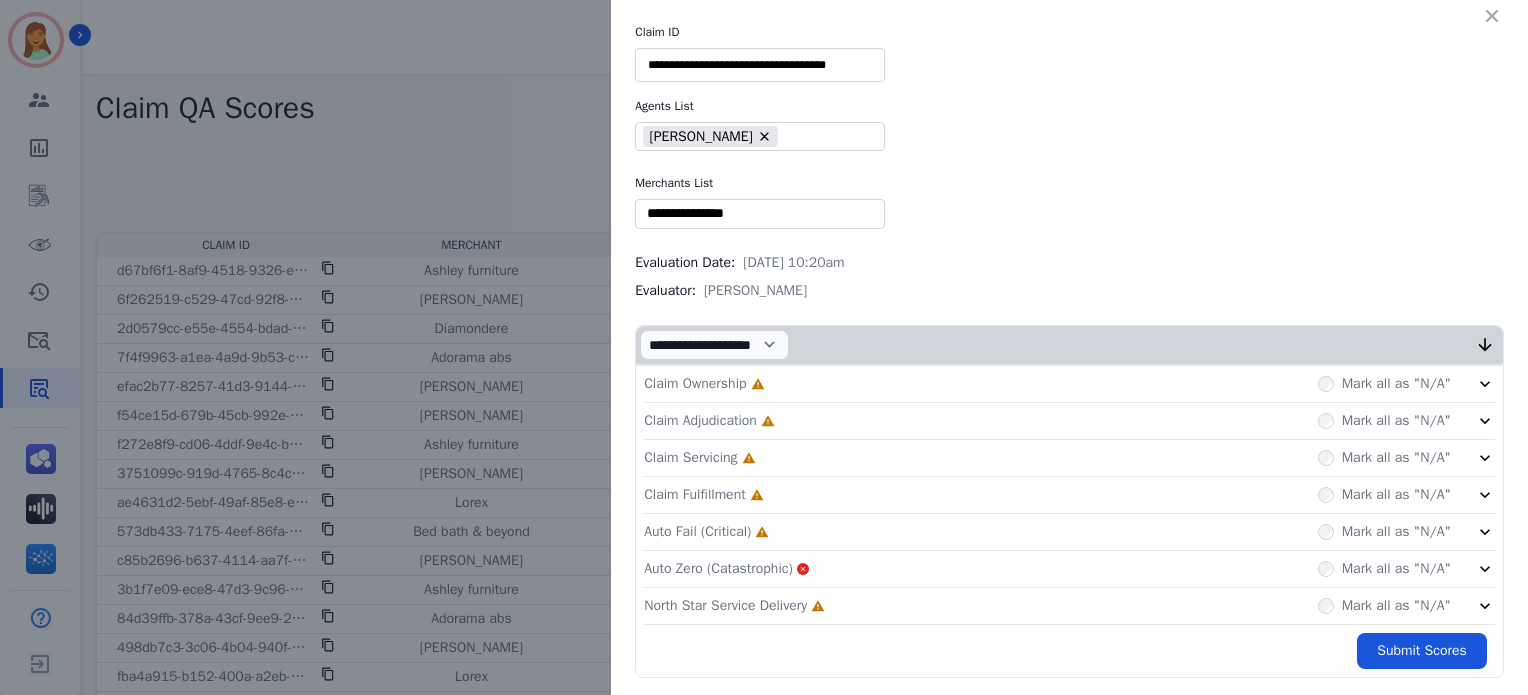 type on "**********" 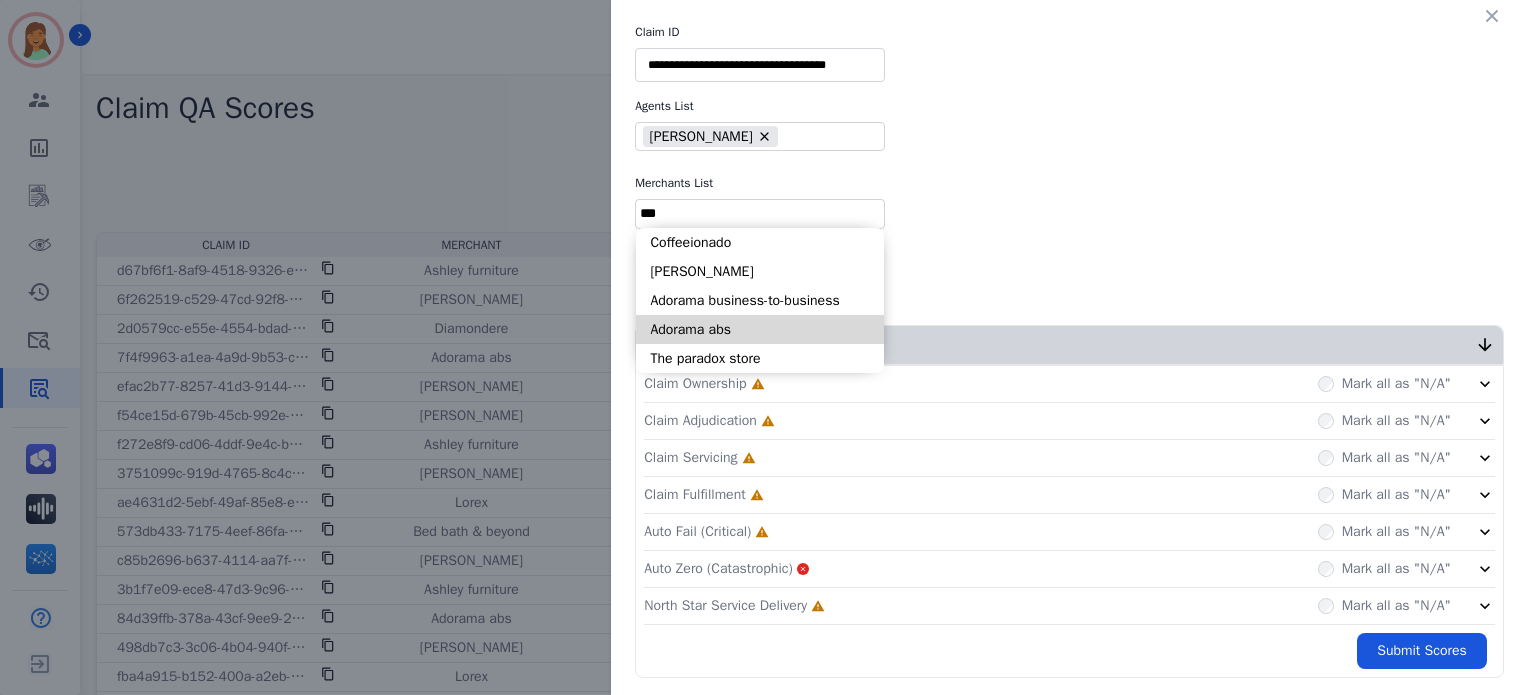 type on "***" 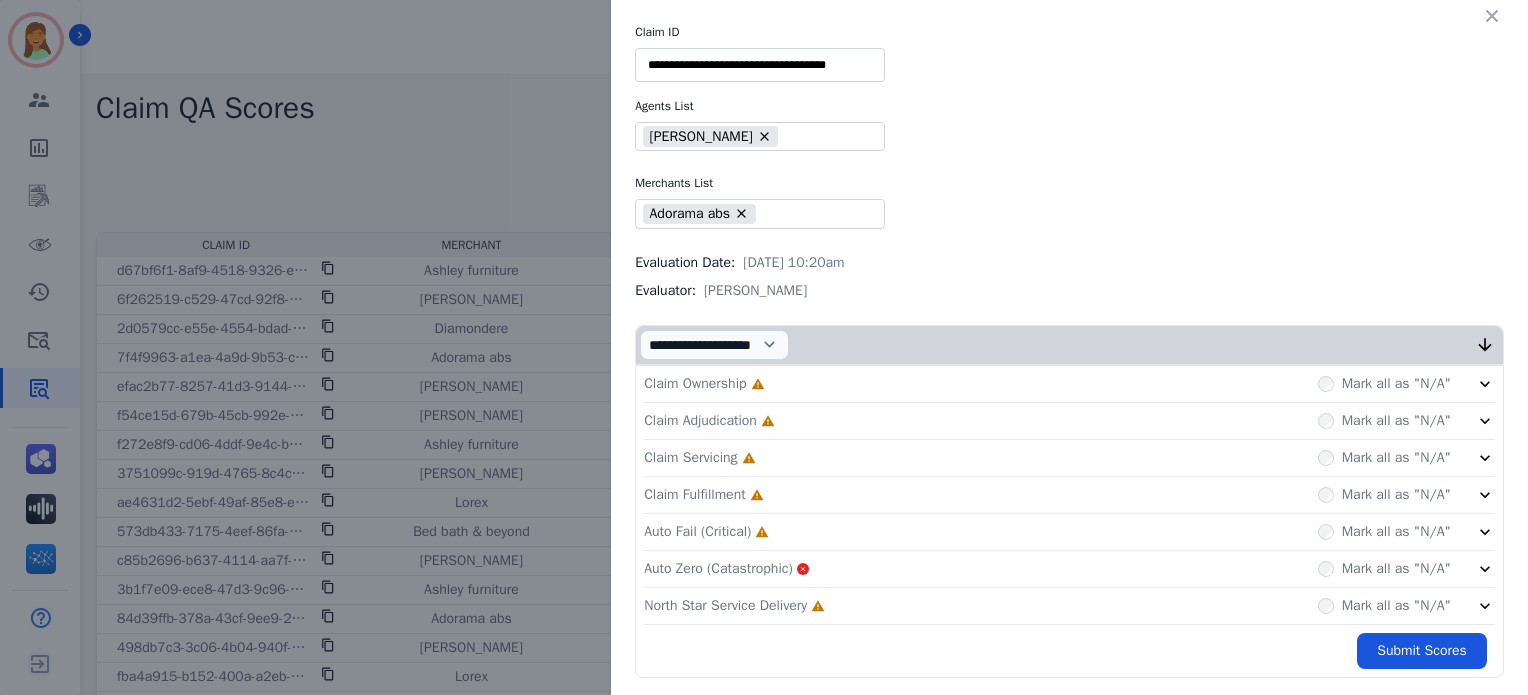 click on "North Star Service Delivery     Incomplete         Mark all as "N/A"" 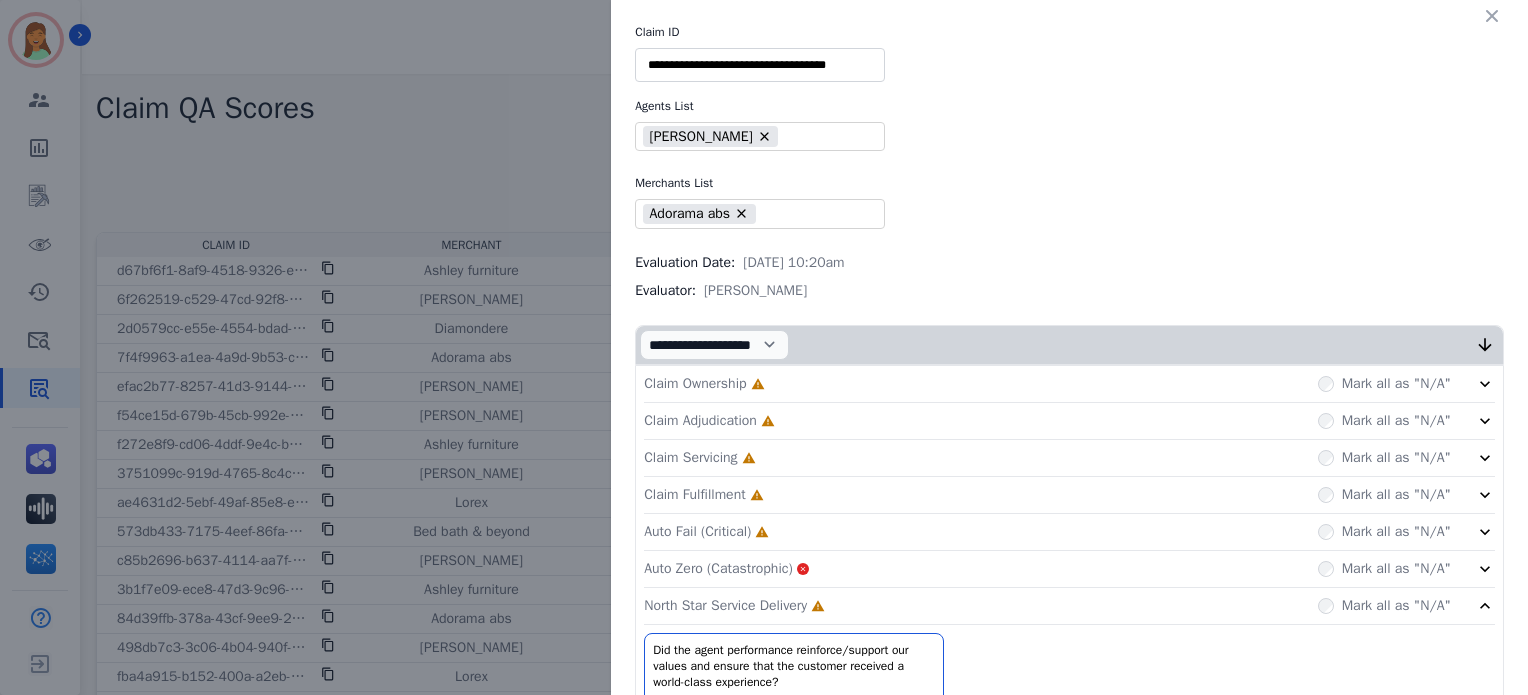 click on "Auto Fail (Critical)     Incomplete         Mark all as "N/A"" 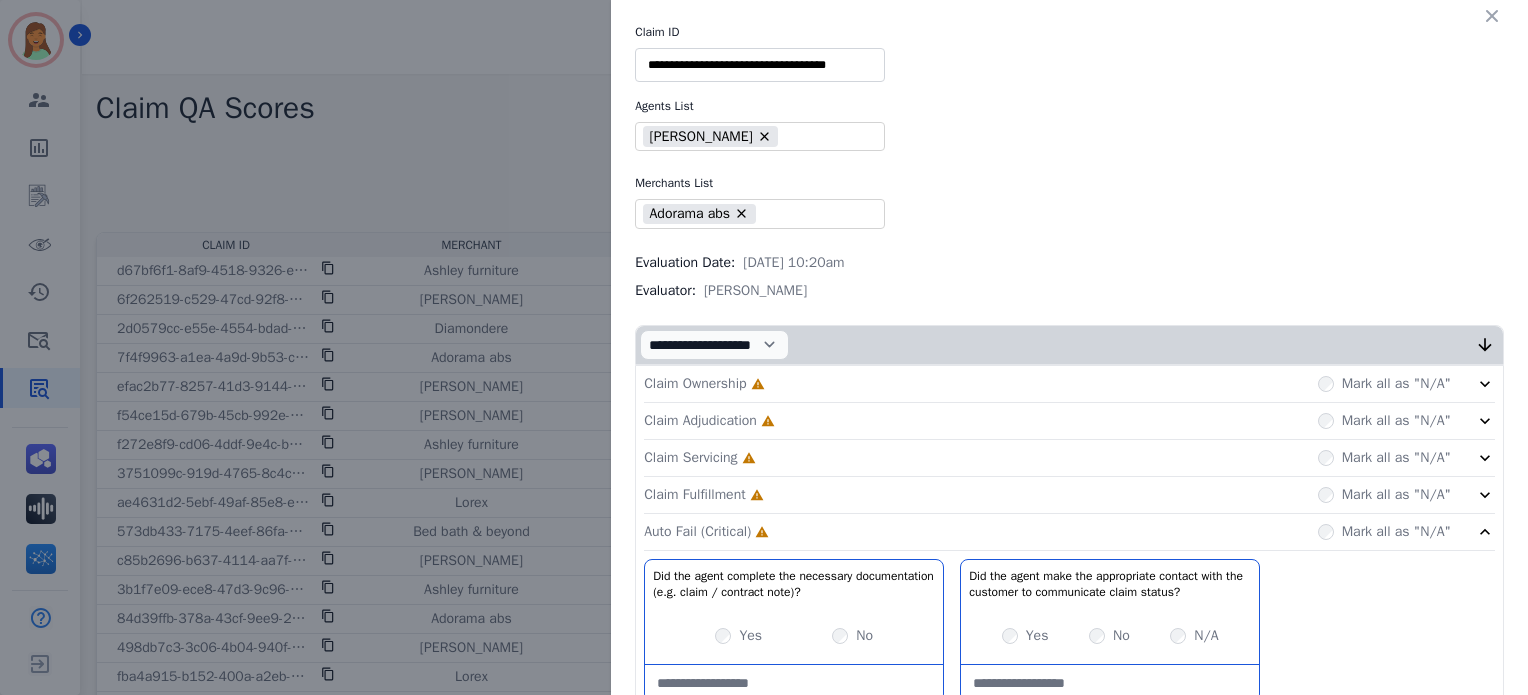 click on "Claim Fulfillment     Incomplete         Mark all as "N/A"" 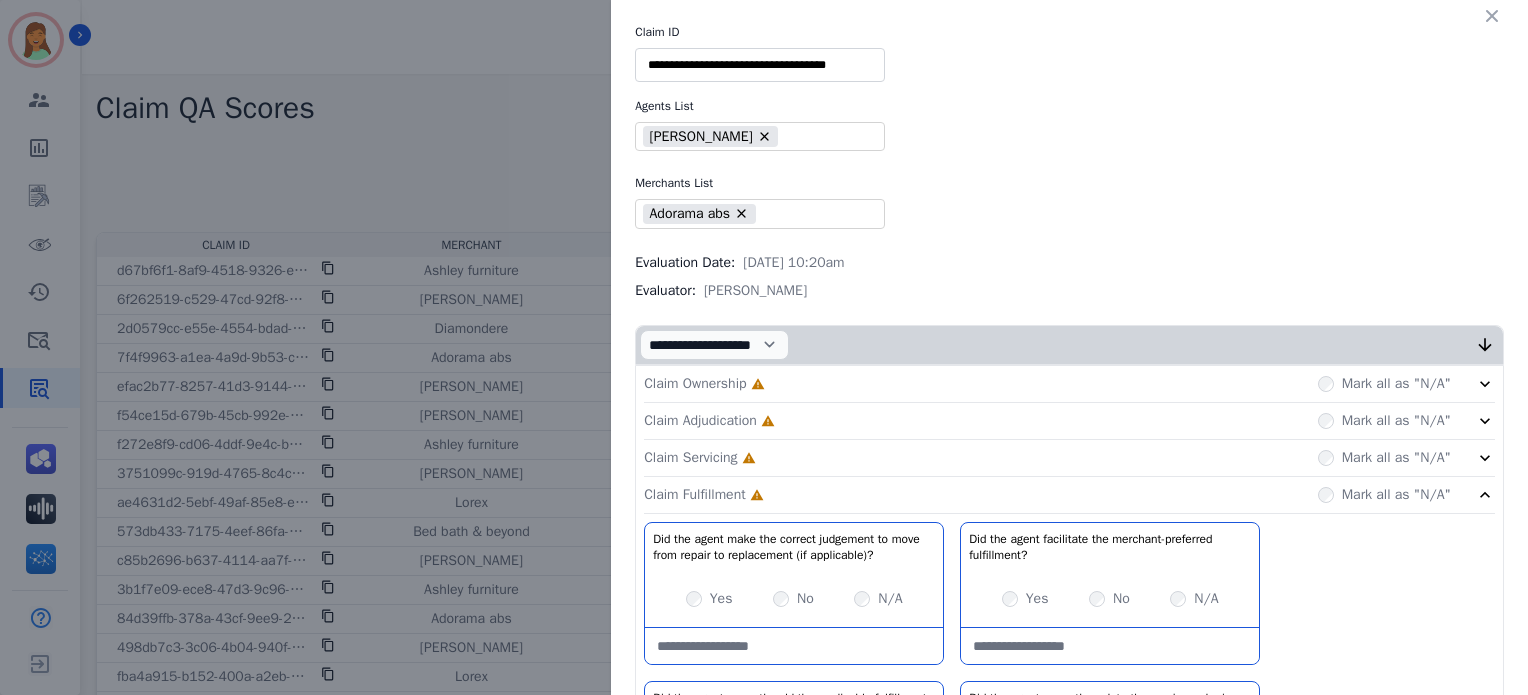 click on "Claim Servicing     Incomplete         Mark all as "N/A"" 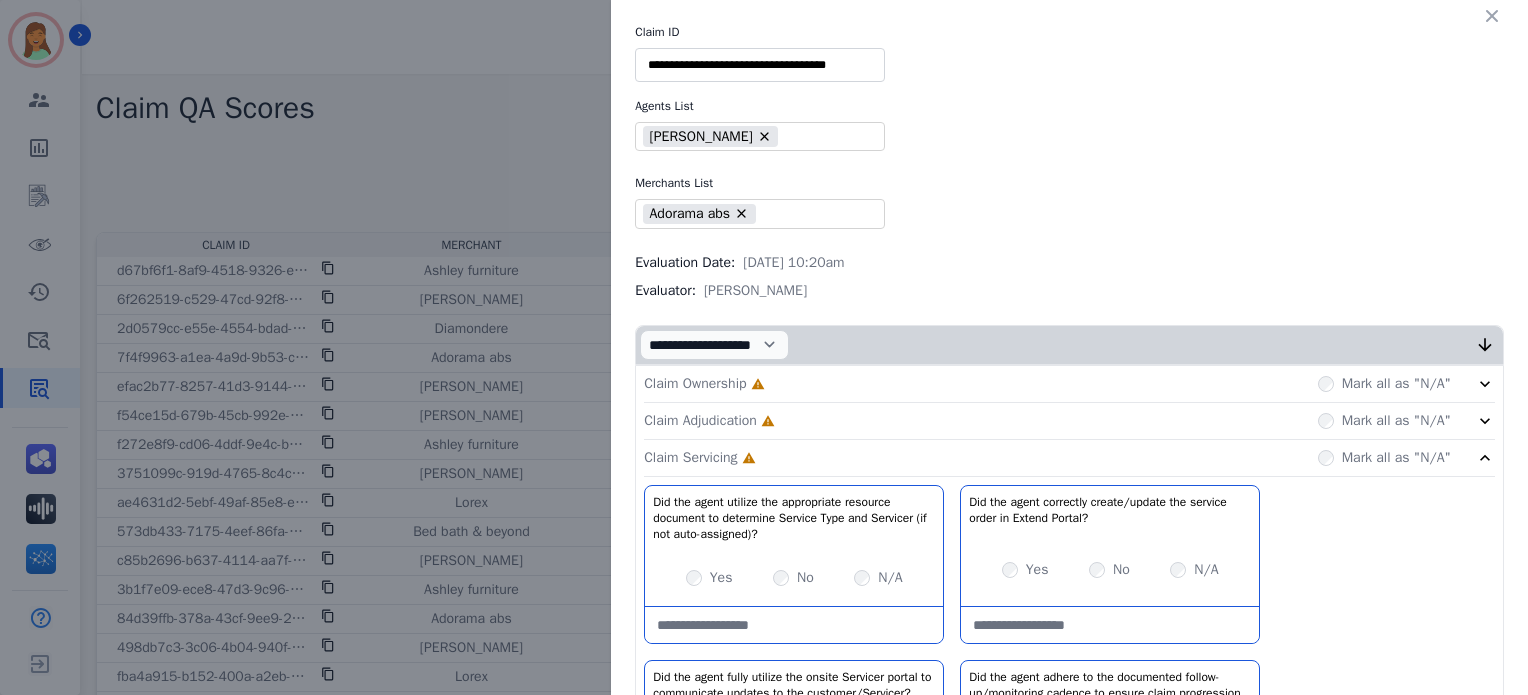 click on "Claim Adjudication     Incomplete         Mark all as "N/A"" 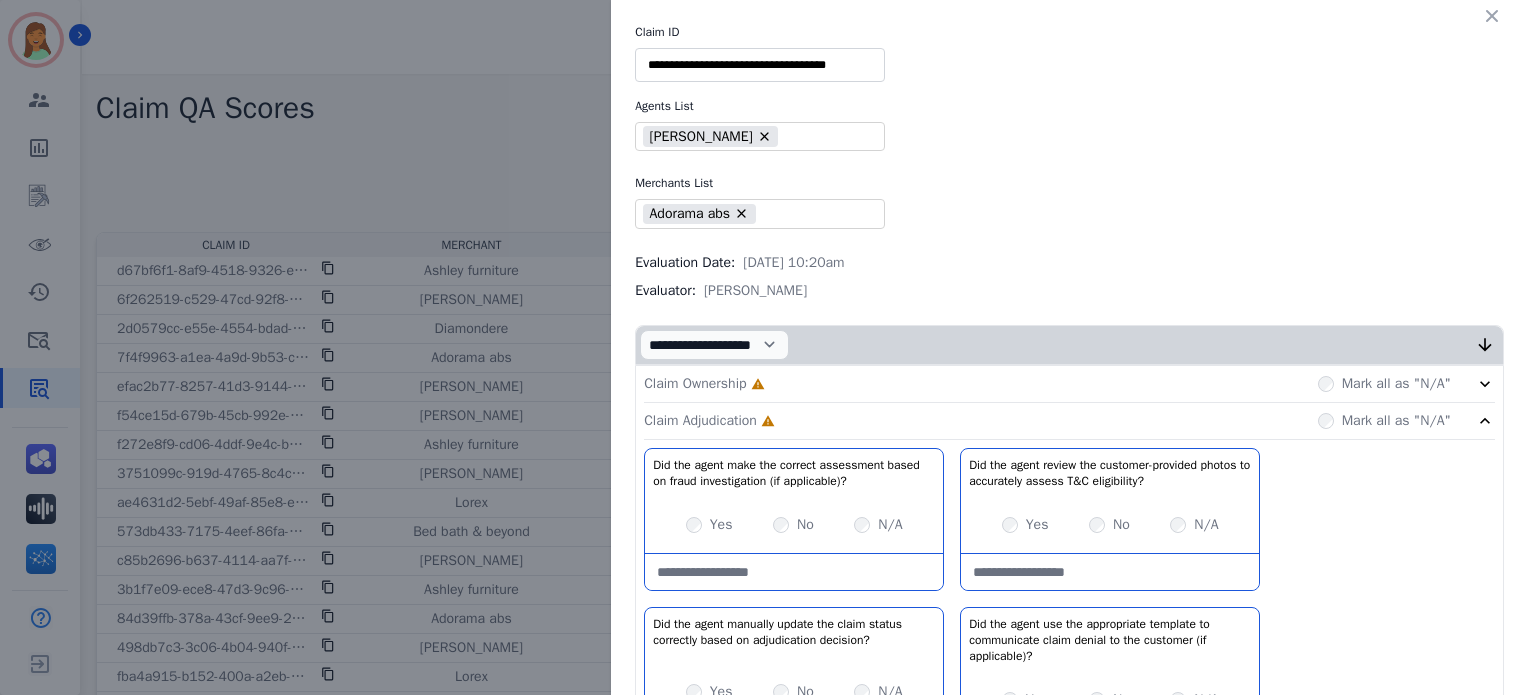 click on "Claim Ownership     Incomplete         Mark all as "N/A"" at bounding box center (1069, 384) 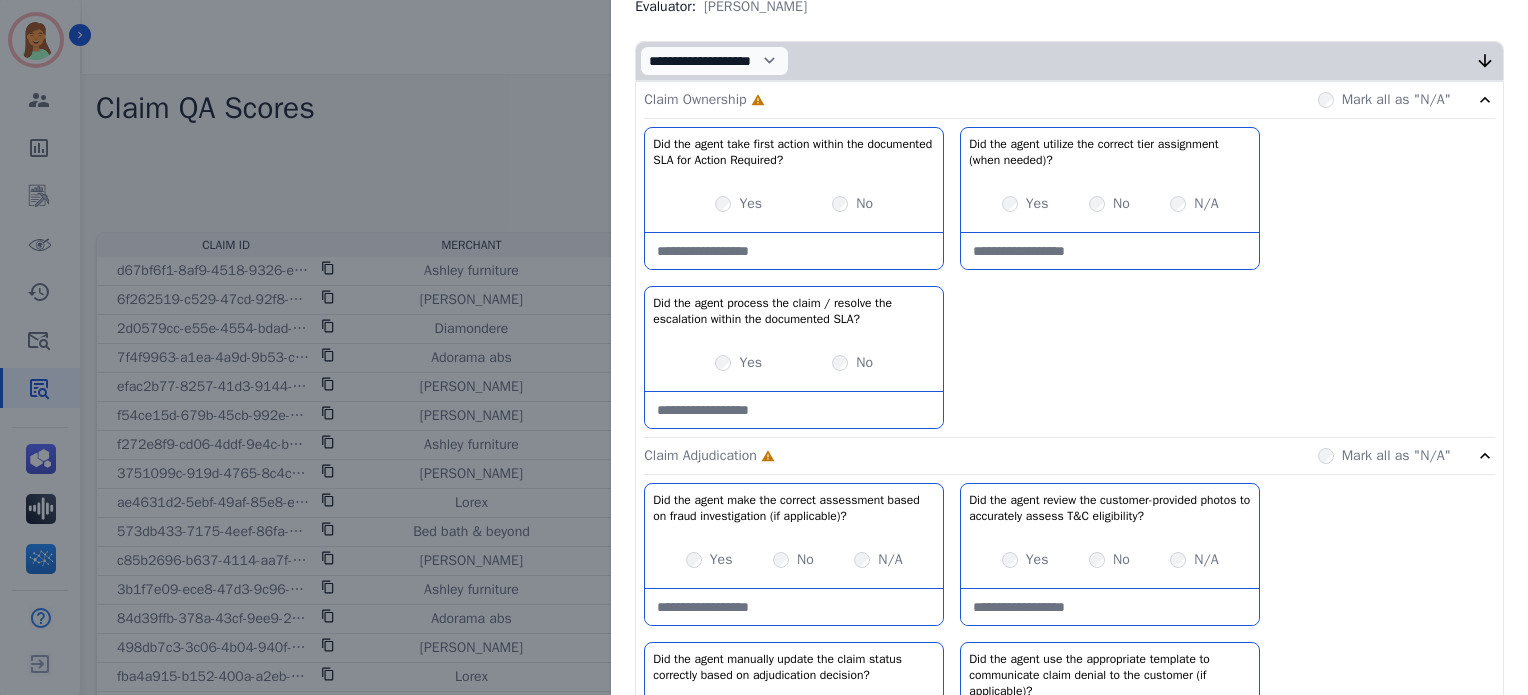 scroll, scrollTop: 287, scrollLeft: 0, axis: vertical 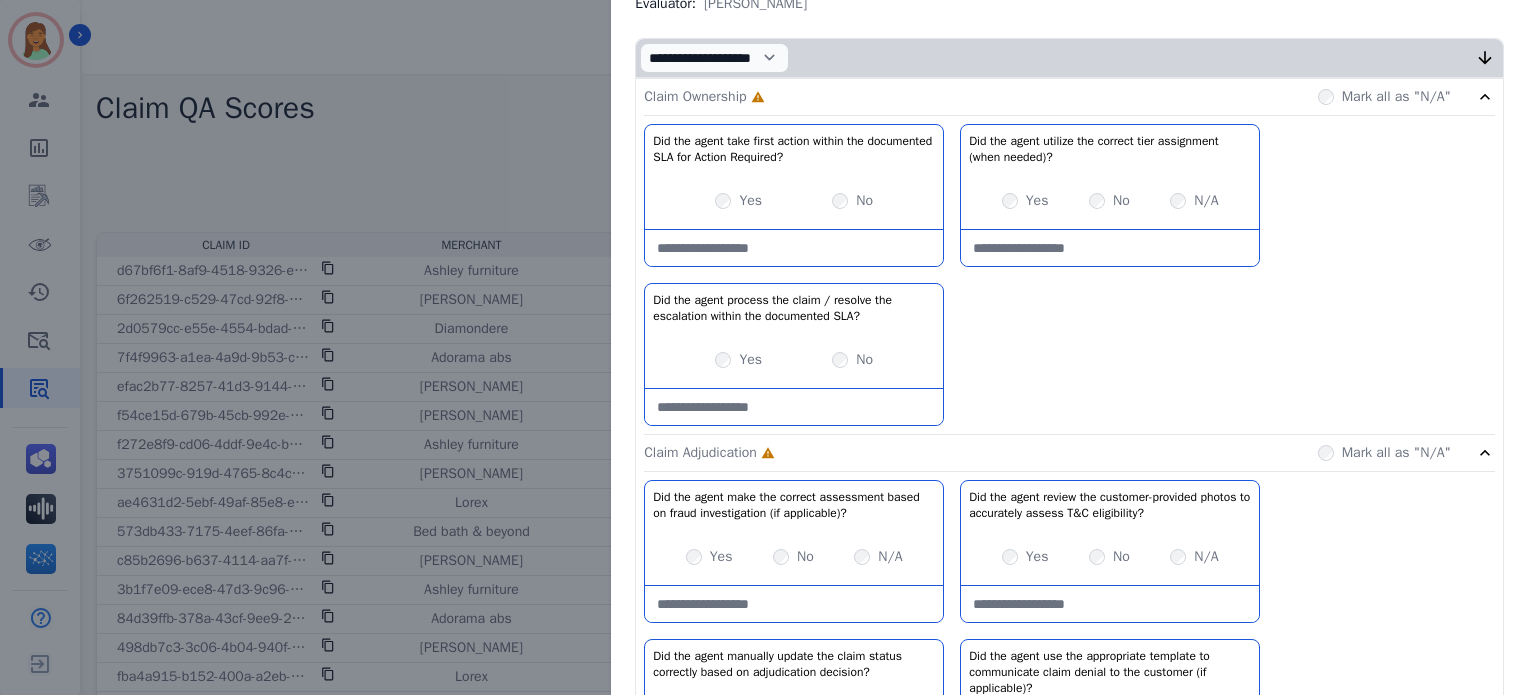 click on "Yes" at bounding box center [1037, 201] 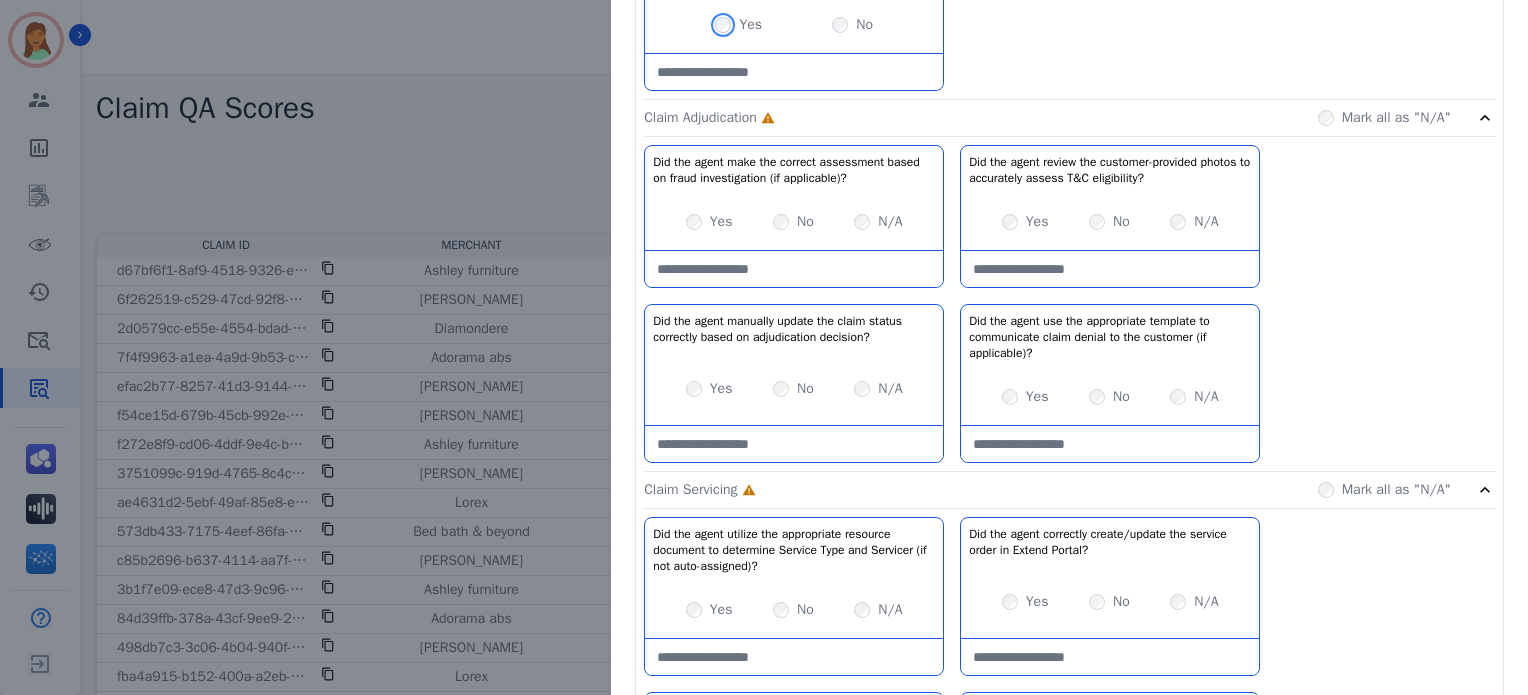 scroll, scrollTop: 628, scrollLeft: 0, axis: vertical 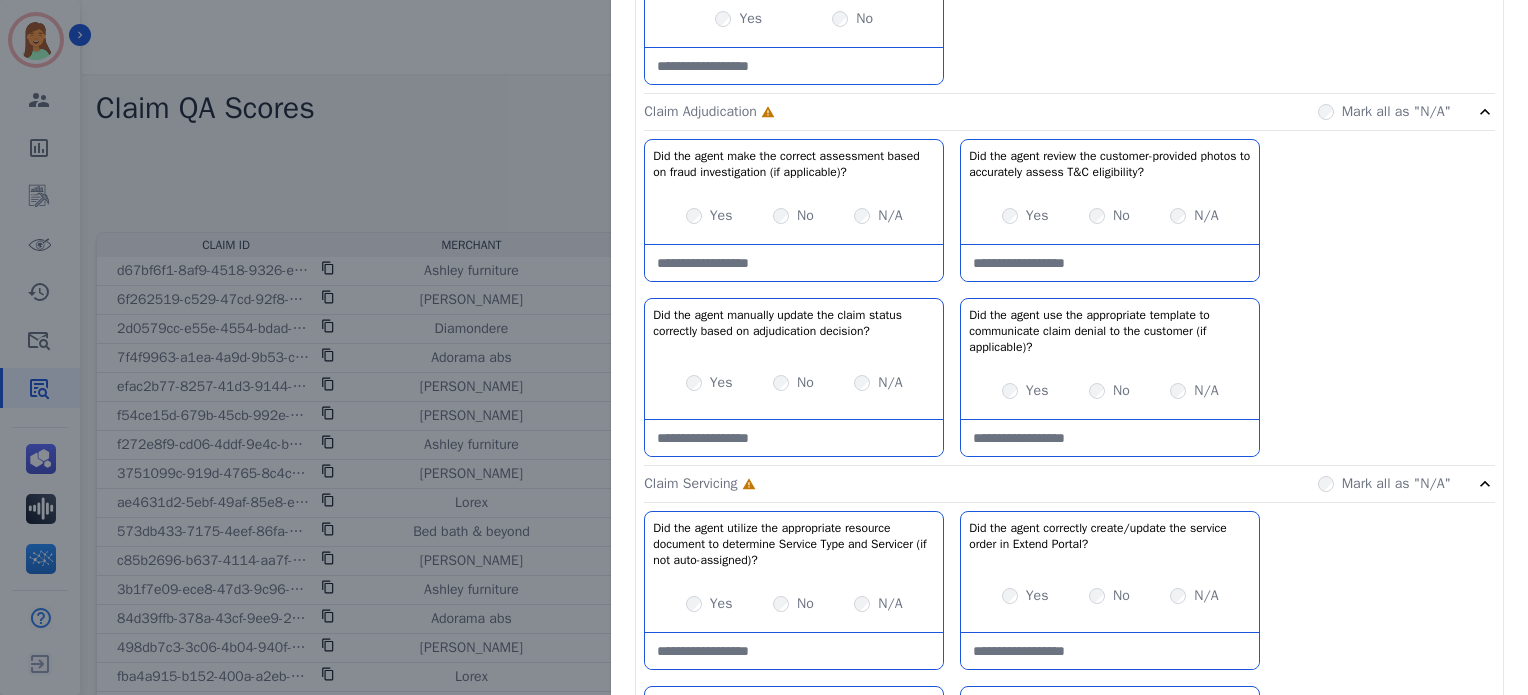 click on "No" at bounding box center (805, 216) 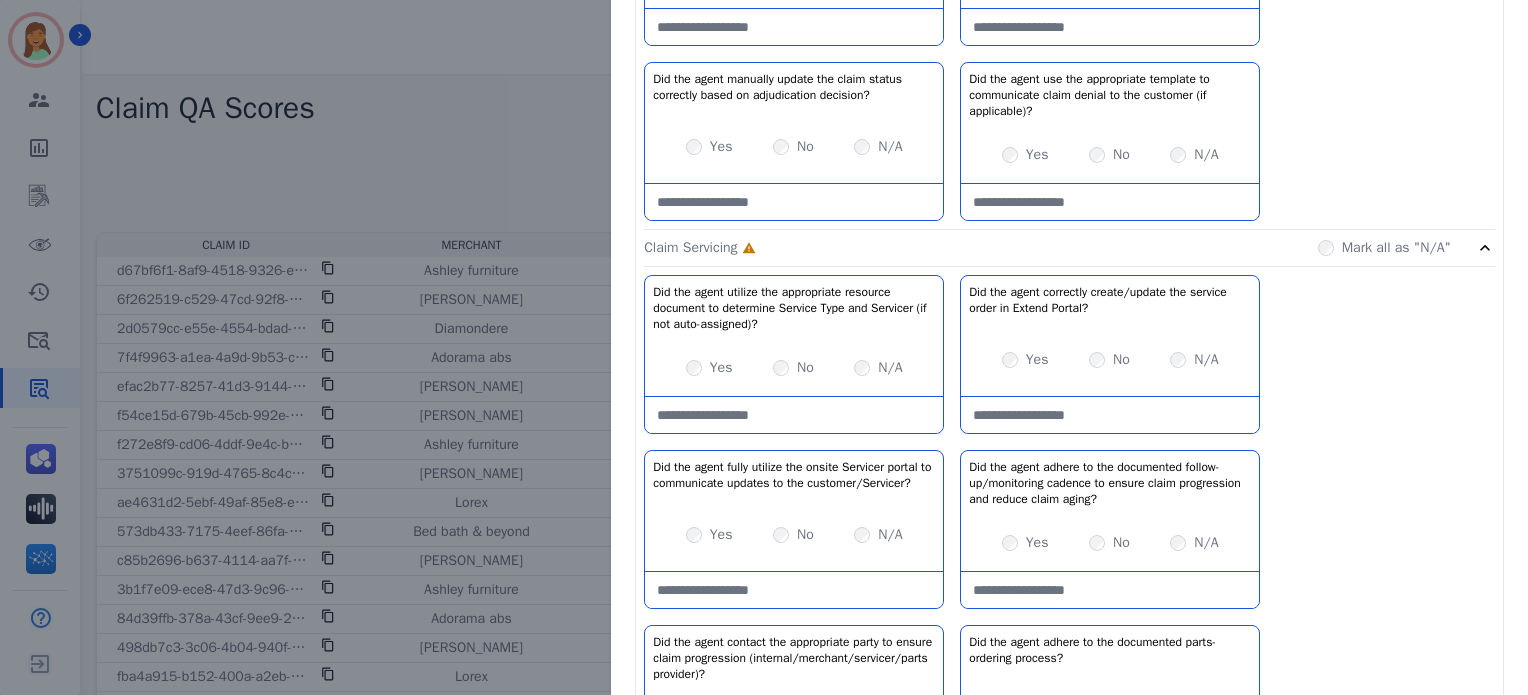 scroll, scrollTop: 870, scrollLeft: 0, axis: vertical 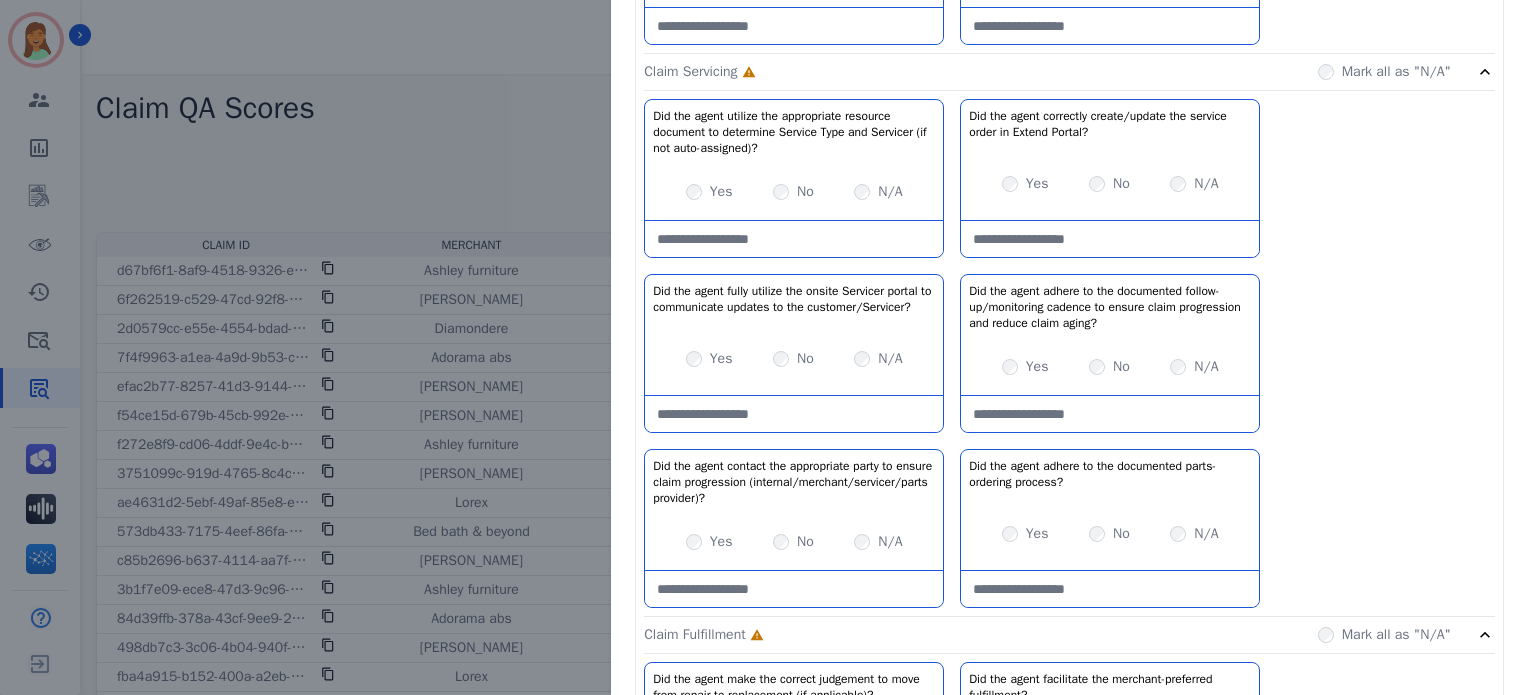click on "Yes" at bounding box center (721, 359) 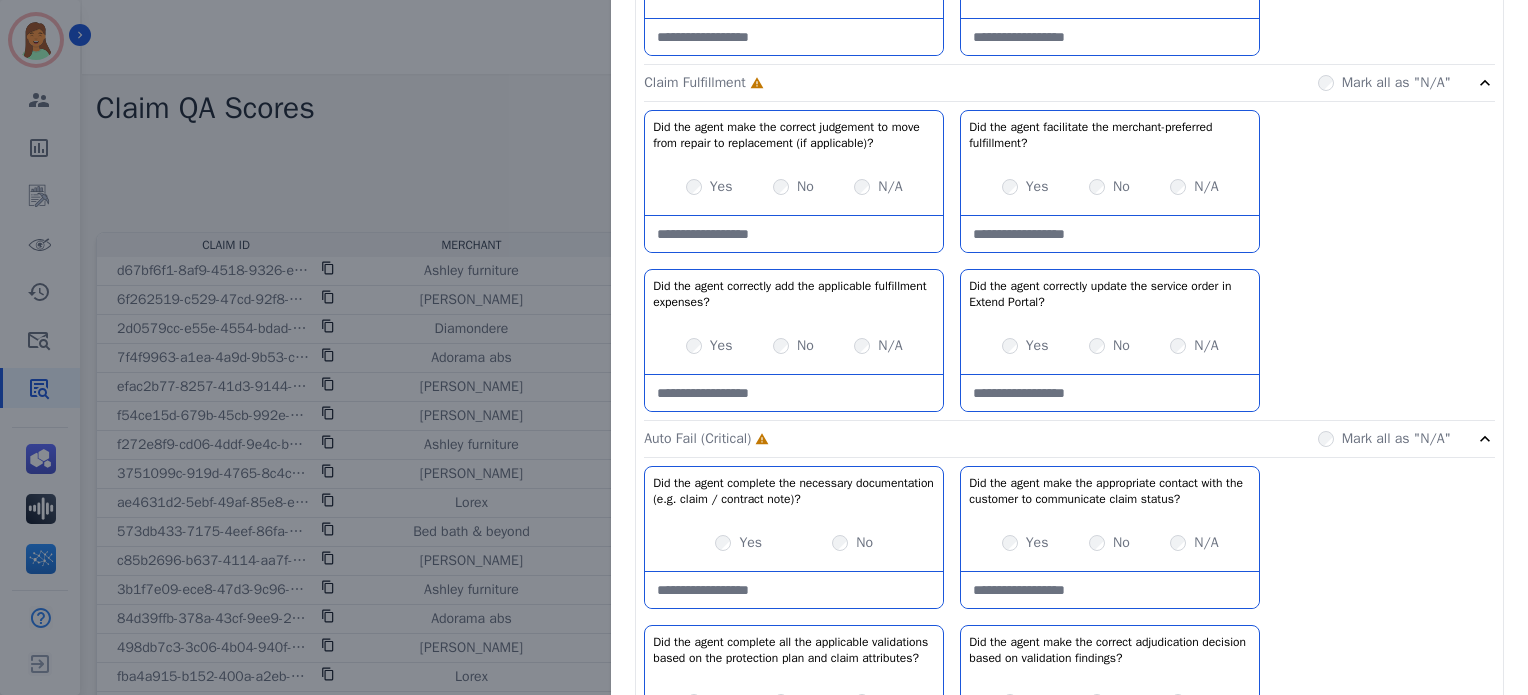 scroll, scrollTop: 1596, scrollLeft: 0, axis: vertical 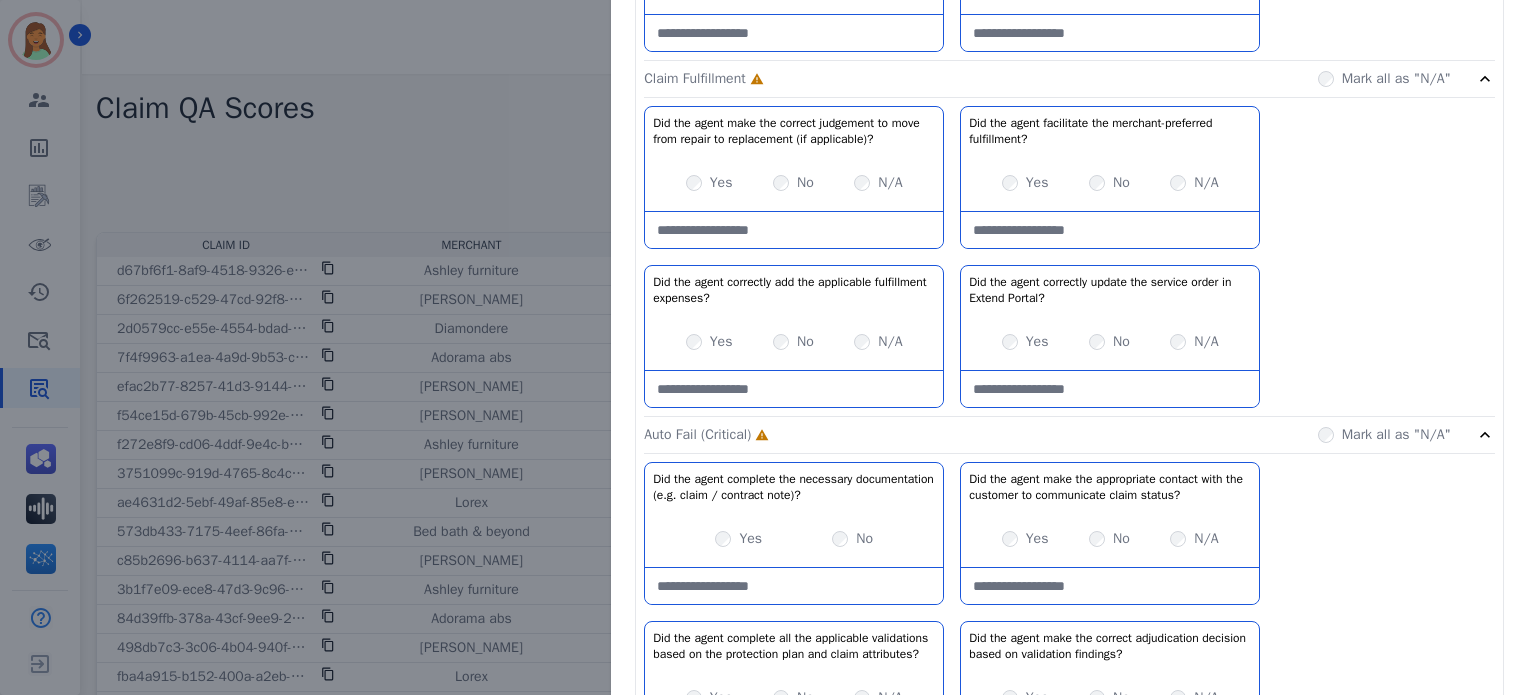 click on "N/A" at bounding box center [878, 183] 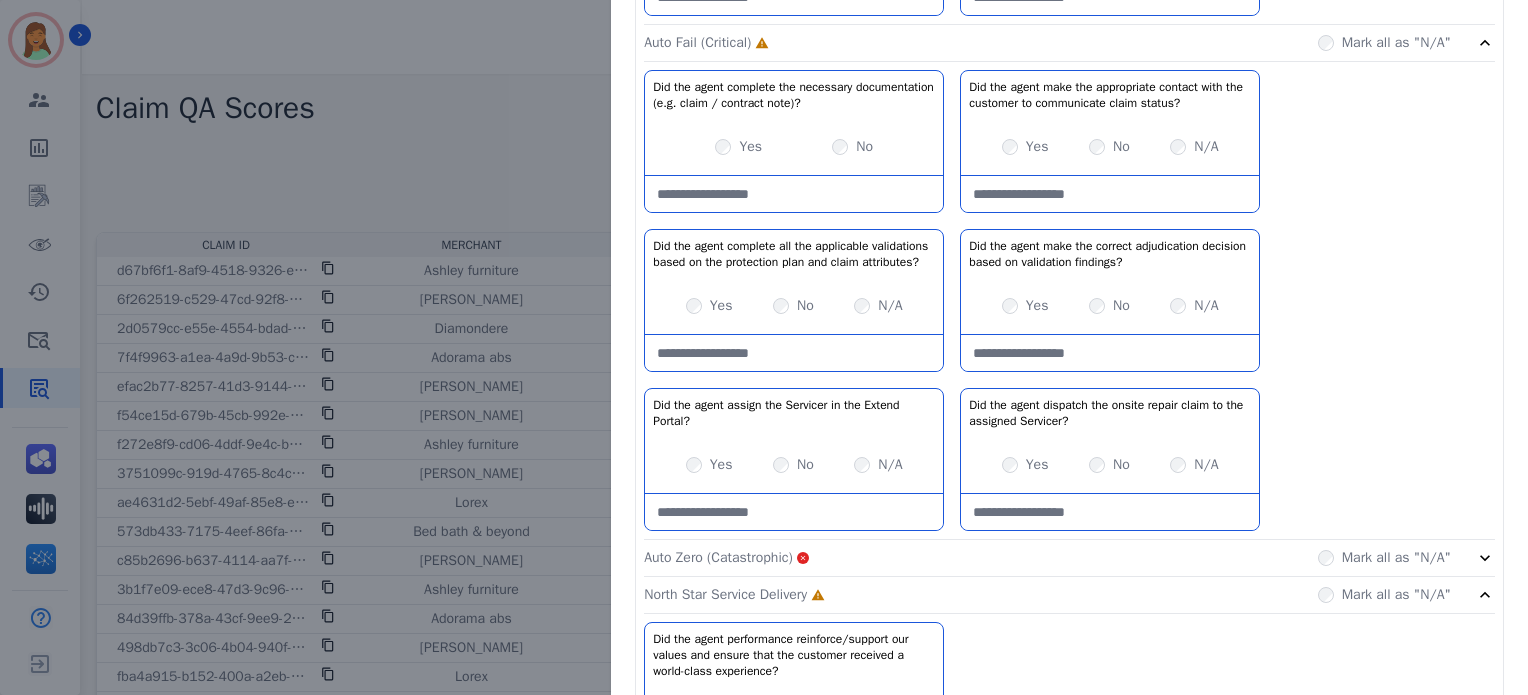 scroll, scrollTop: 1988, scrollLeft: 0, axis: vertical 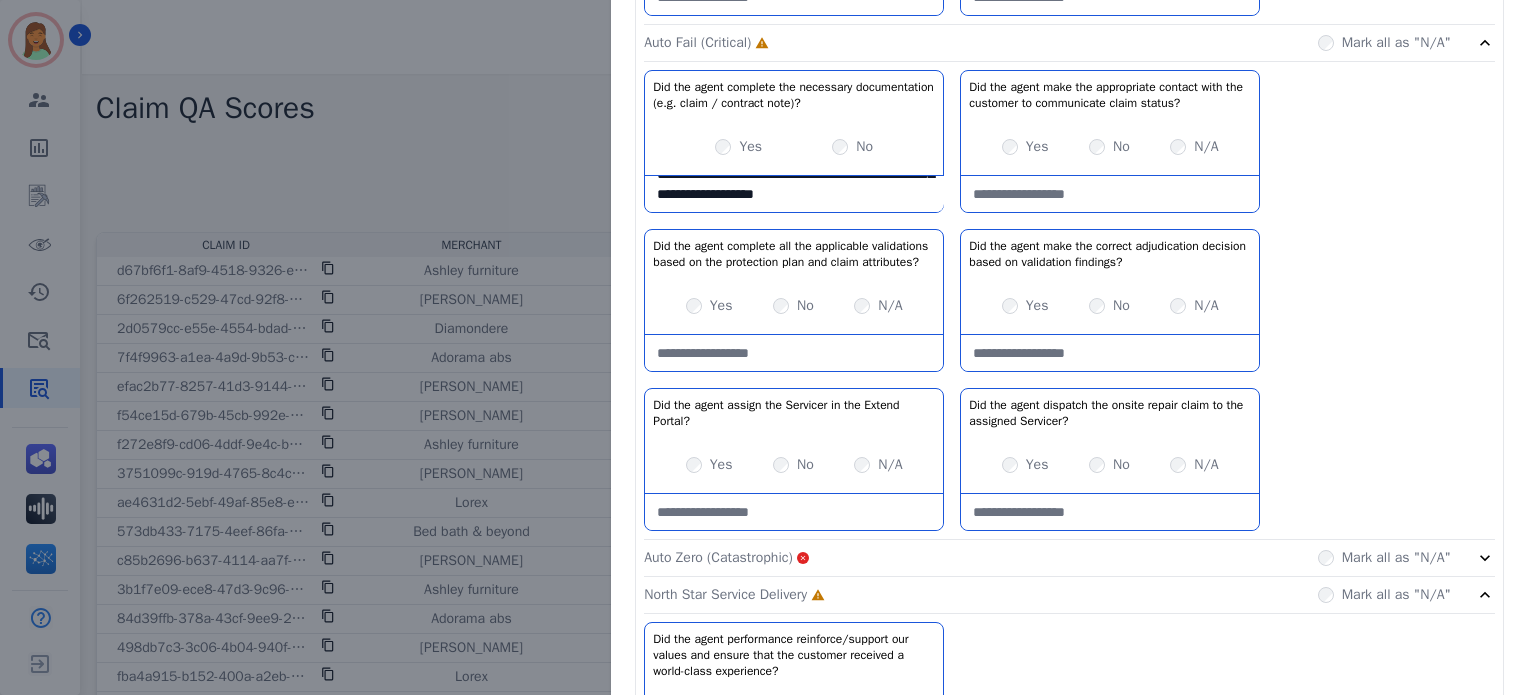 type on "**********" 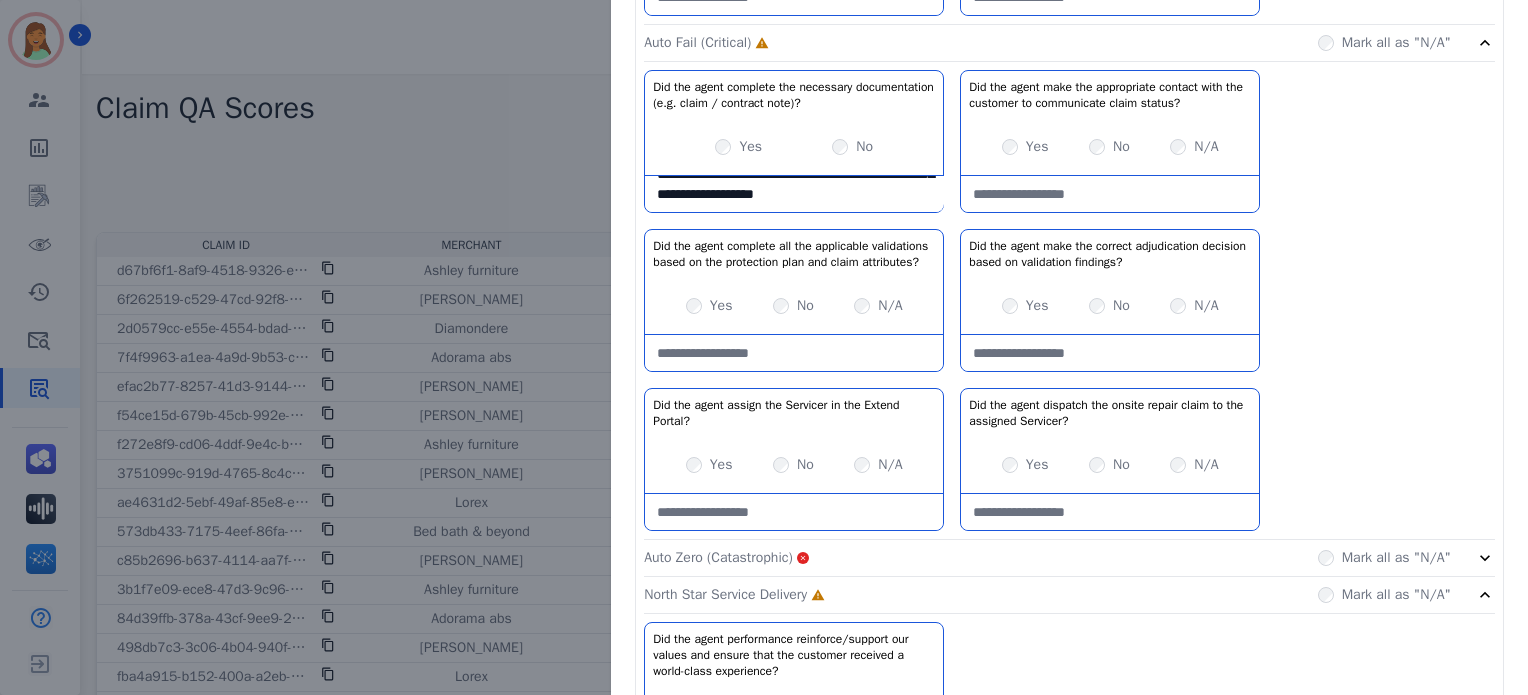 click on "Yes" at bounding box center [1025, 306] 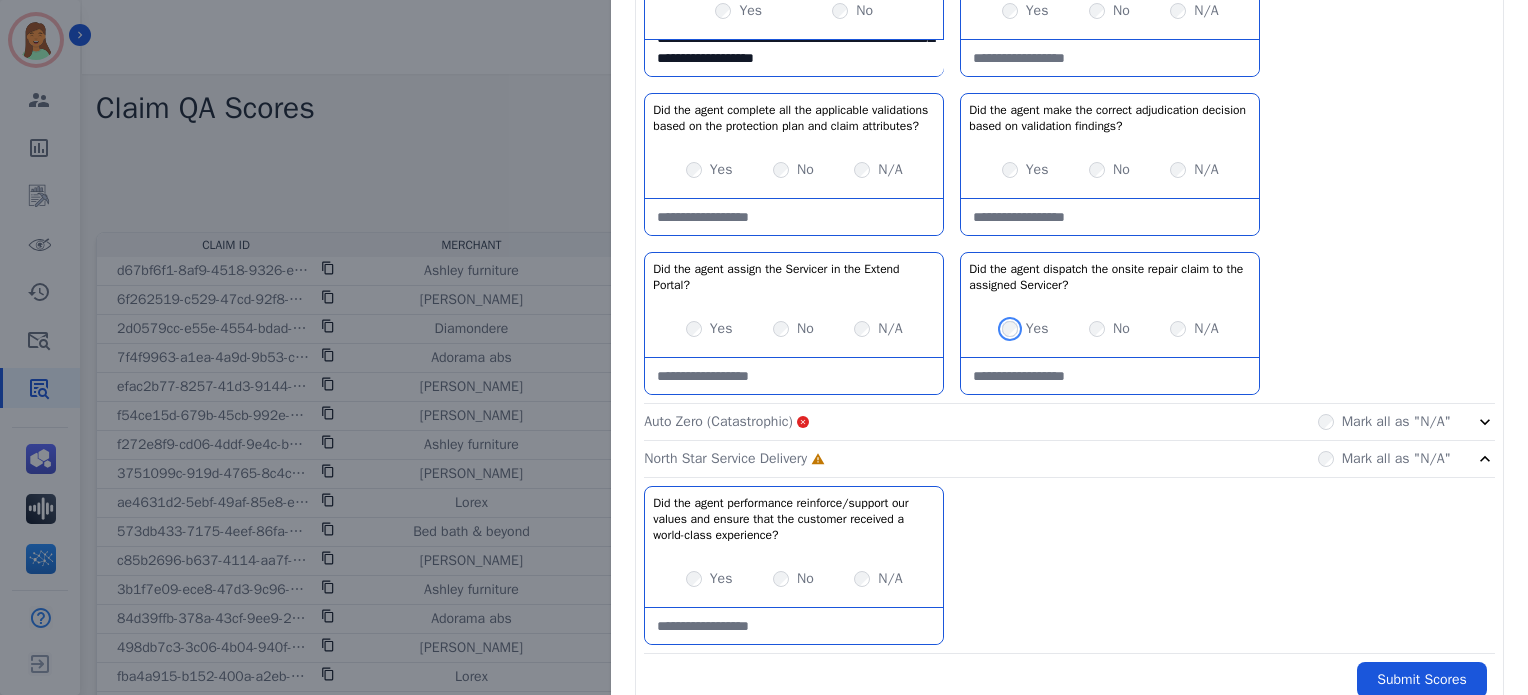 scroll, scrollTop: 2134, scrollLeft: 0, axis: vertical 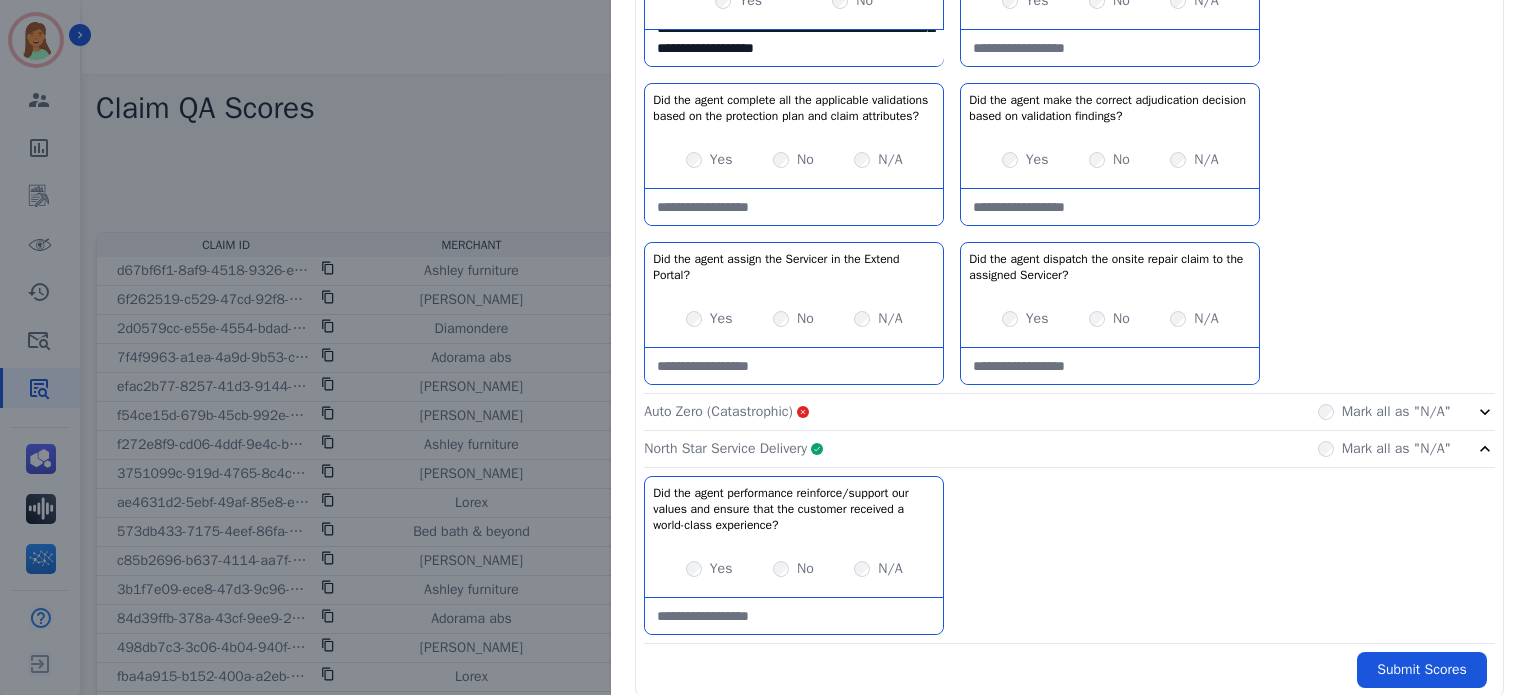 click on "Claim Ownership     Complete         Mark all as "N/A"     Did the agent take first action within the documented SLA for Action Required?   No description         Yes     No   Did the agent utilize the correct tier assignment (when needed)?   No description         Yes     No     N/A   Did the agent process the claim / resolve the escalation within the documented SLA?   No description         Yes     No   Claim Adjudication     Complete         Mark all as "N/A"     Did the agent make the correct assessment based on fraud investigation (if applicable)?   No description         Yes     No     N/A   Did the agent review the customer-provided photos to accurately assess T&C eligibility?   No description         Yes     No     N/A   Did the agent manually update the claim status correctly based on adjudication decision?   No description         Yes     No     N/A   Did the agent use the appropriate template to communicate claim denial to the customer (if applicable)?   No description         Yes     No" at bounding box center (1069, -540) 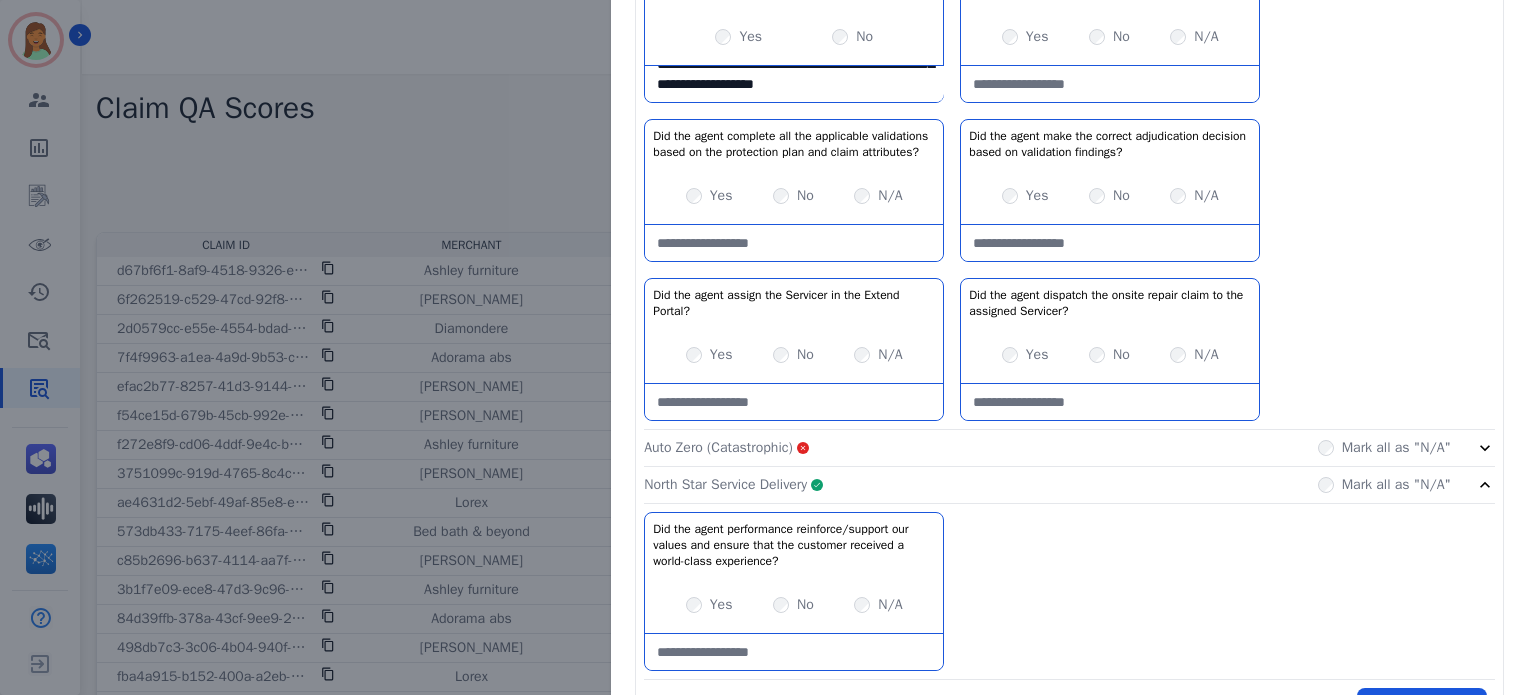 scroll, scrollTop: 2166, scrollLeft: 0, axis: vertical 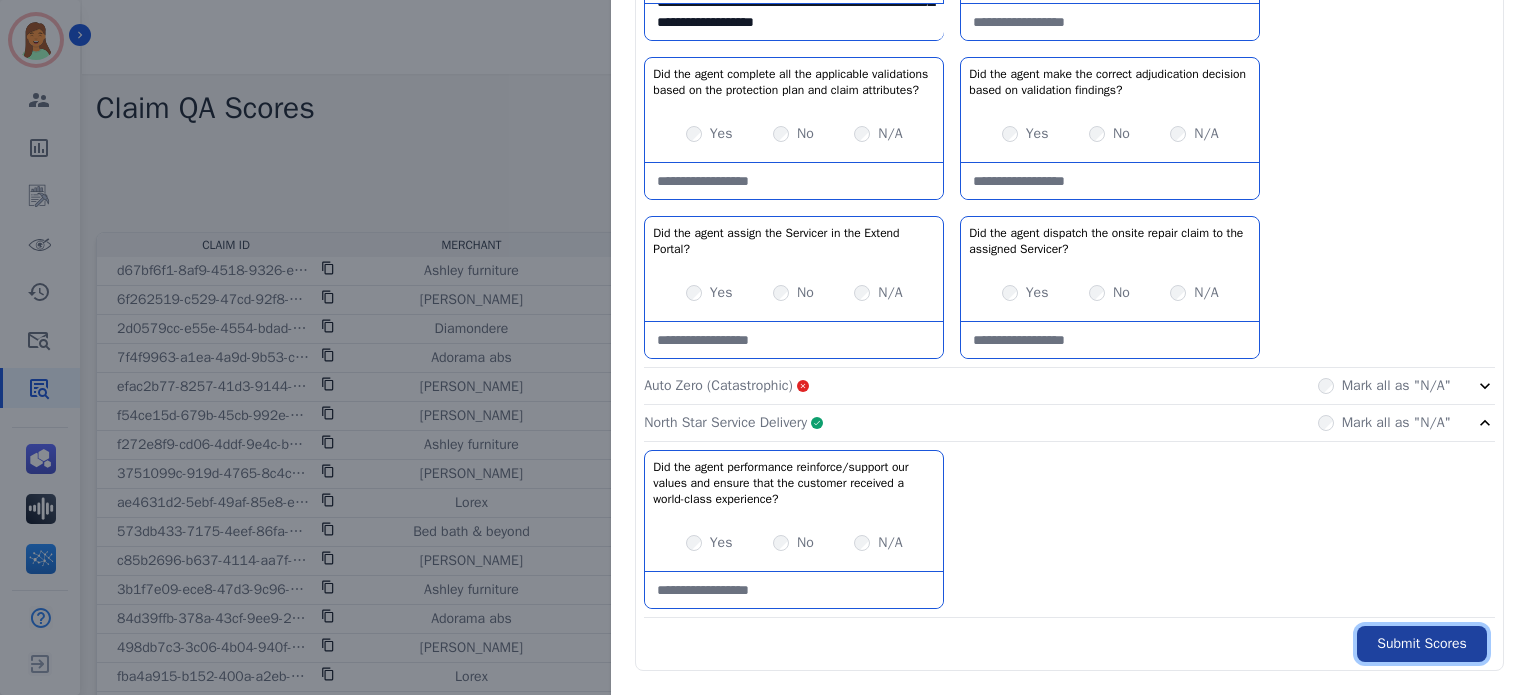 click on "Submit Scores" at bounding box center (1422, 644) 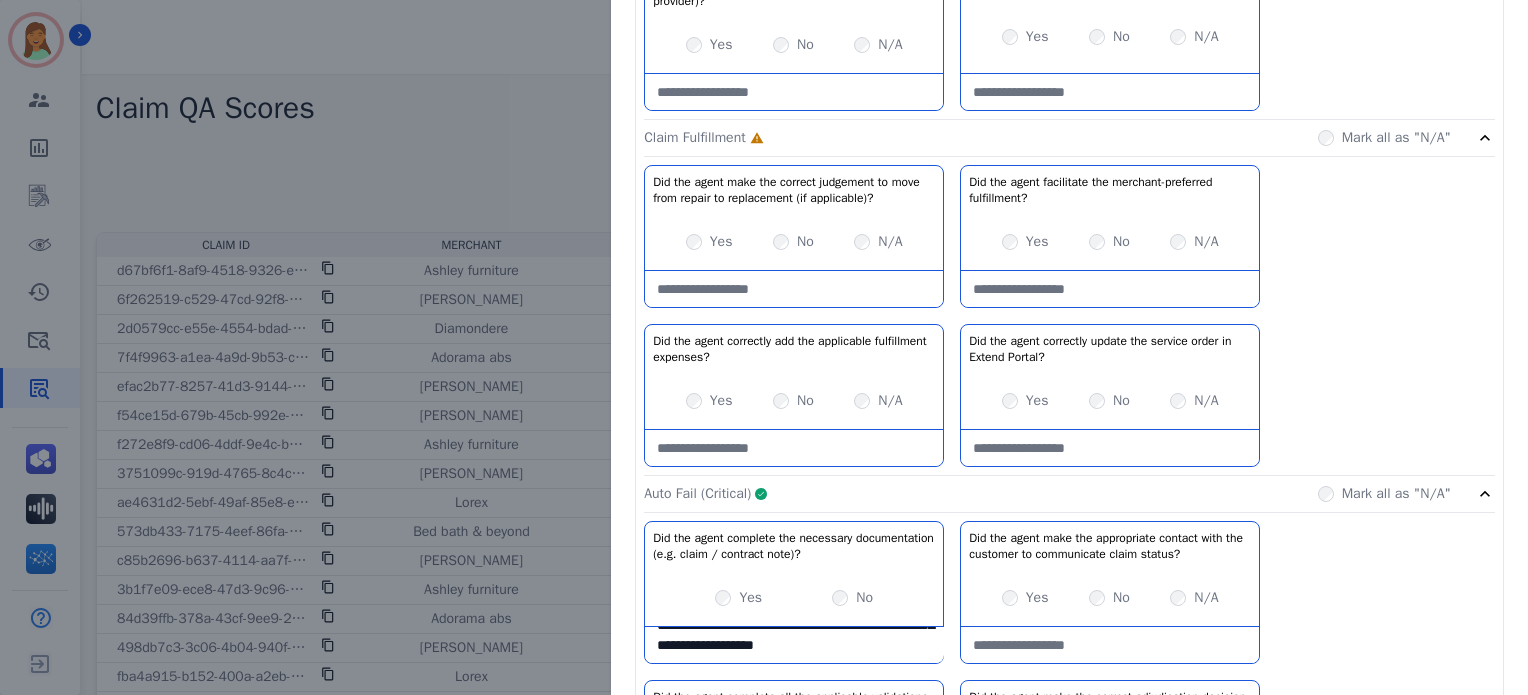 scroll, scrollTop: 1531, scrollLeft: 0, axis: vertical 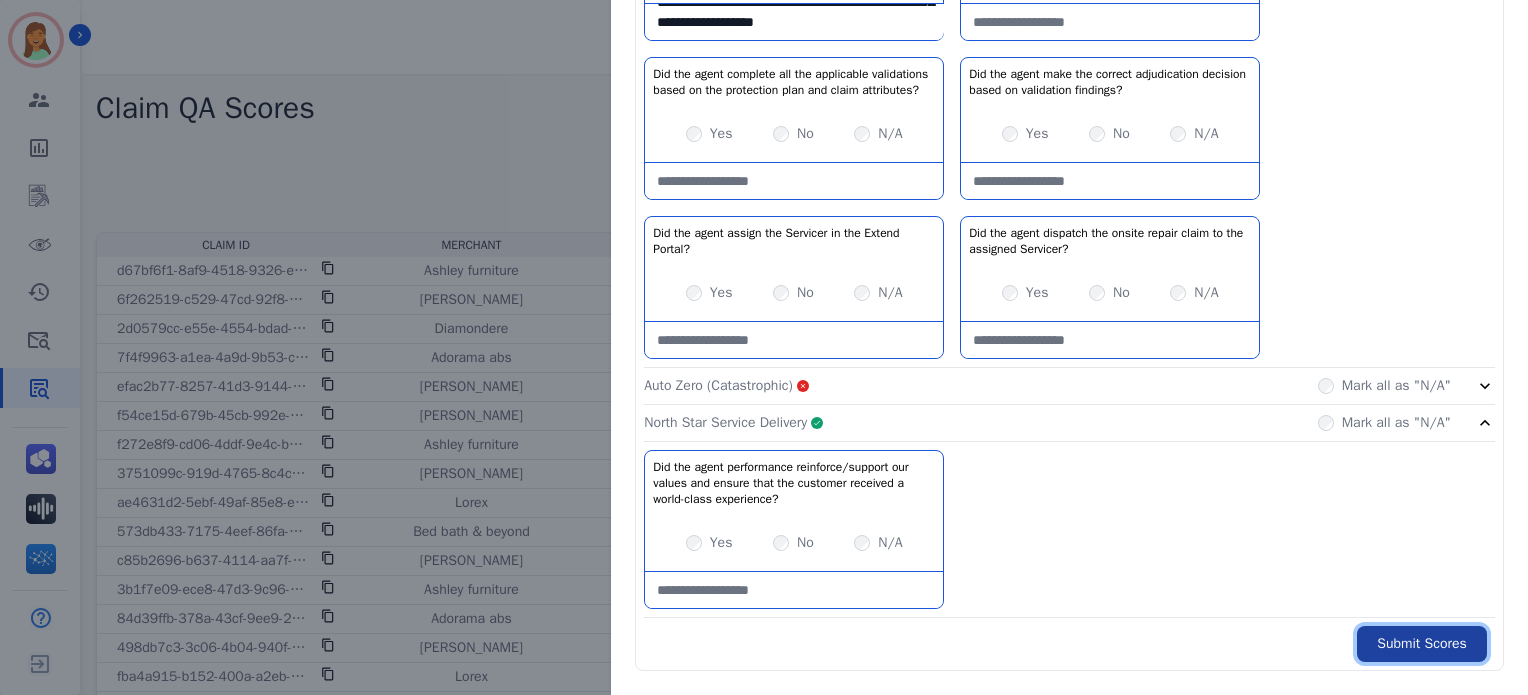 click on "Submit Scores" at bounding box center [1422, 644] 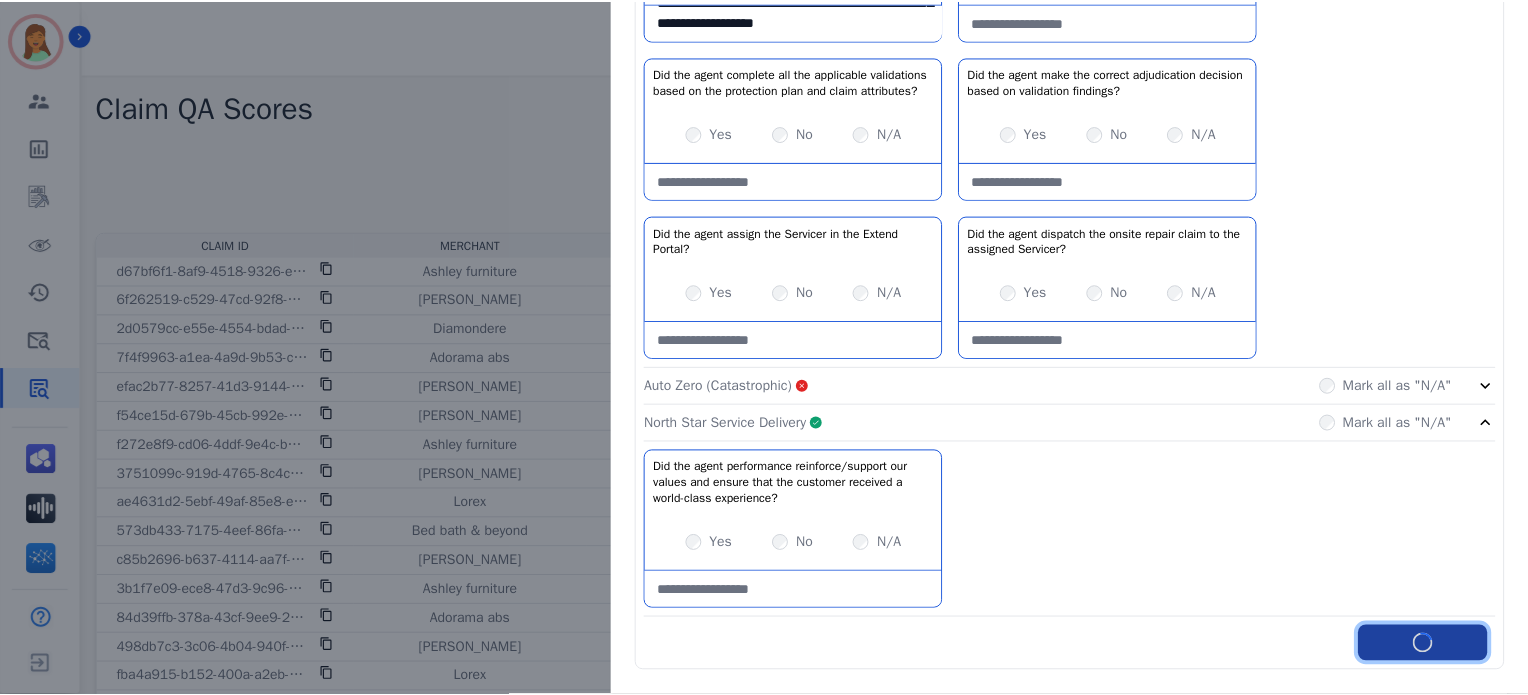 scroll, scrollTop: 2278, scrollLeft: 0, axis: vertical 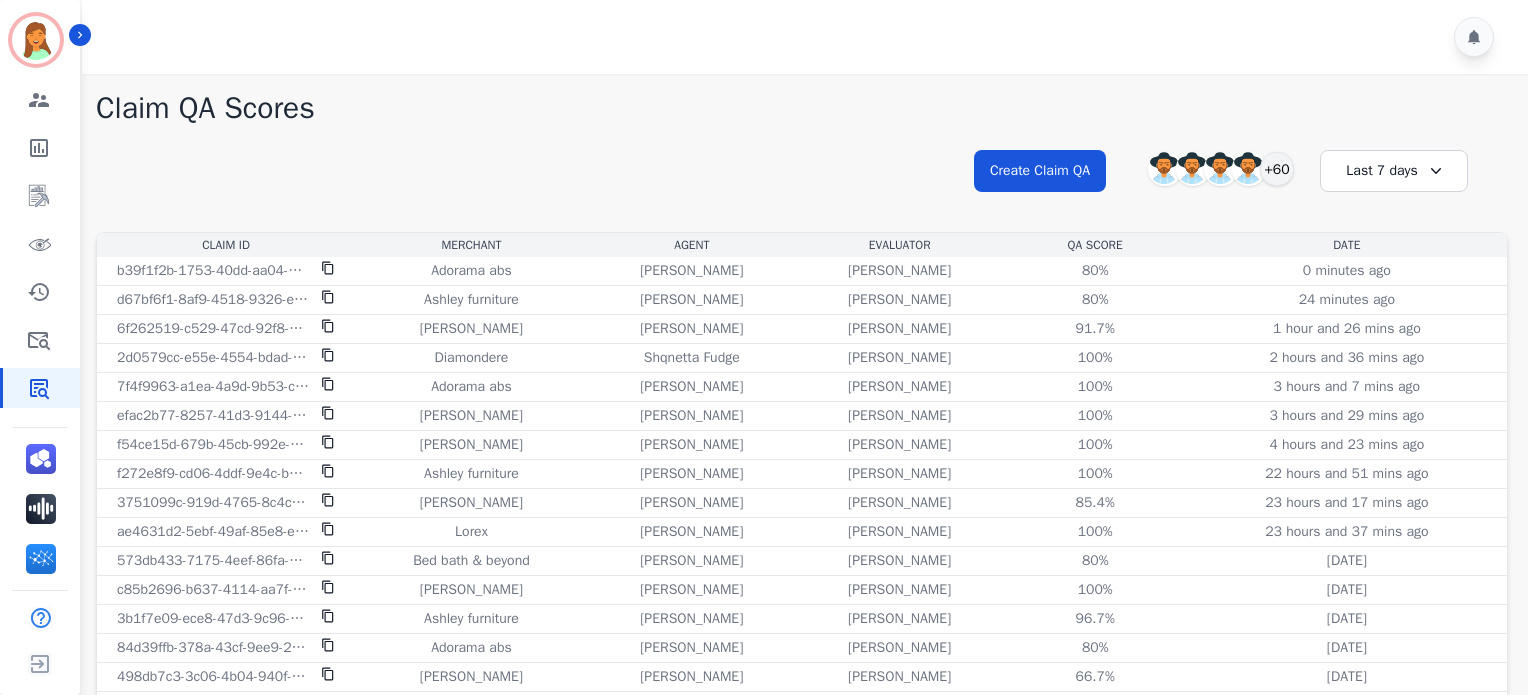 click on "**********" 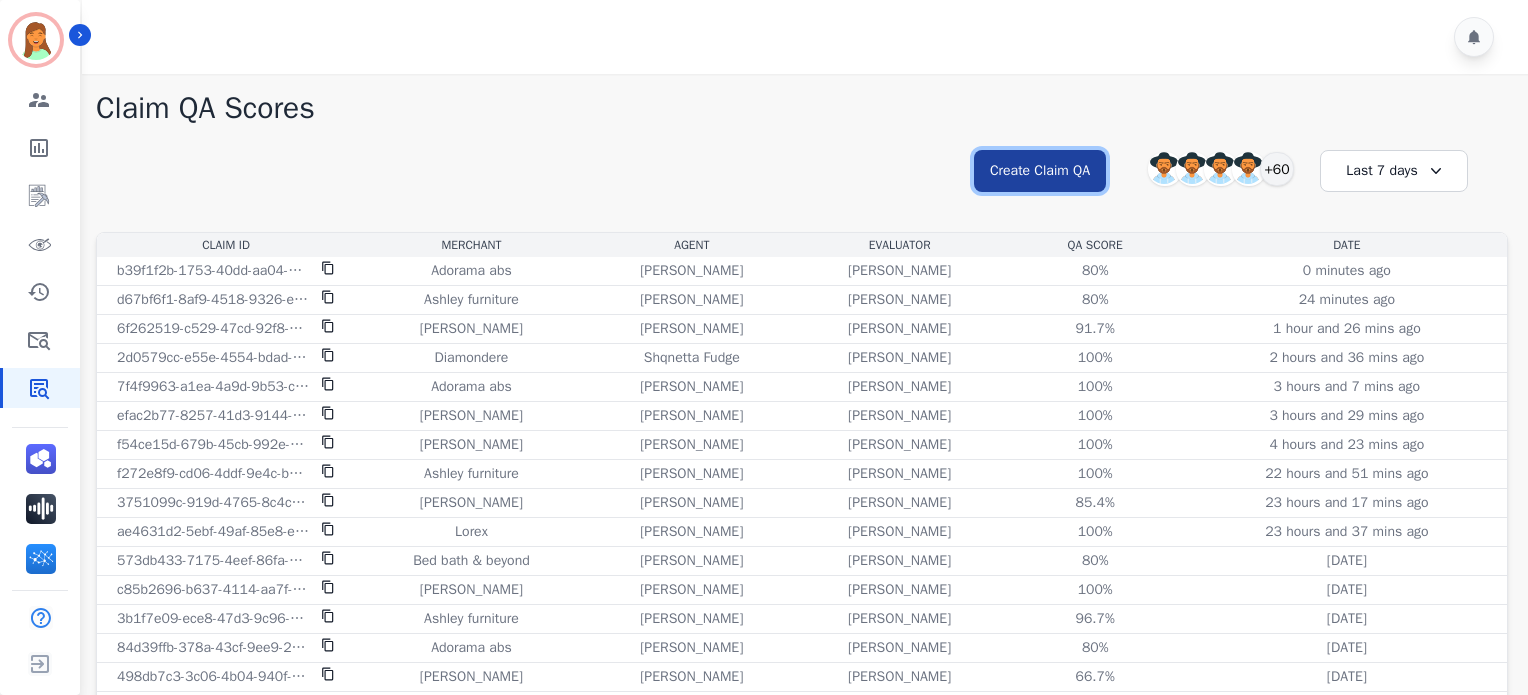 click on "Create Claim QA" at bounding box center (1040, 171) 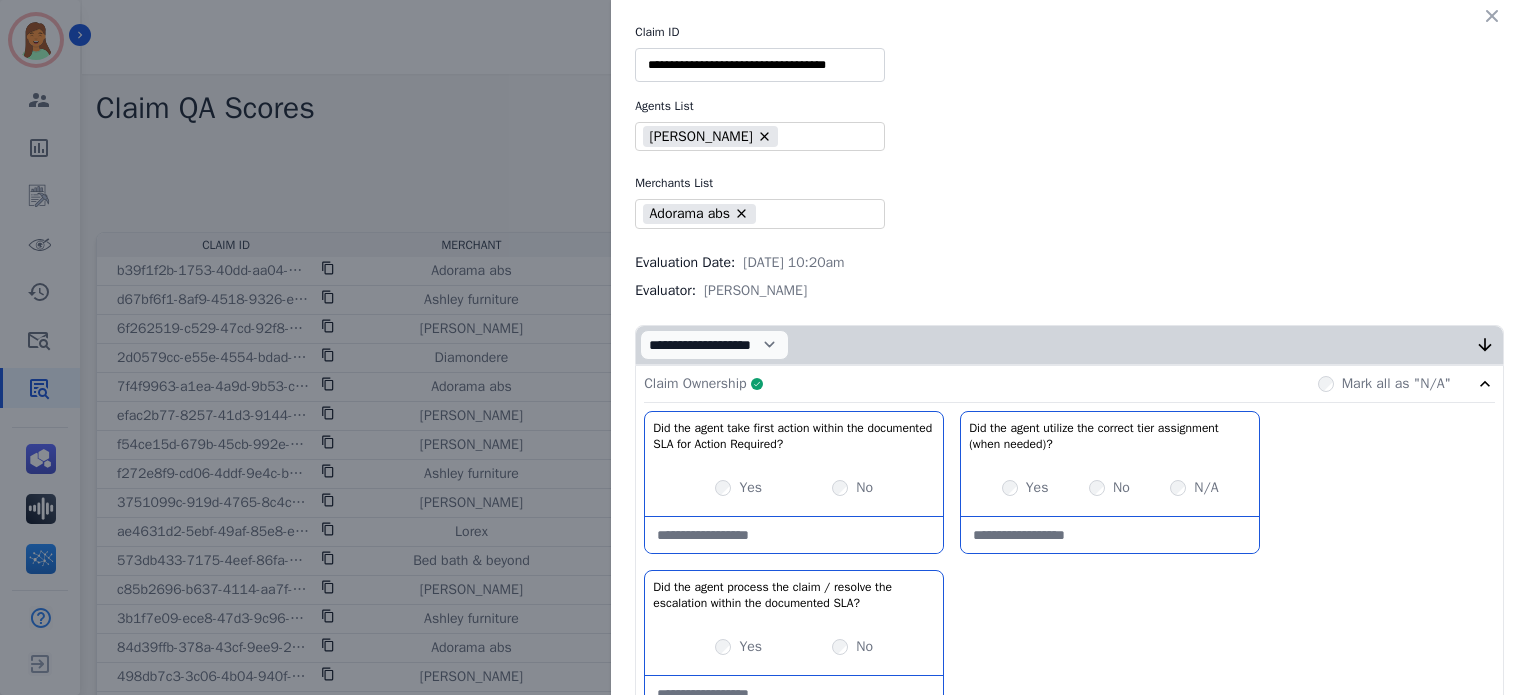 click 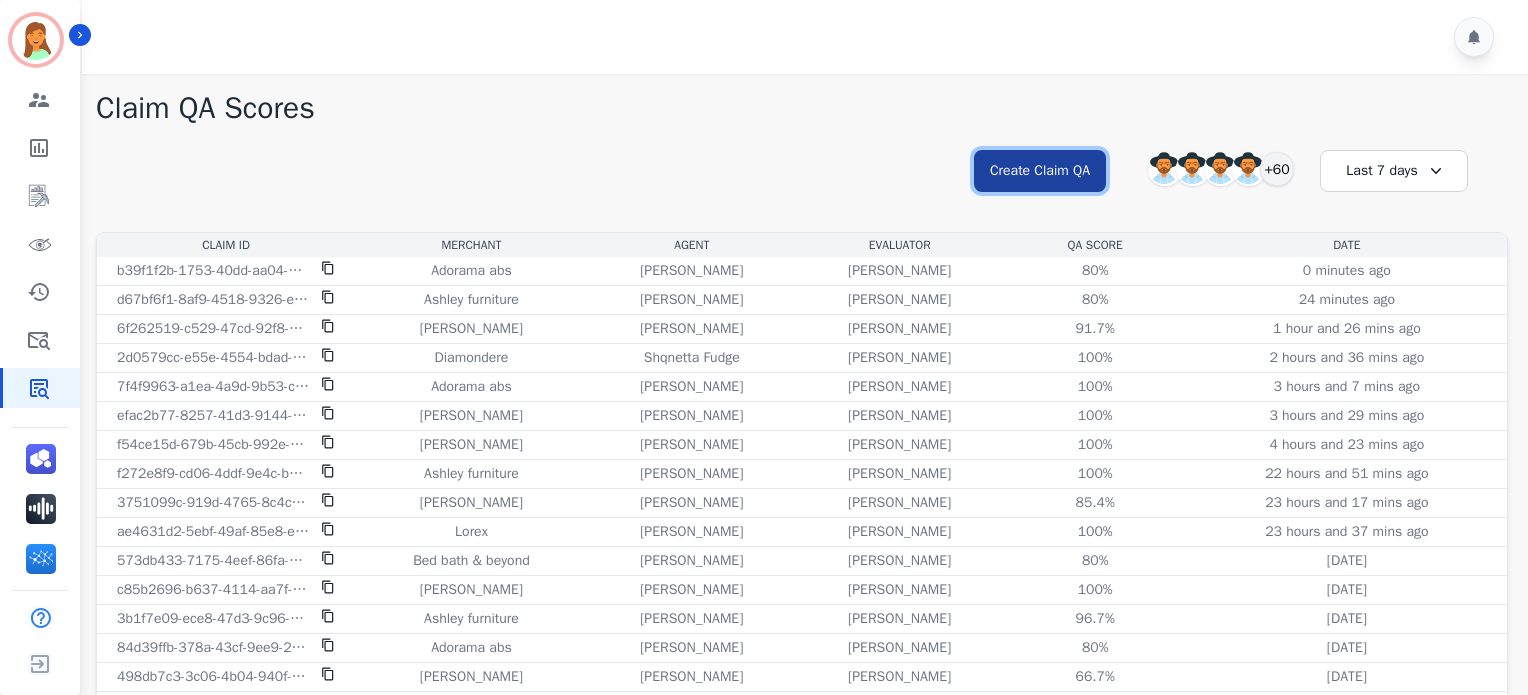 click on "Create Claim QA" at bounding box center [1040, 171] 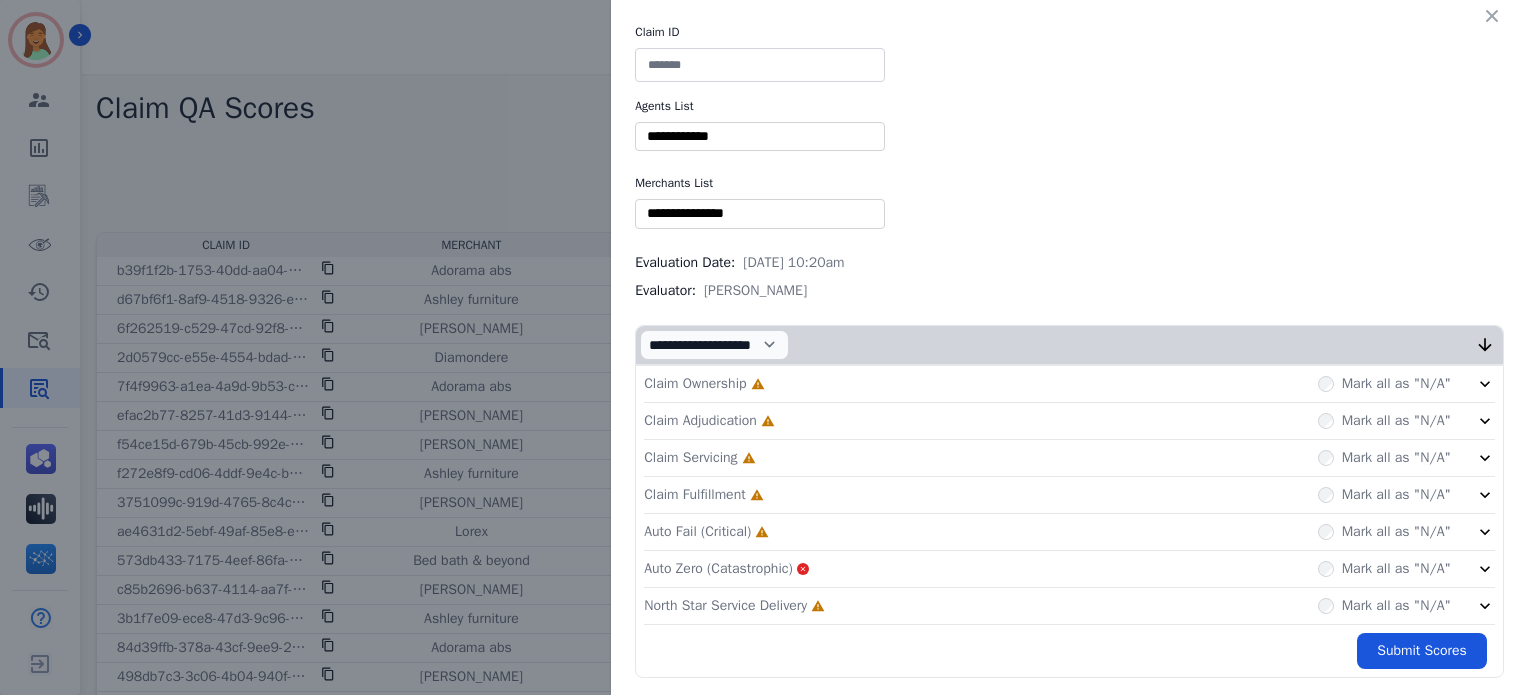 click at bounding box center (760, 65) 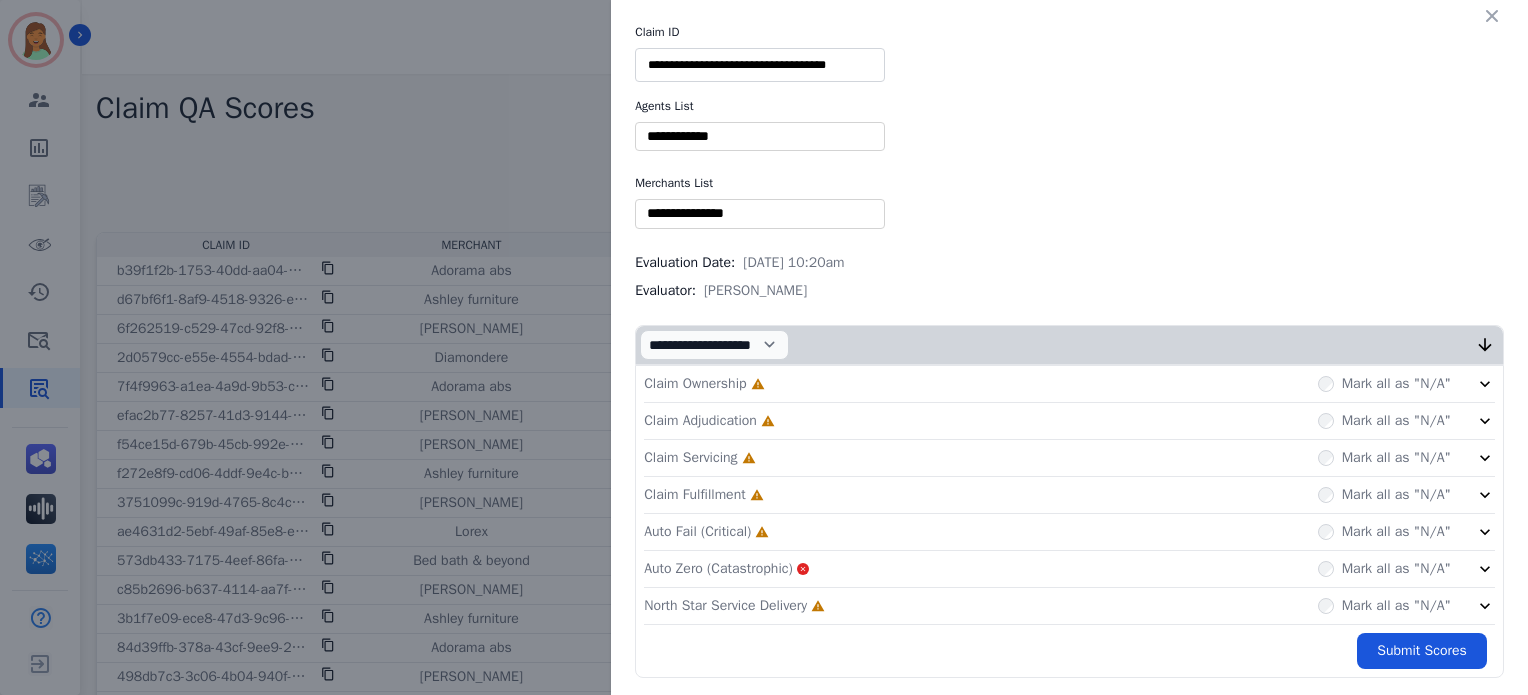 type on "**********" 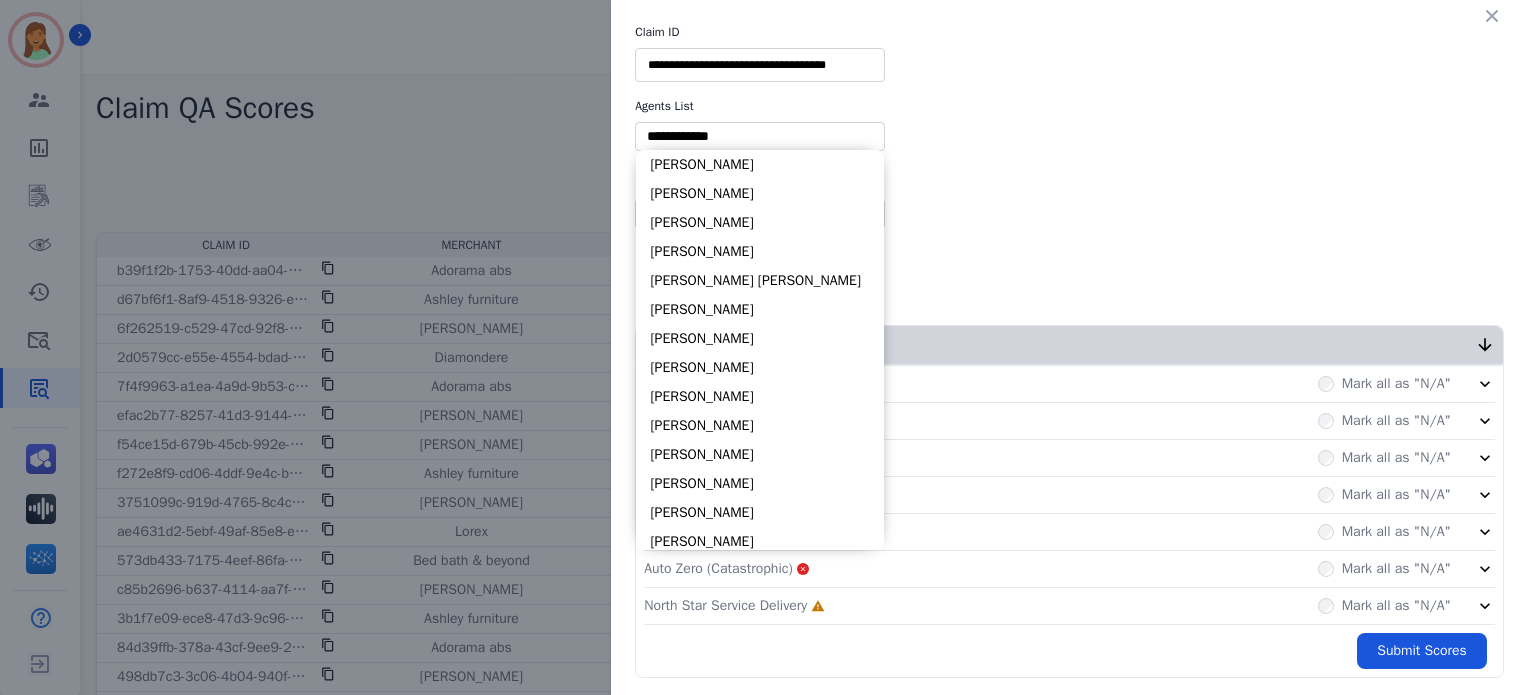 click at bounding box center (760, 136) 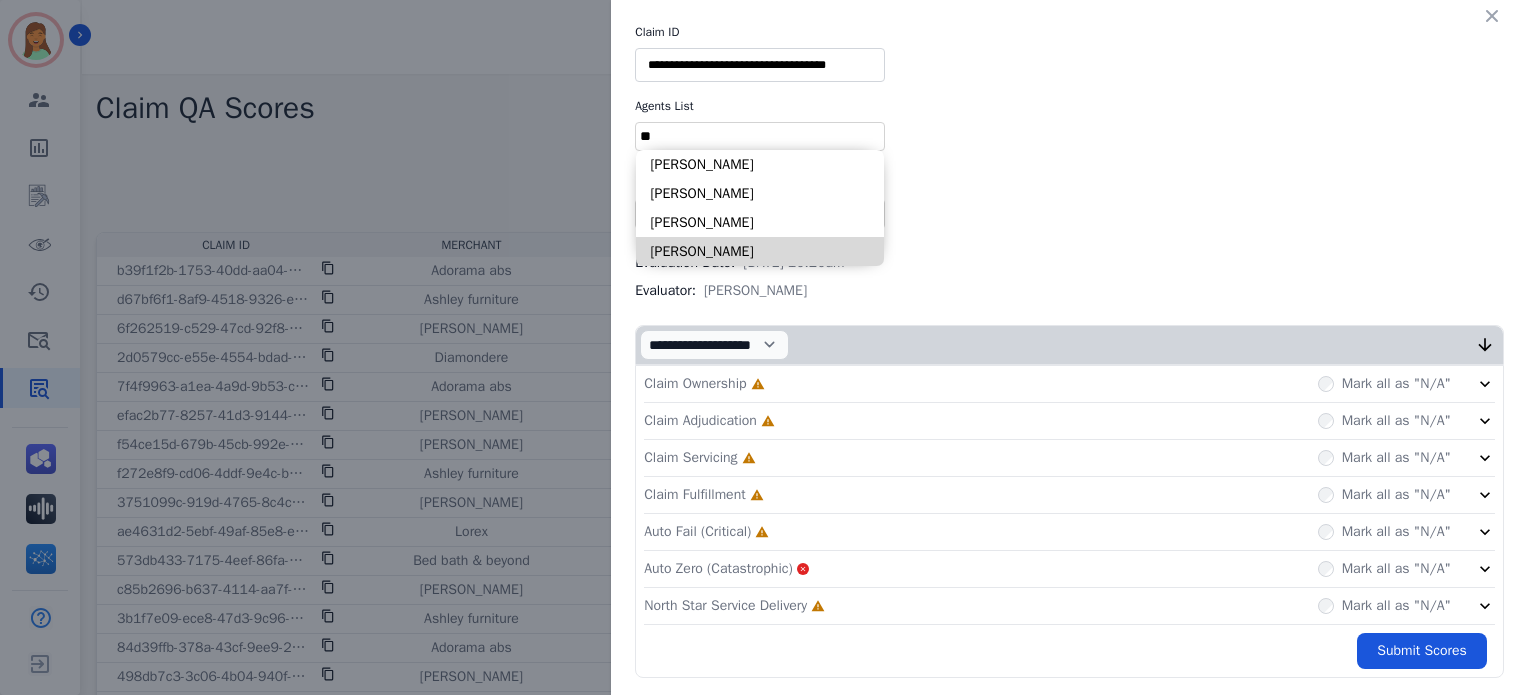 type on "**" 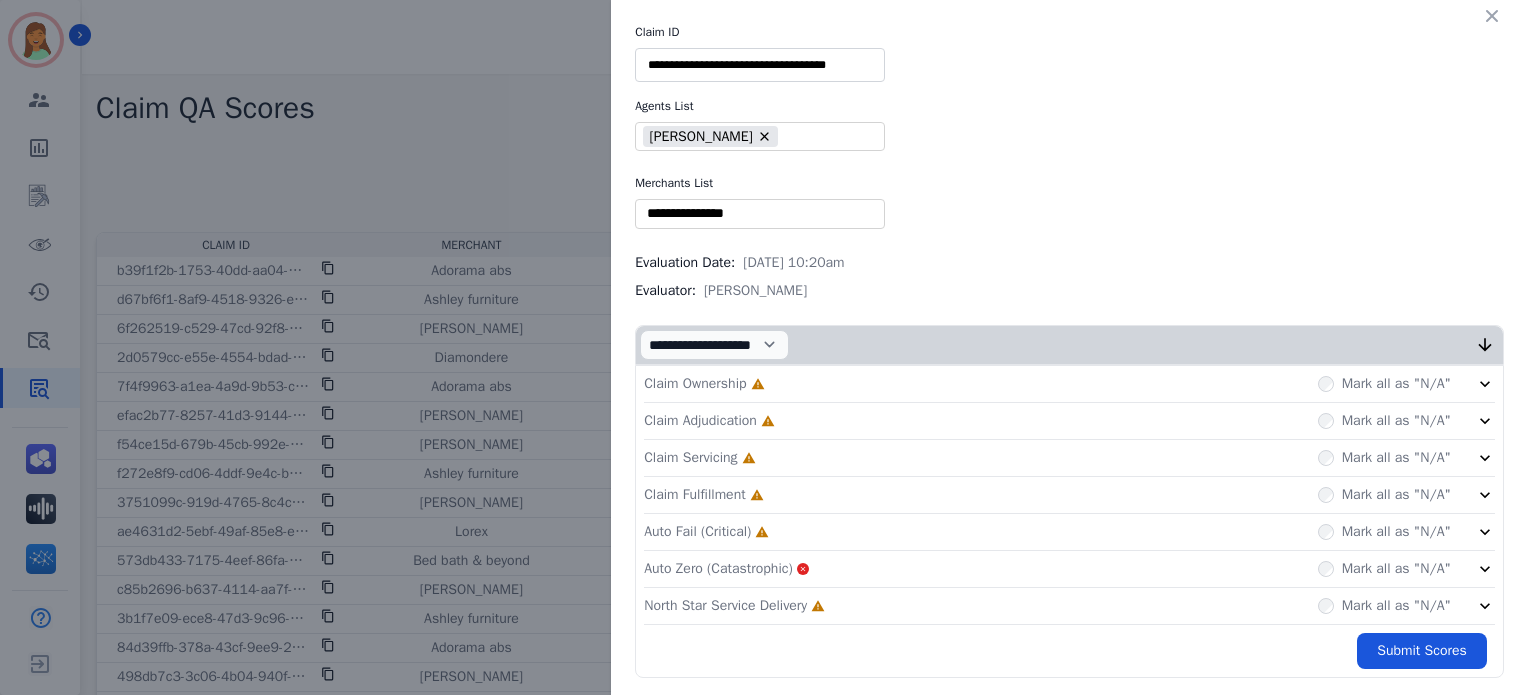click on "**             Blue tiger   Calpak   Watch warehouse   Nomad wheels   Scan sound inc   Sleep organics   Modern leisure   Treadmill outlet   Painted fox homes   Sportrx   Lensdirect   2loud 2bad   Moment   Thepulsebeats   Premier sheds direct   Fitment industries   [PERSON_NAME]   Silpada   Outcast garage   Jbl audio" at bounding box center [1069, 213] 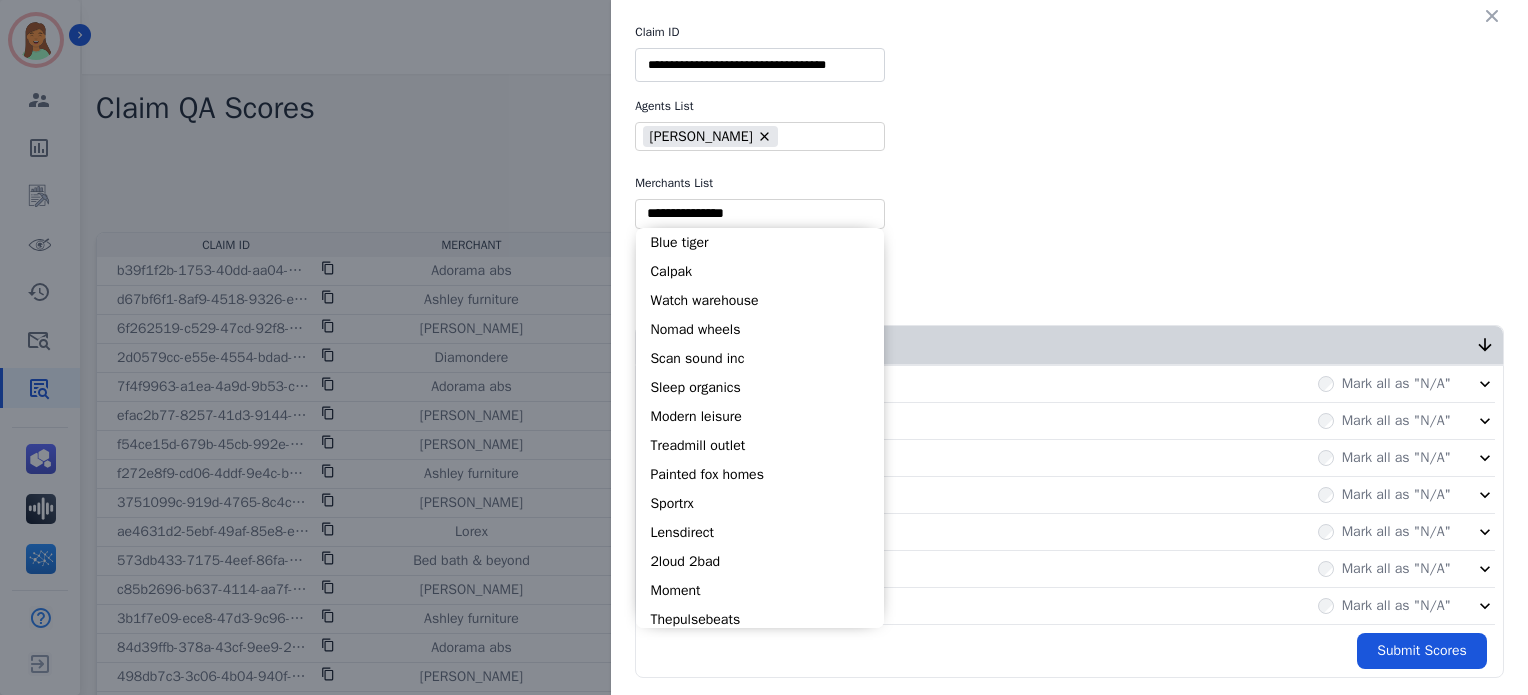 click at bounding box center [760, 213] 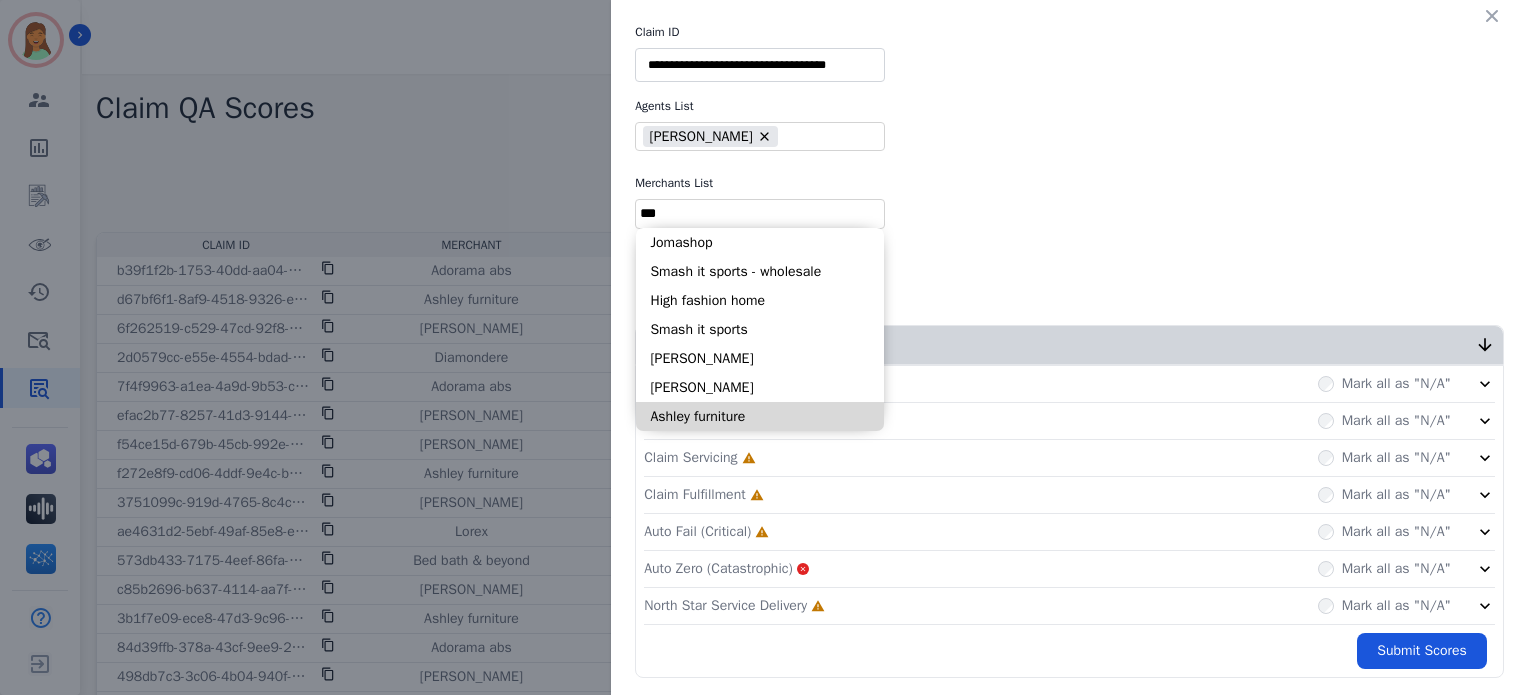 type on "***" 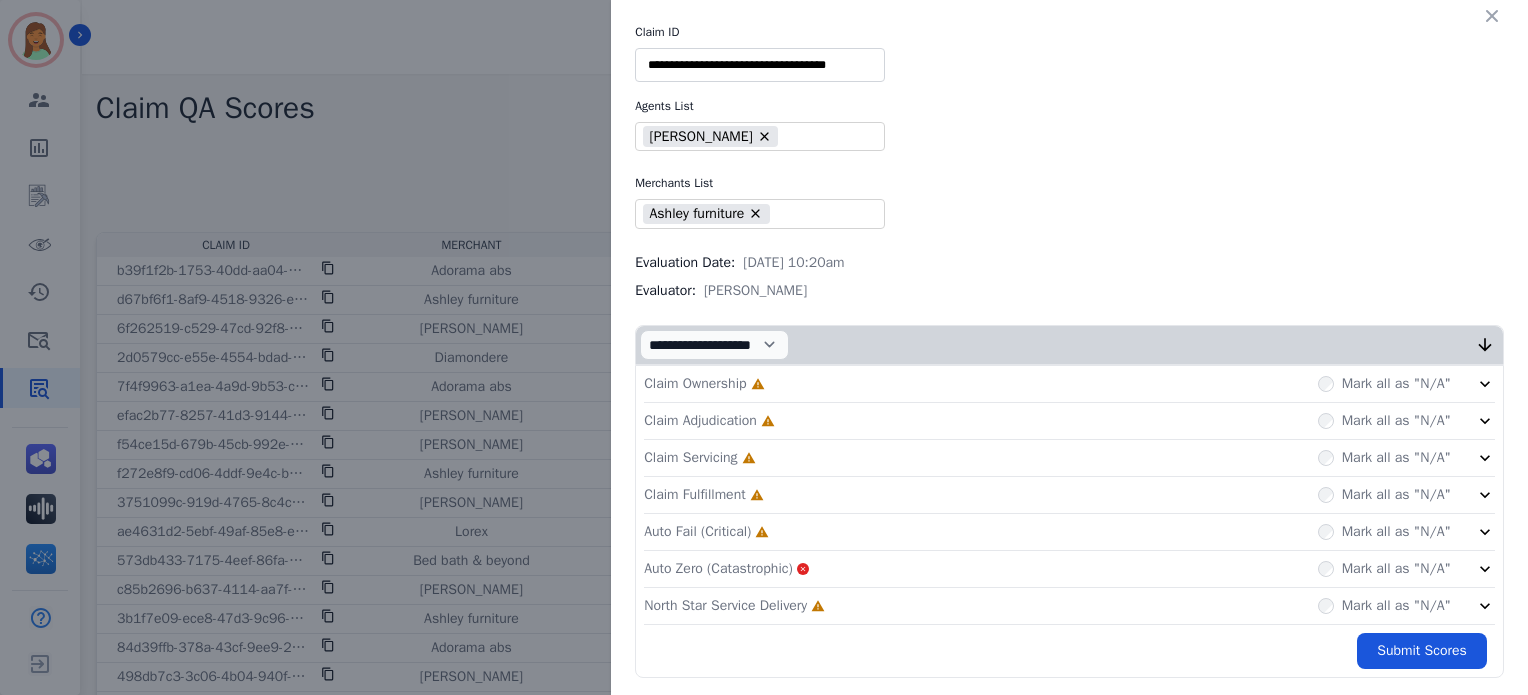 drag, startPoint x: 926, startPoint y: 613, endPoint x: 716, endPoint y: 533, distance: 224.72205 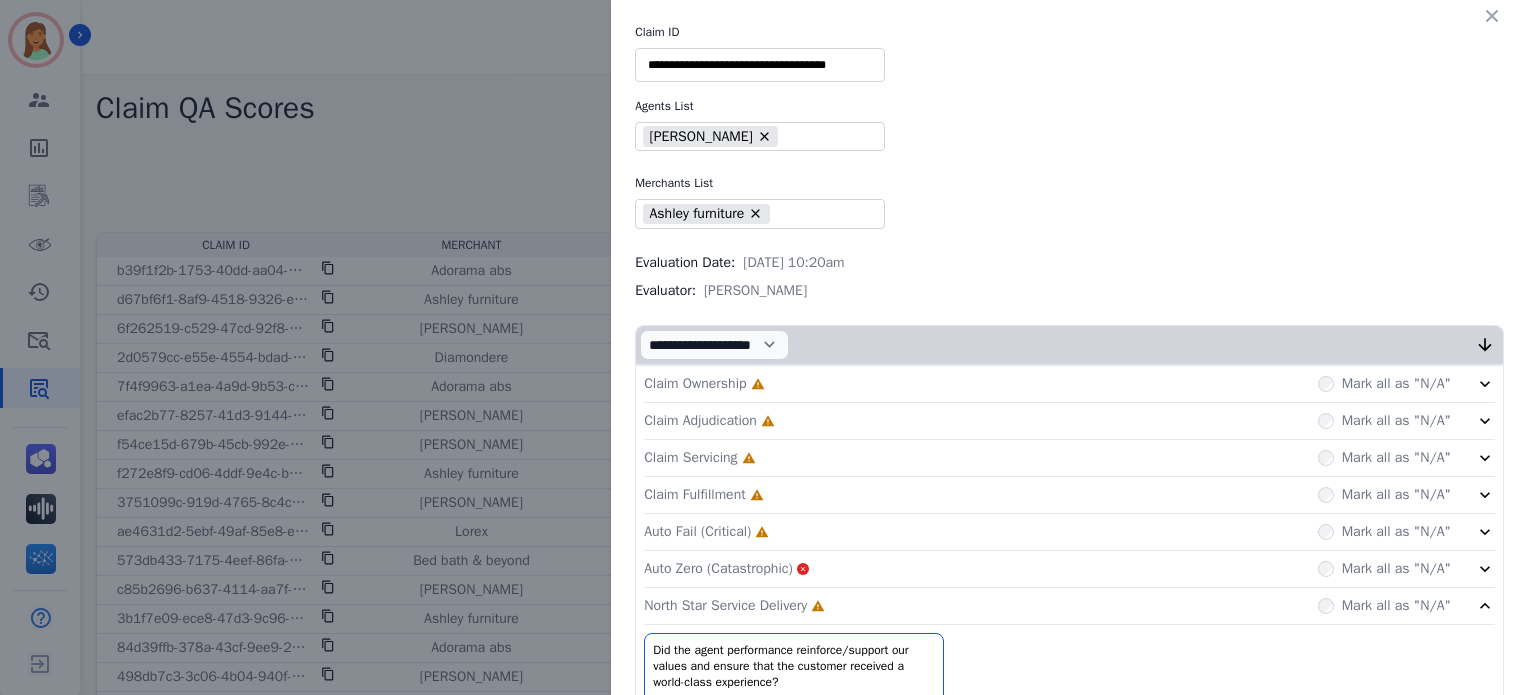 click on "Auto Fail (Critical)" at bounding box center (697, 532) 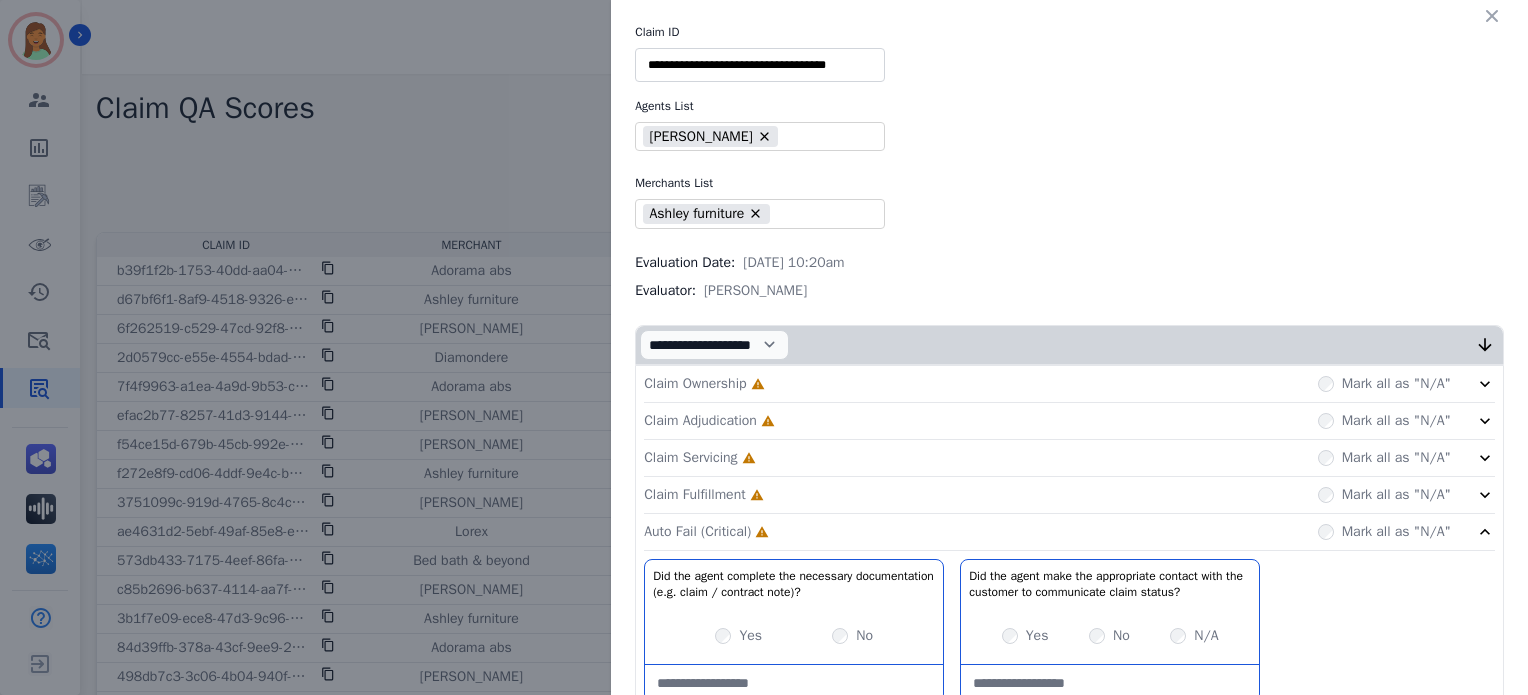 click on "Claim Fulfillment" at bounding box center [694, 495] 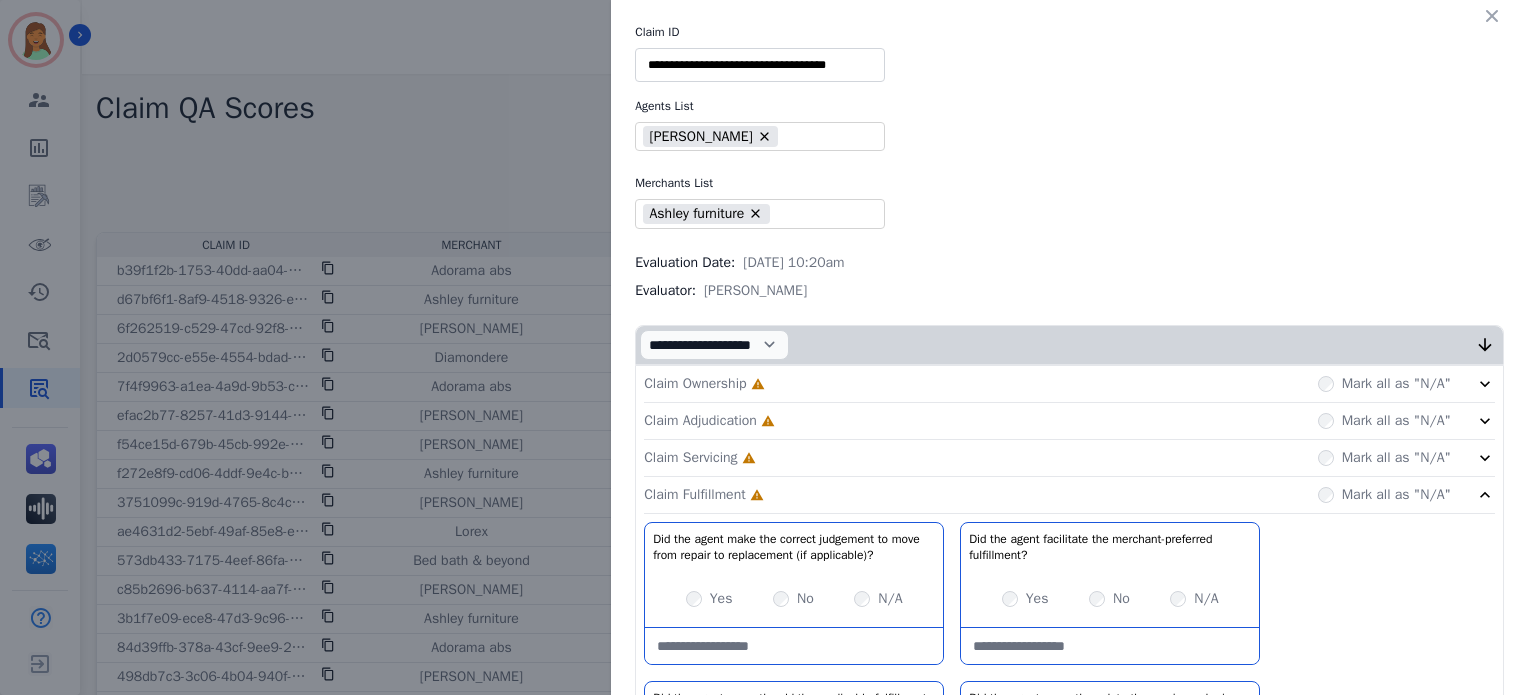 click on "Claim Servicing     Incomplete         Mark all as "N/A"" 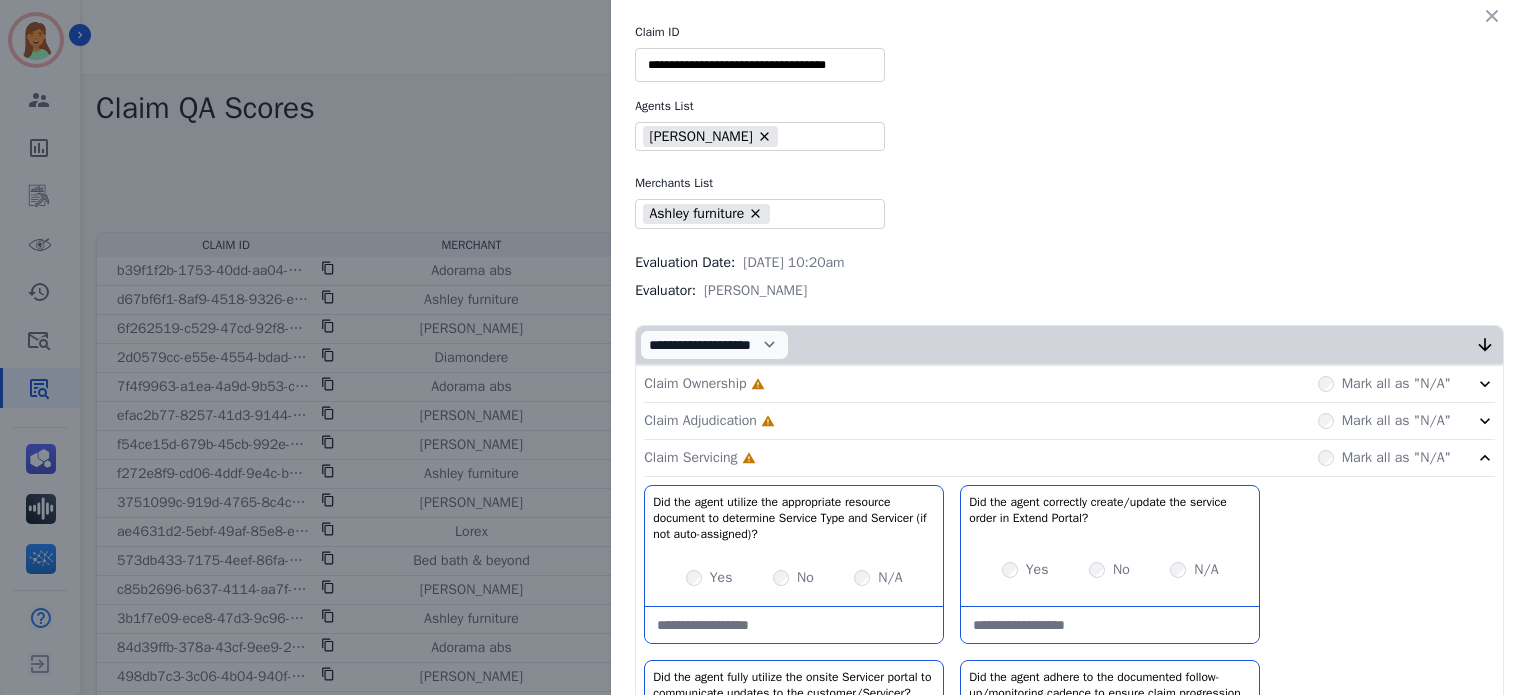 click on "Claim Adjudication     Incomplete         Mark all as "N/A"" 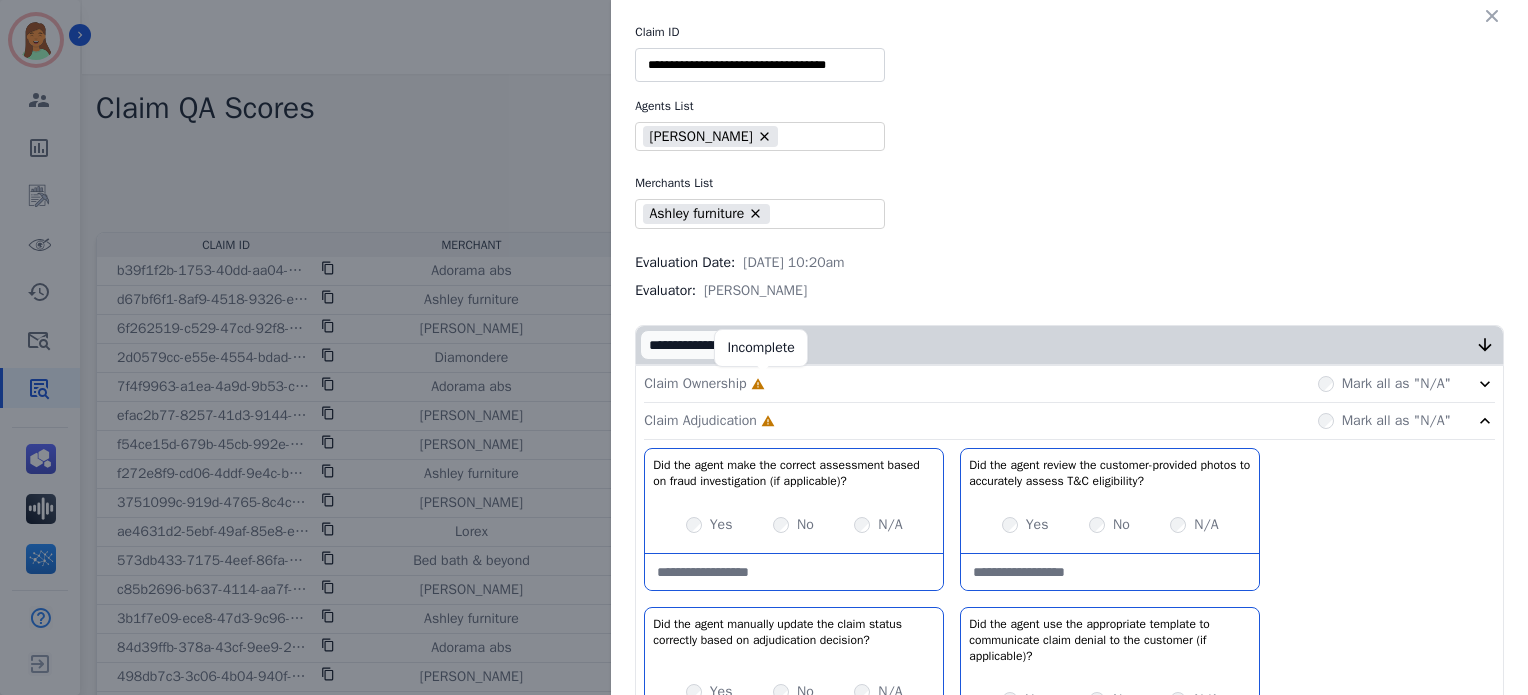 click on "Claim Ownership     Incomplete         Mark all as "N/A"" at bounding box center (1069, 384) 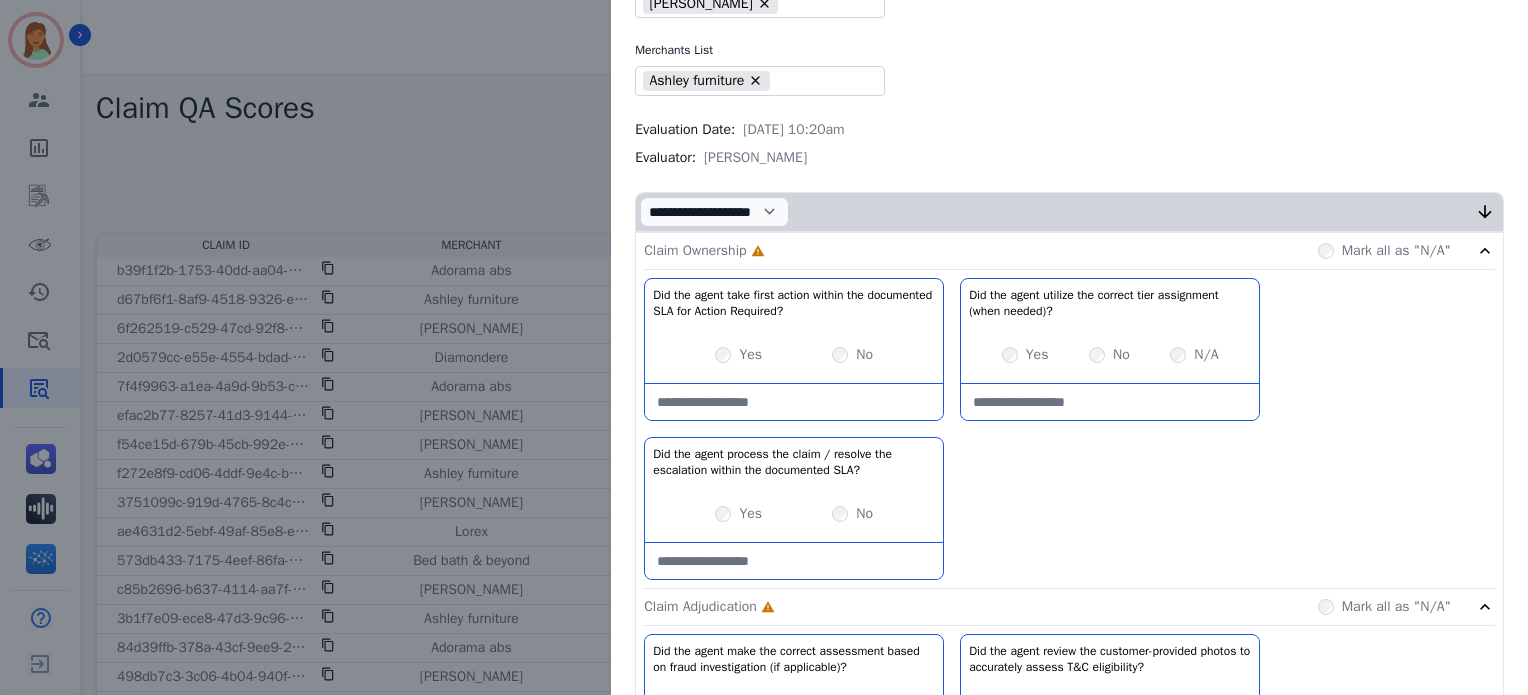 scroll, scrollTop: 266, scrollLeft: 0, axis: vertical 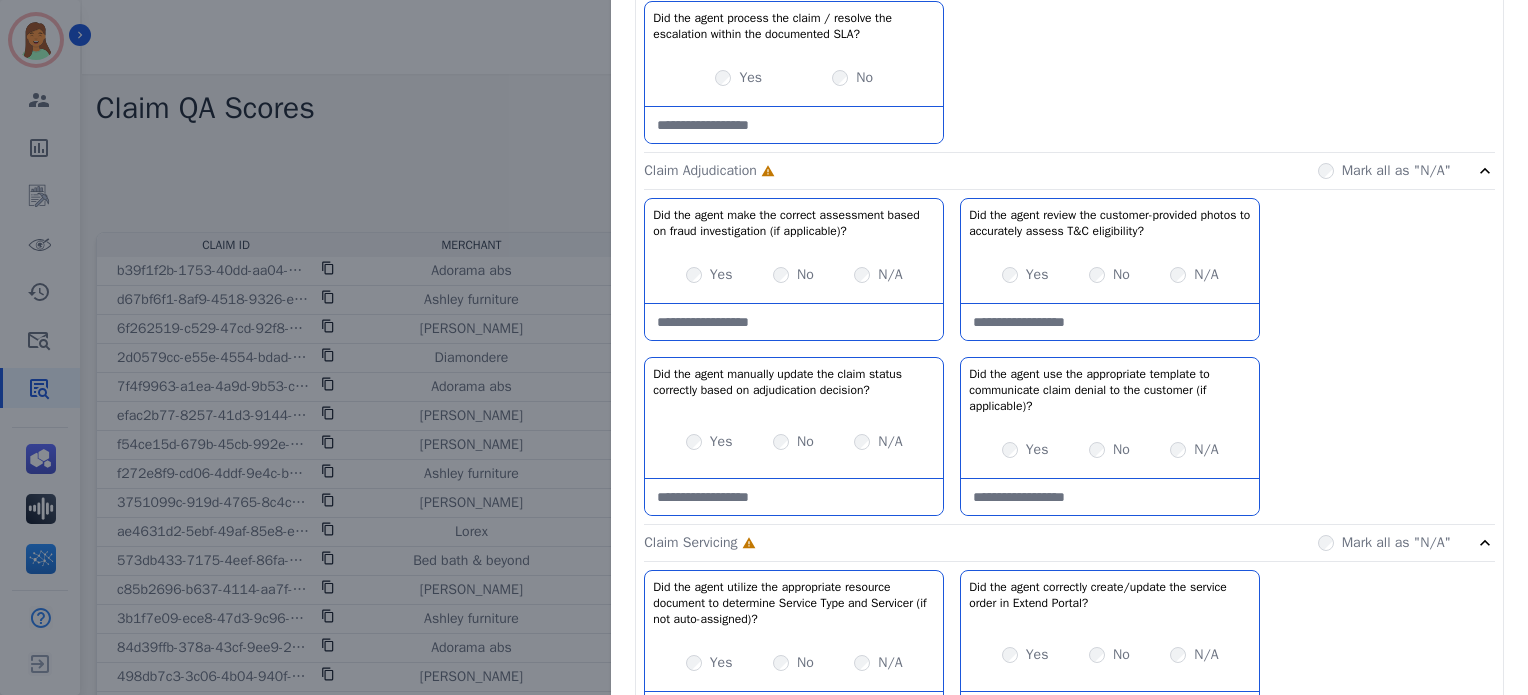 click on "Yes" at bounding box center (1025, 275) 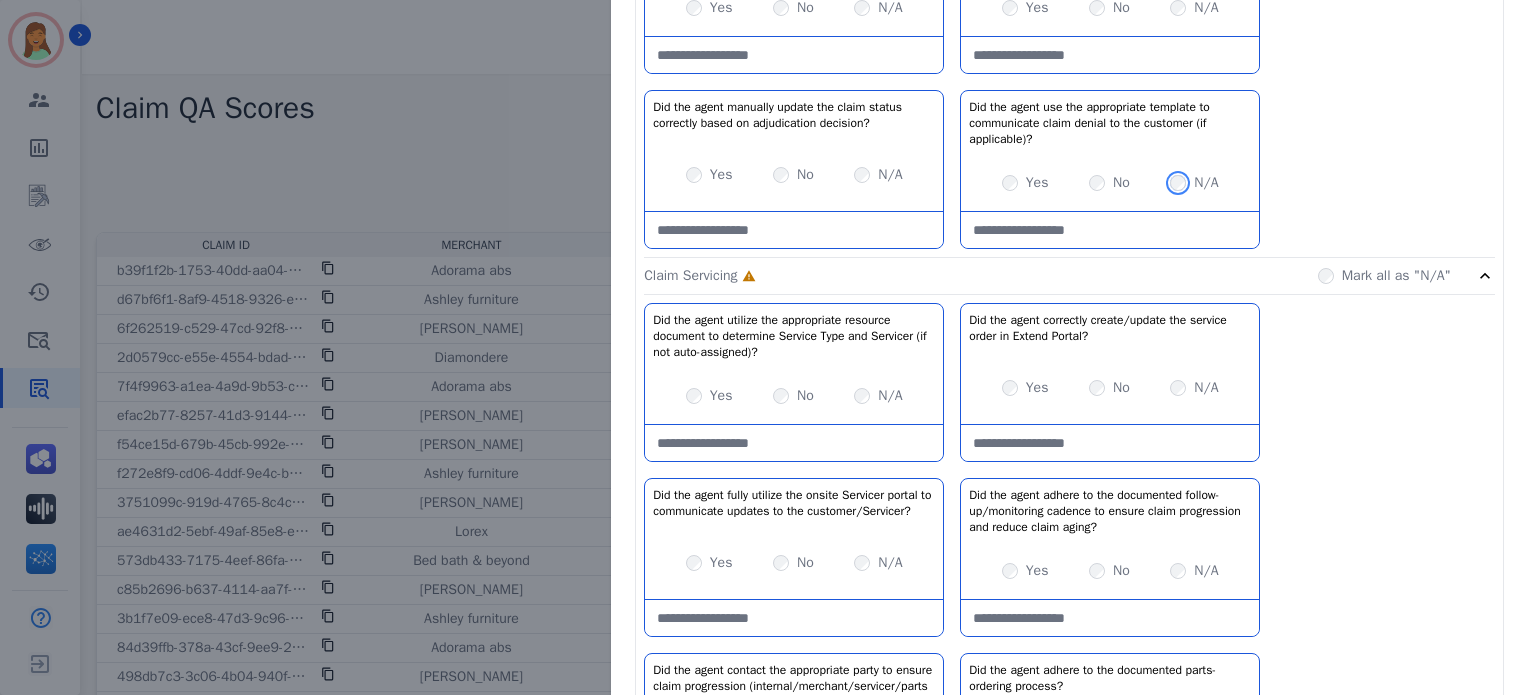scroll, scrollTop: 969, scrollLeft: 0, axis: vertical 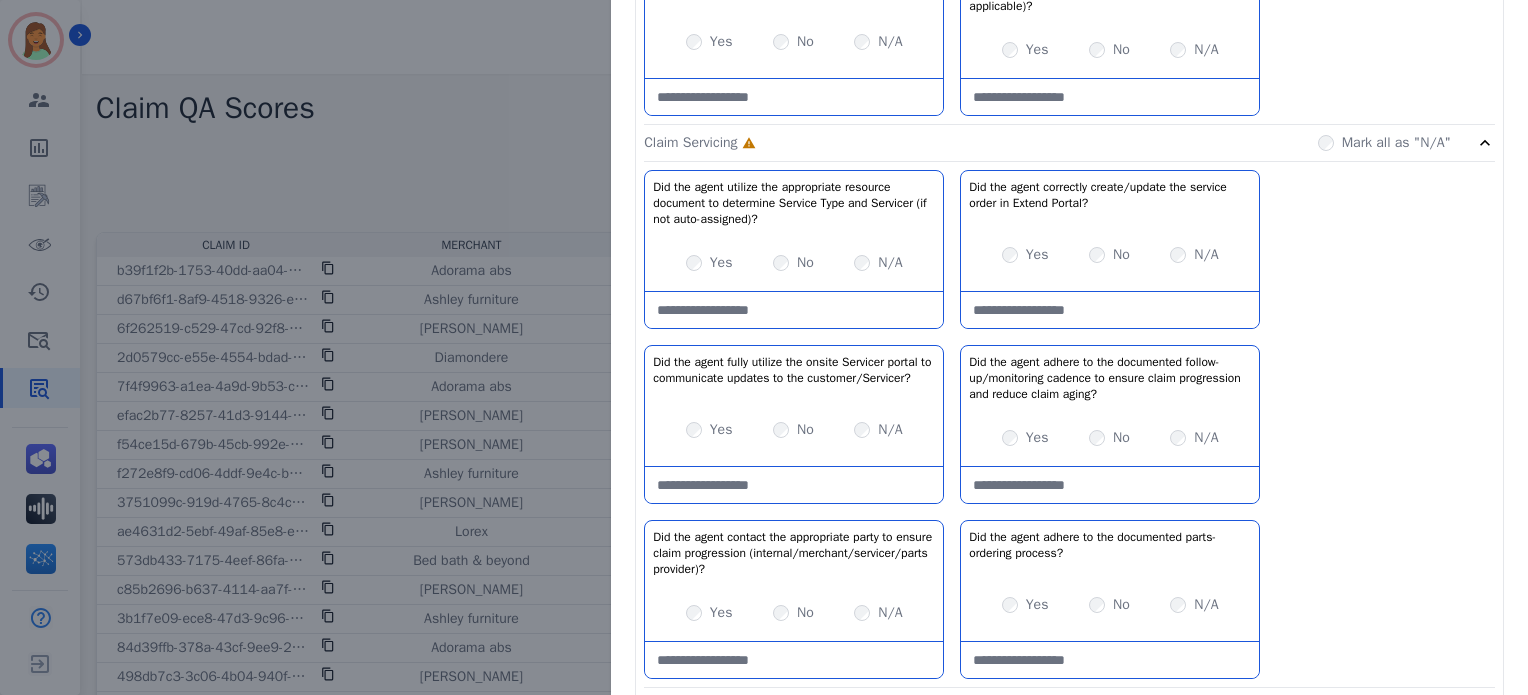 click on "Yes" at bounding box center [721, 263] 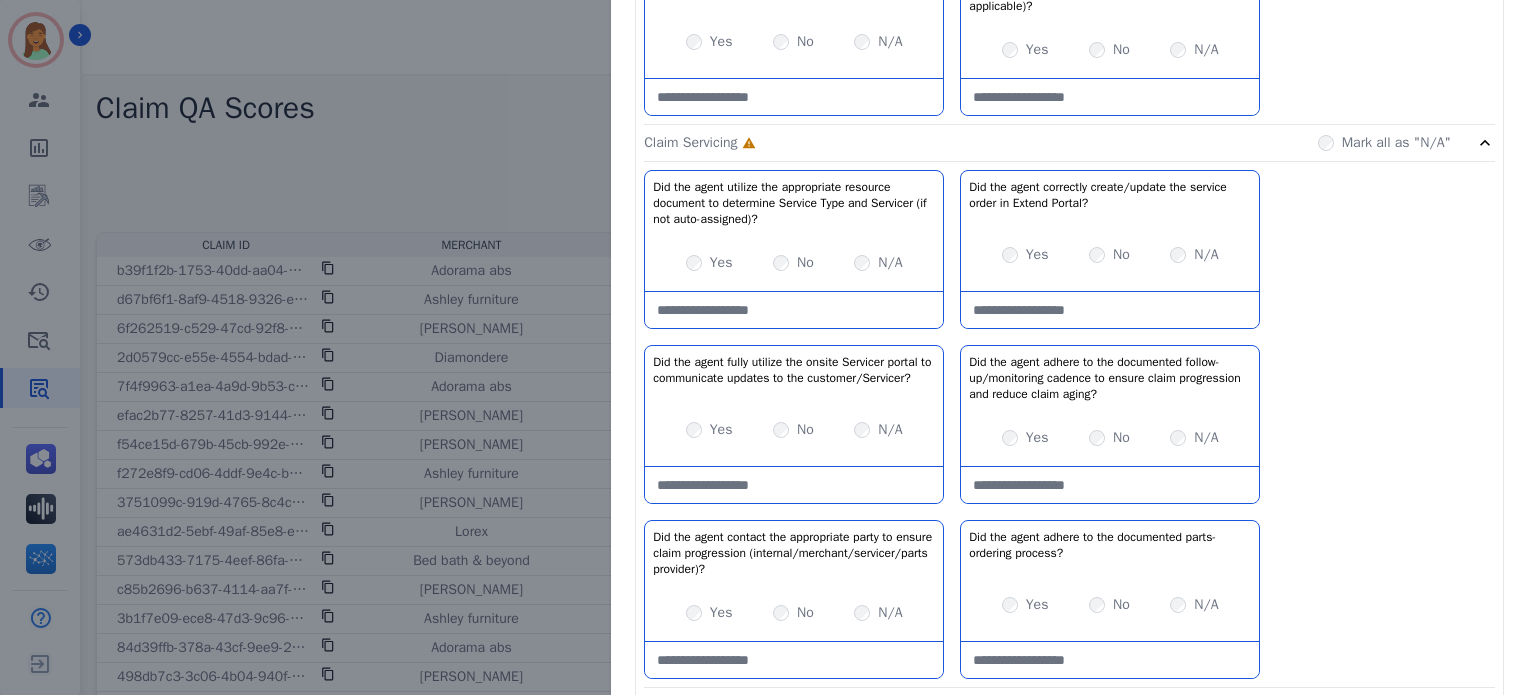 click on "Yes" at bounding box center [1025, 255] 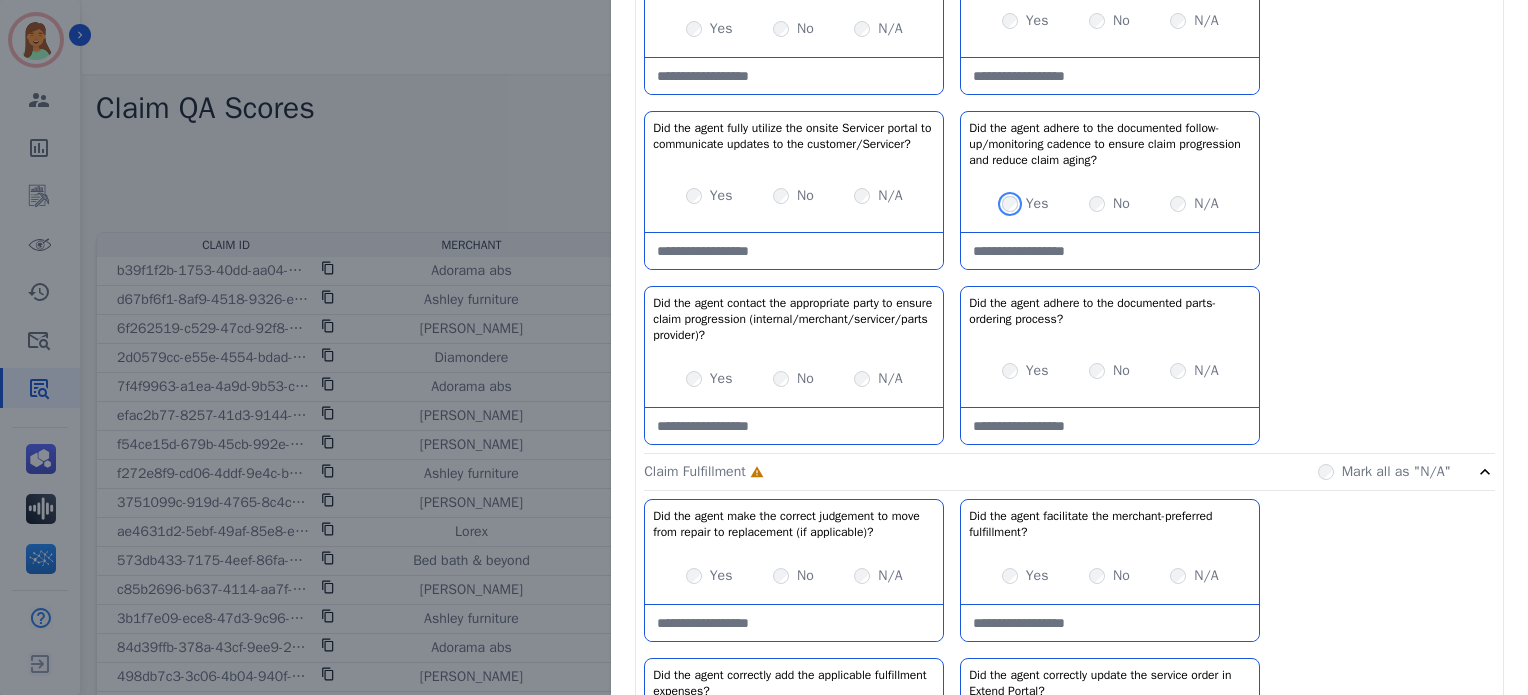 scroll, scrollTop: 1210, scrollLeft: 0, axis: vertical 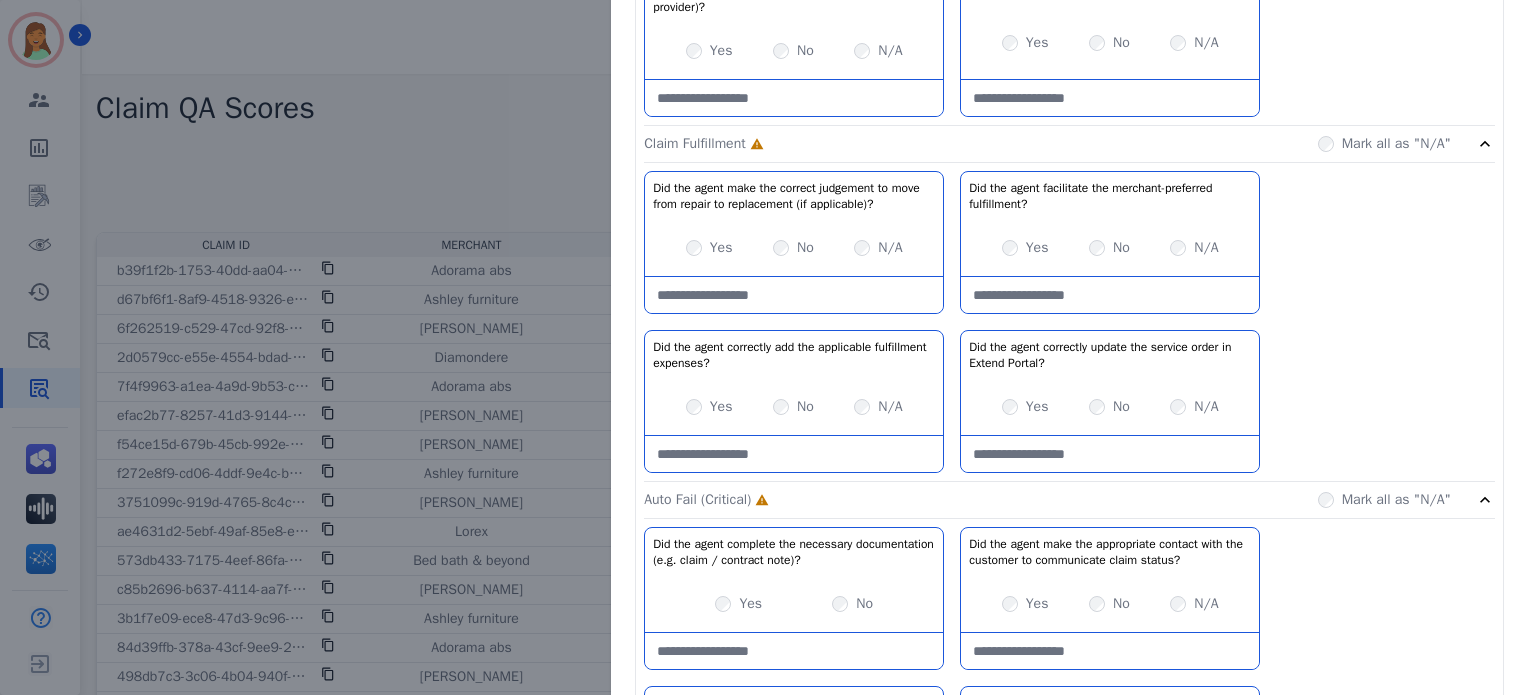 click on "N/A" at bounding box center [890, 248] 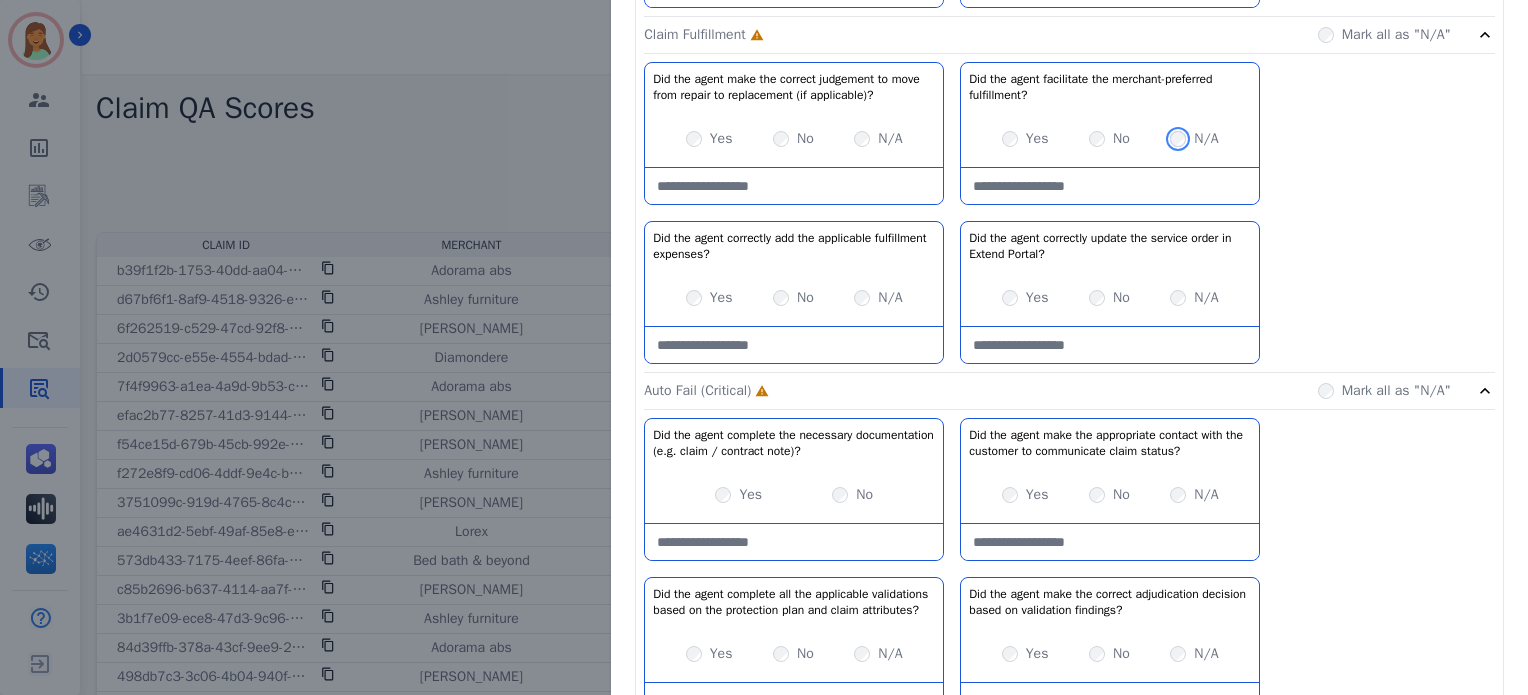 scroll, scrollTop: 1639, scrollLeft: 0, axis: vertical 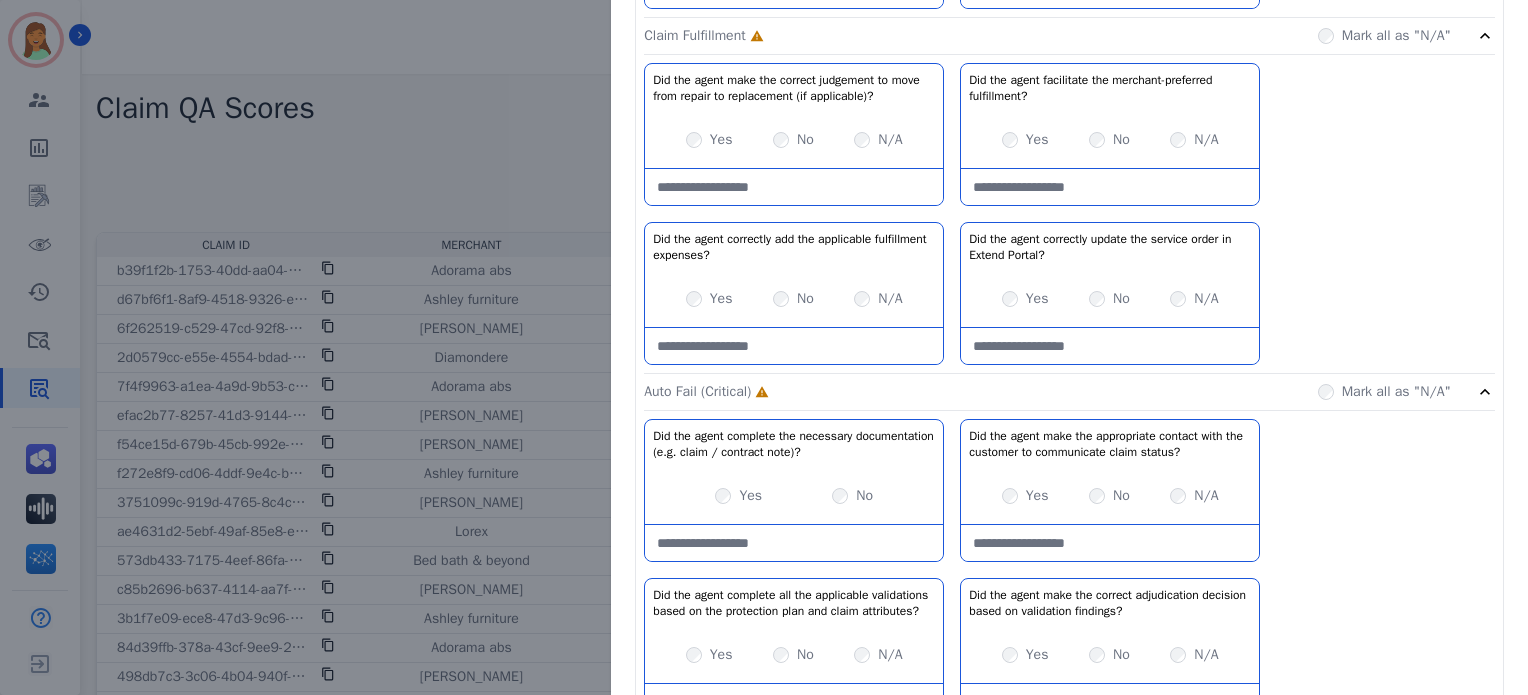 click on "Yes" at bounding box center (1025, 299) 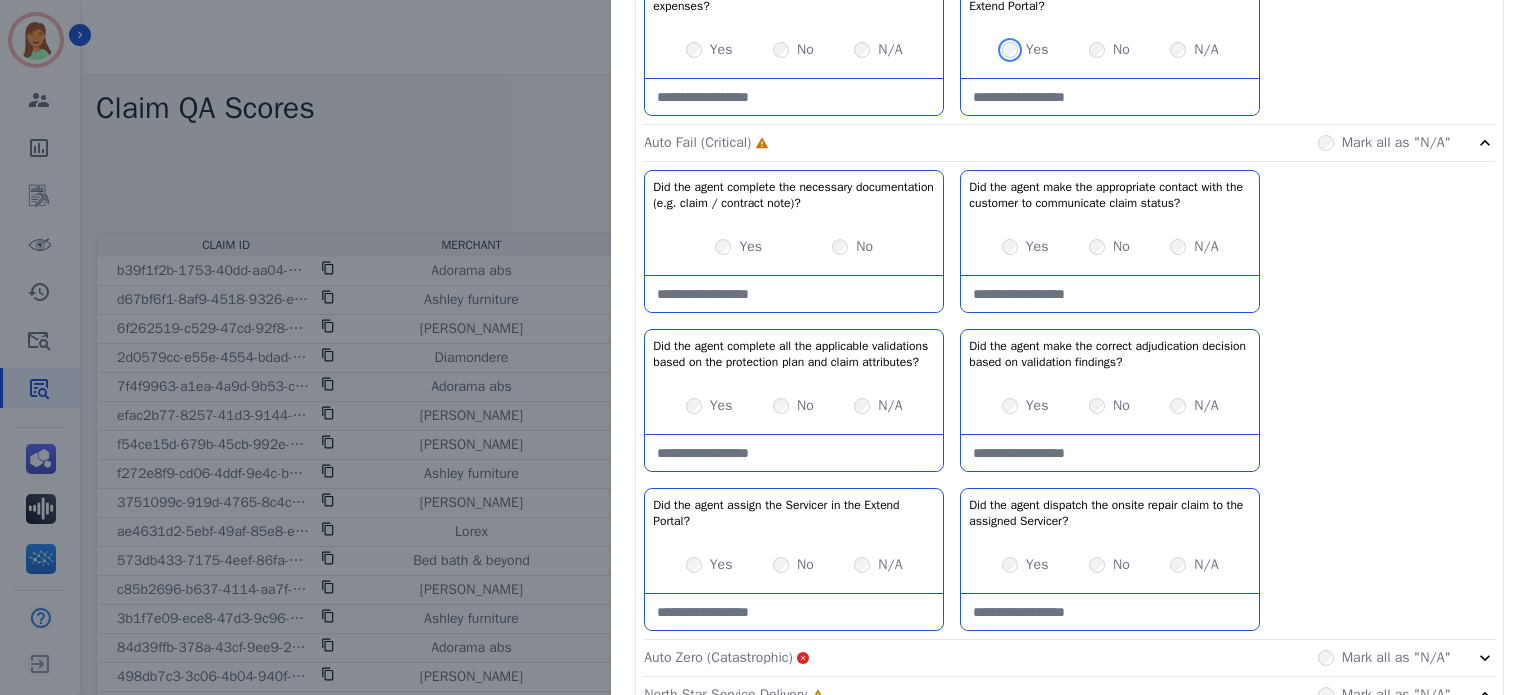 scroll, scrollTop: 1892, scrollLeft: 0, axis: vertical 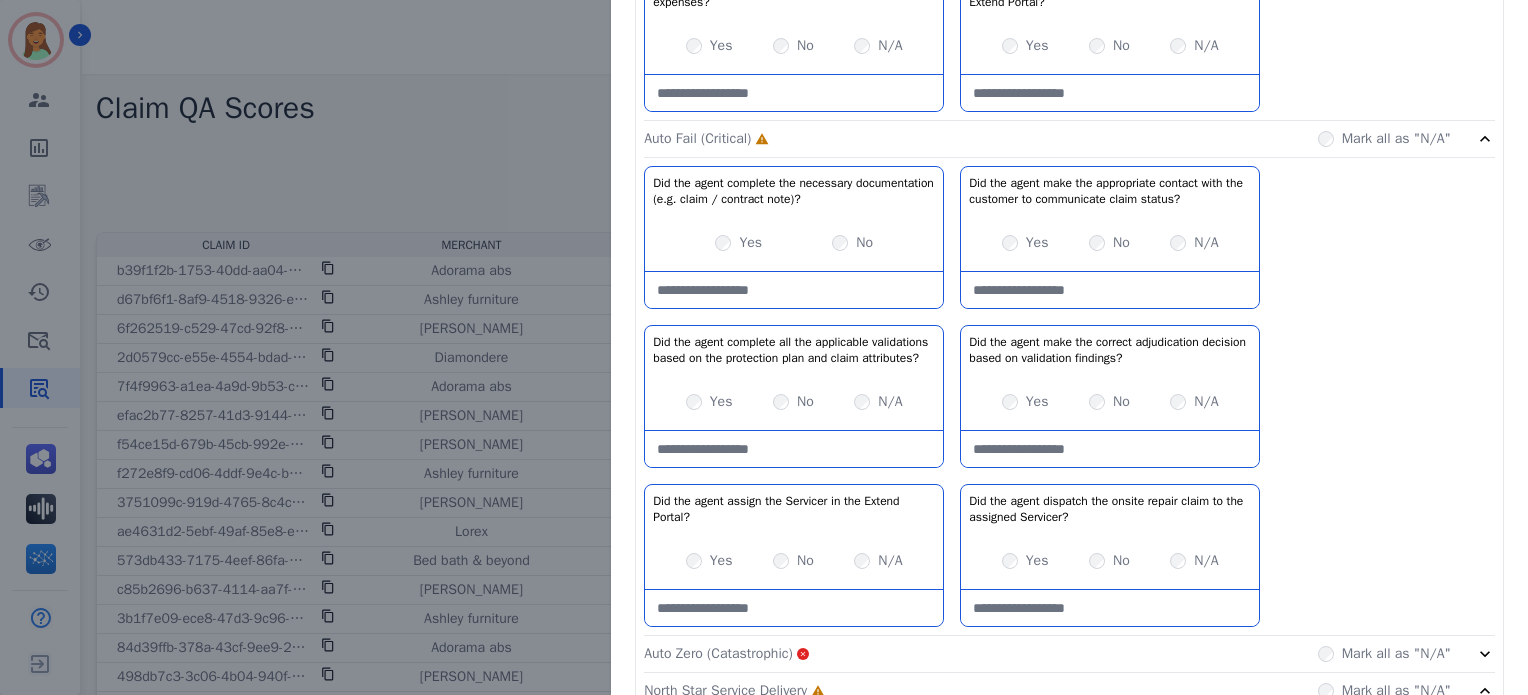 click on "Yes" at bounding box center [1037, 243] 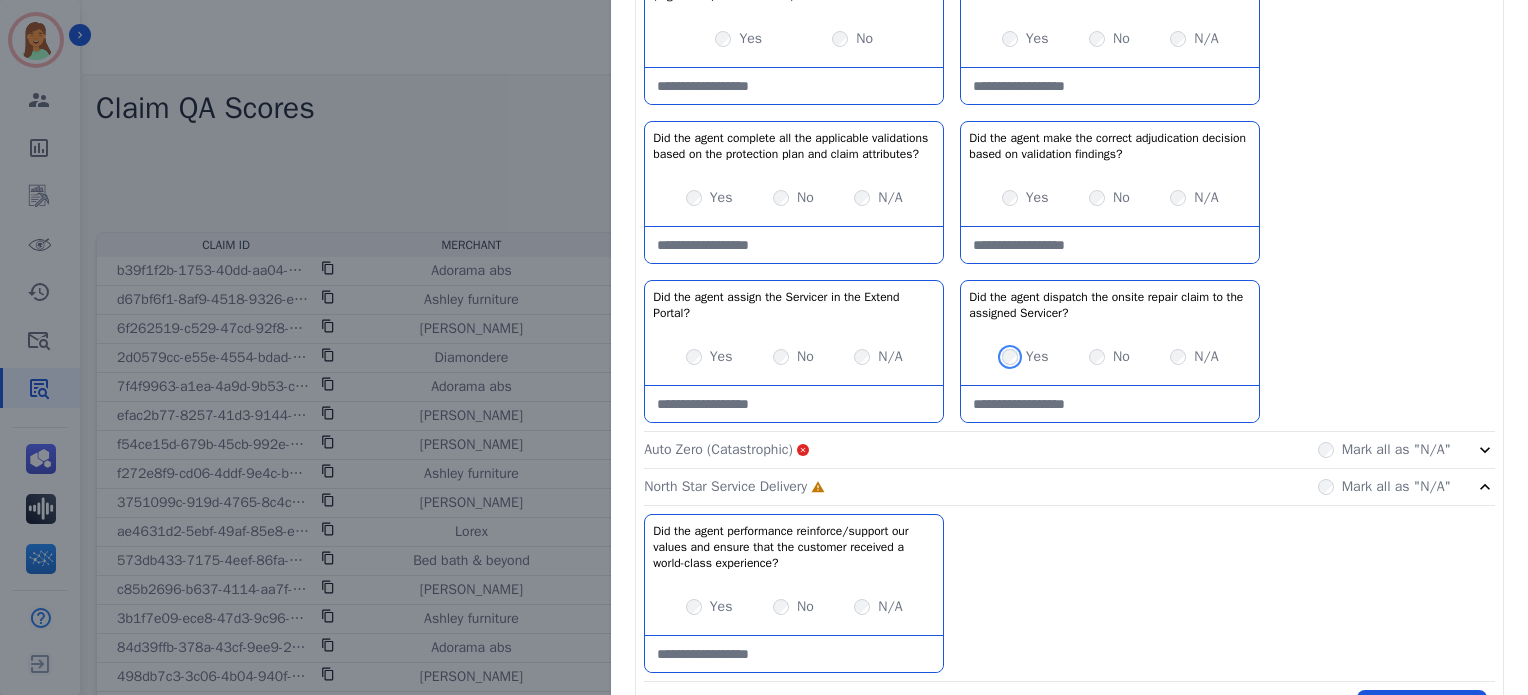 scroll, scrollTop: 2166, scrollLeft: 0, axis: vertical 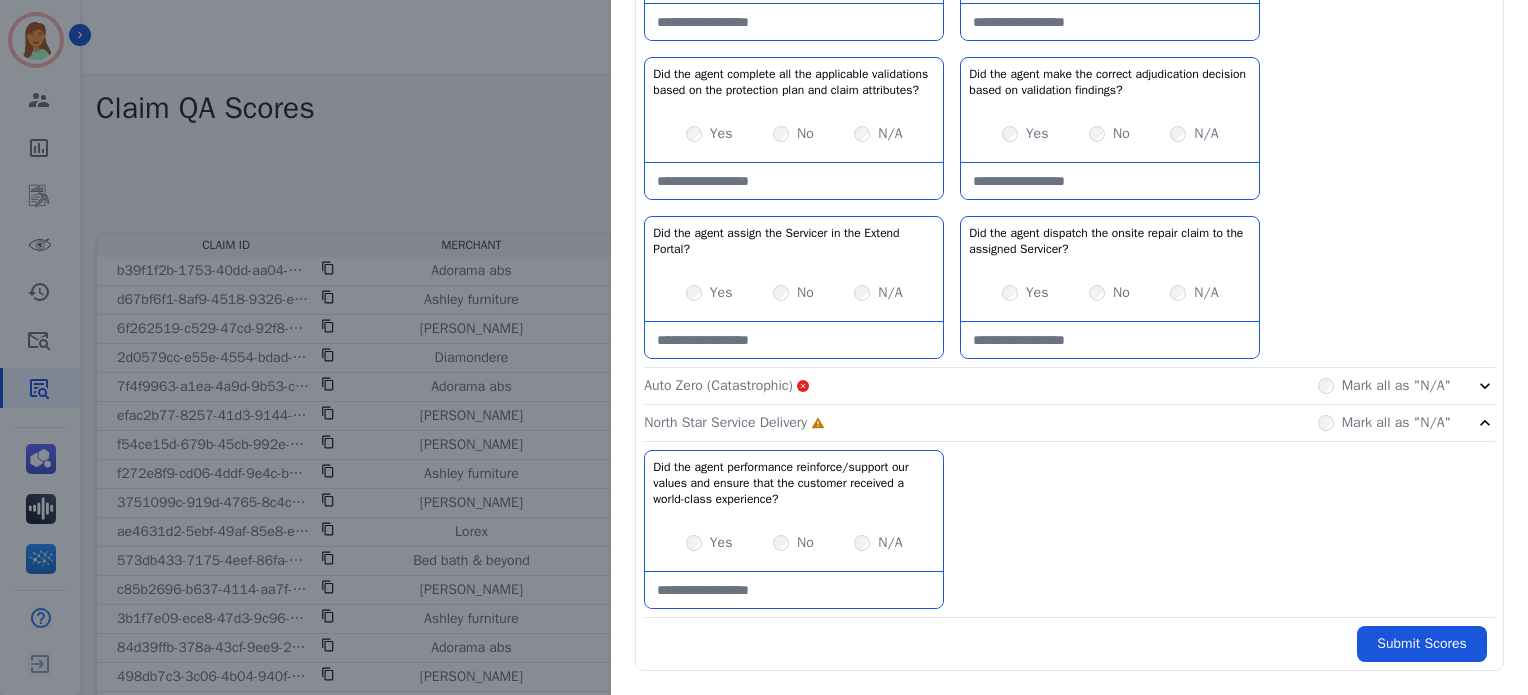 click on "Yes" at bounding box center (709, 543) 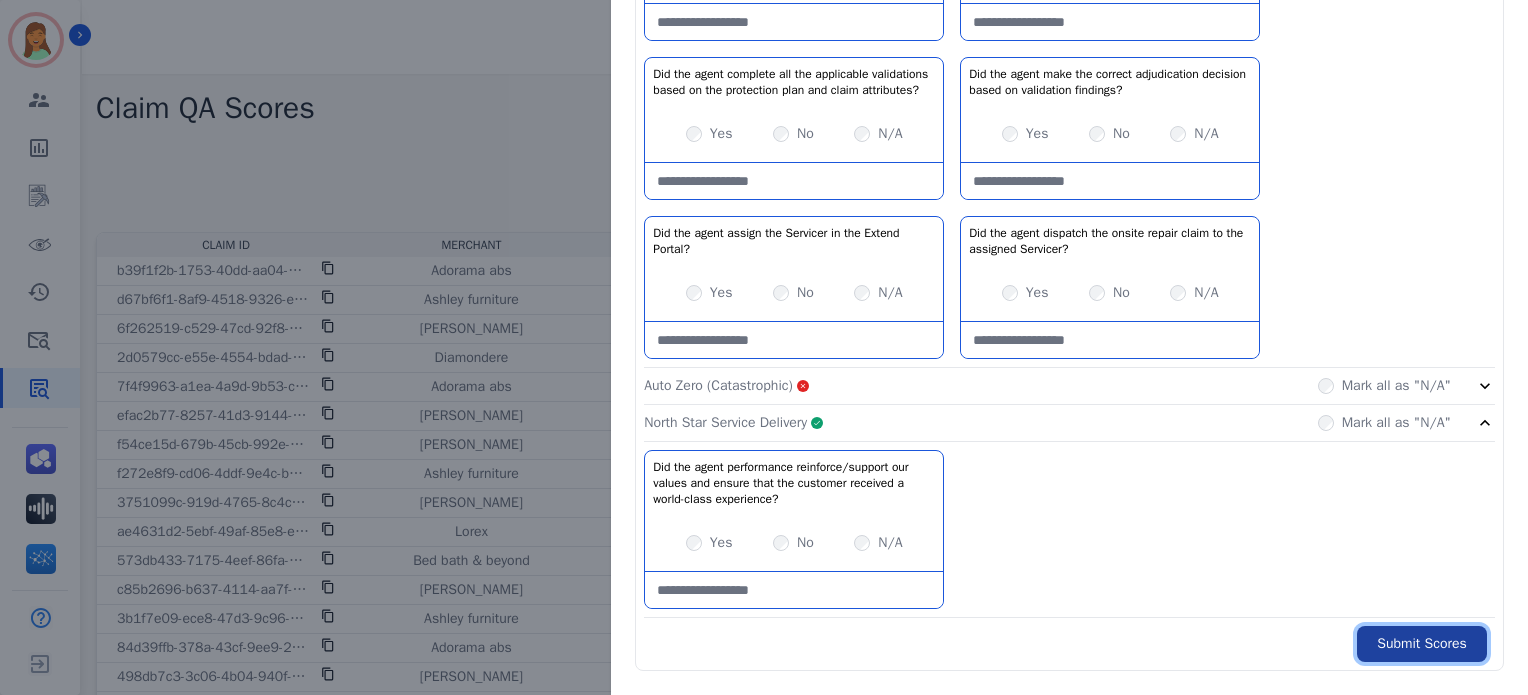 click on "Submit Scores" at bounding box center (1422, 644) 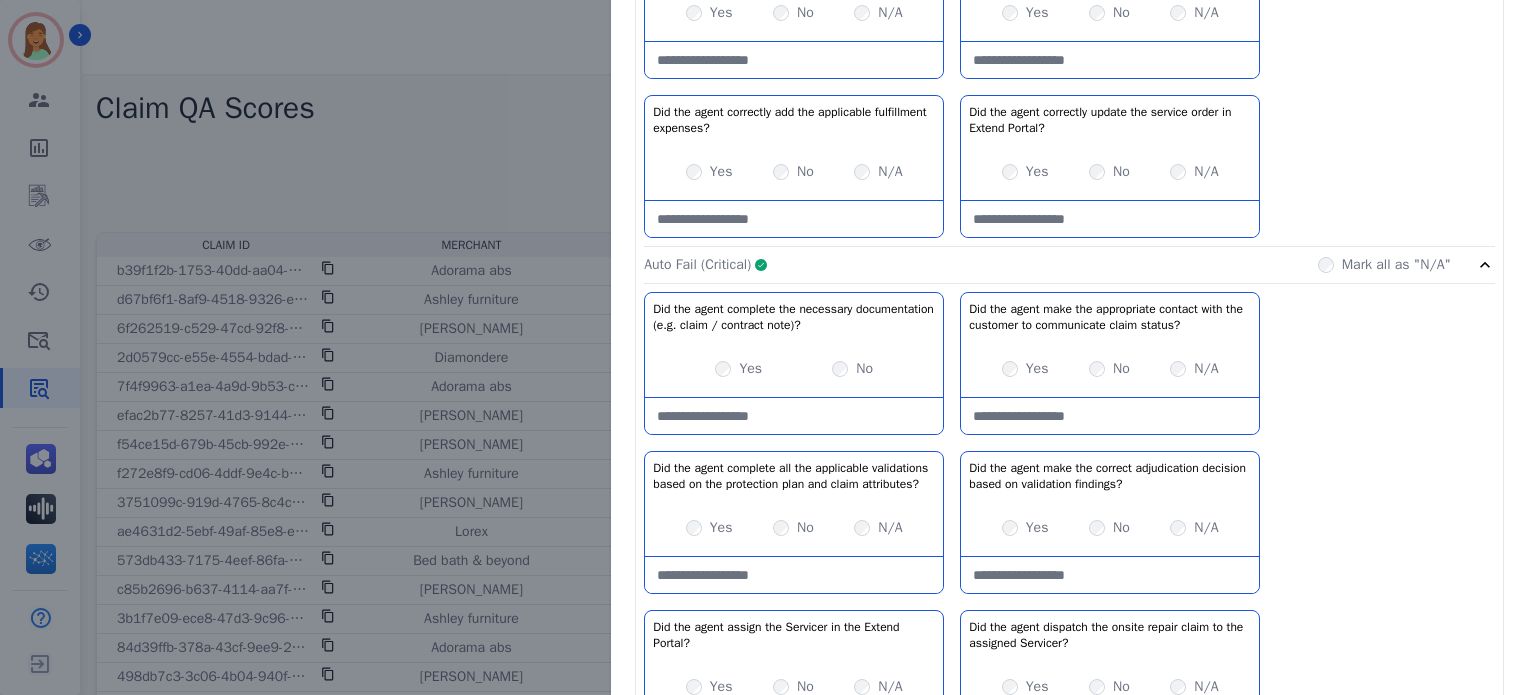 click on "Auto Fail (Critical)     Complete         Mark all as "N/A"" 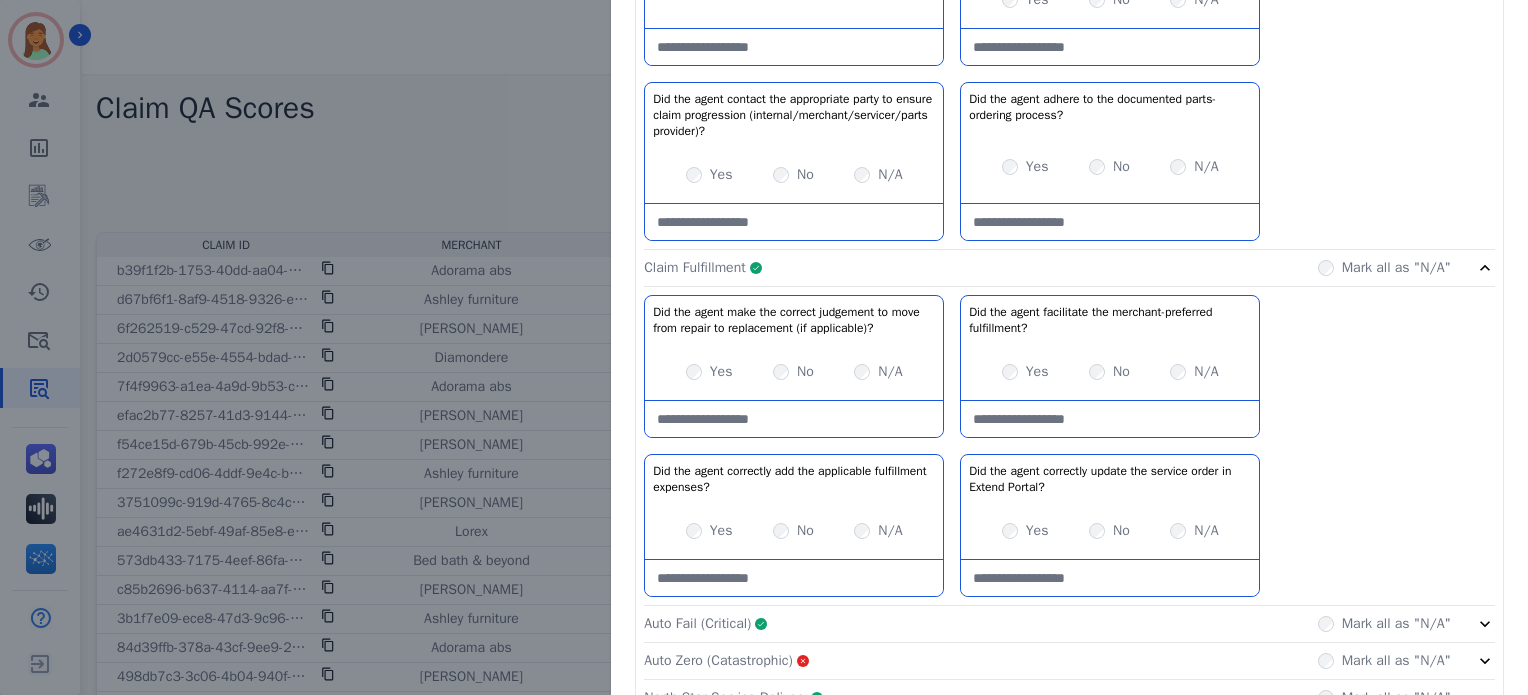 click on "Claim Fulfillment     Complete         Mark all as "N/A"" 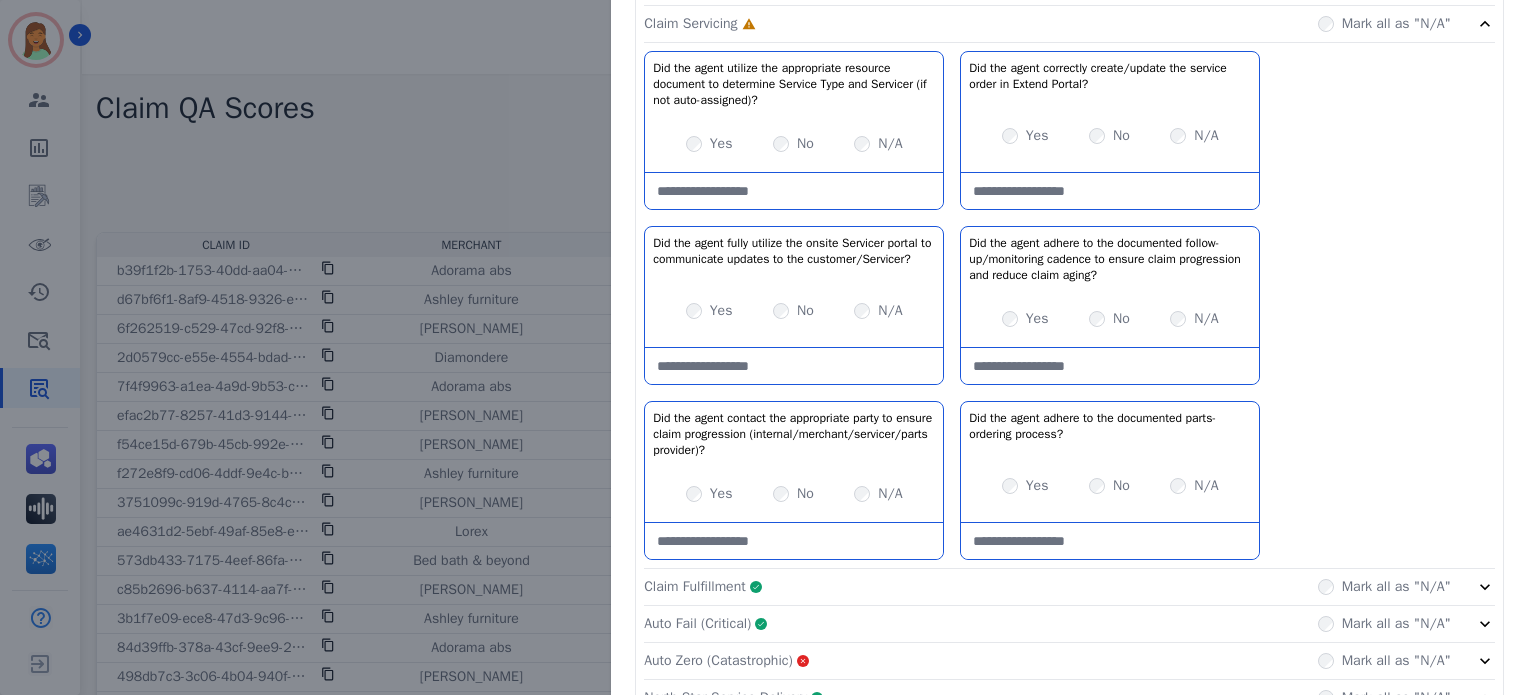 scroll, scrollTop: 955, scrollLeft: 0, axis: vertical 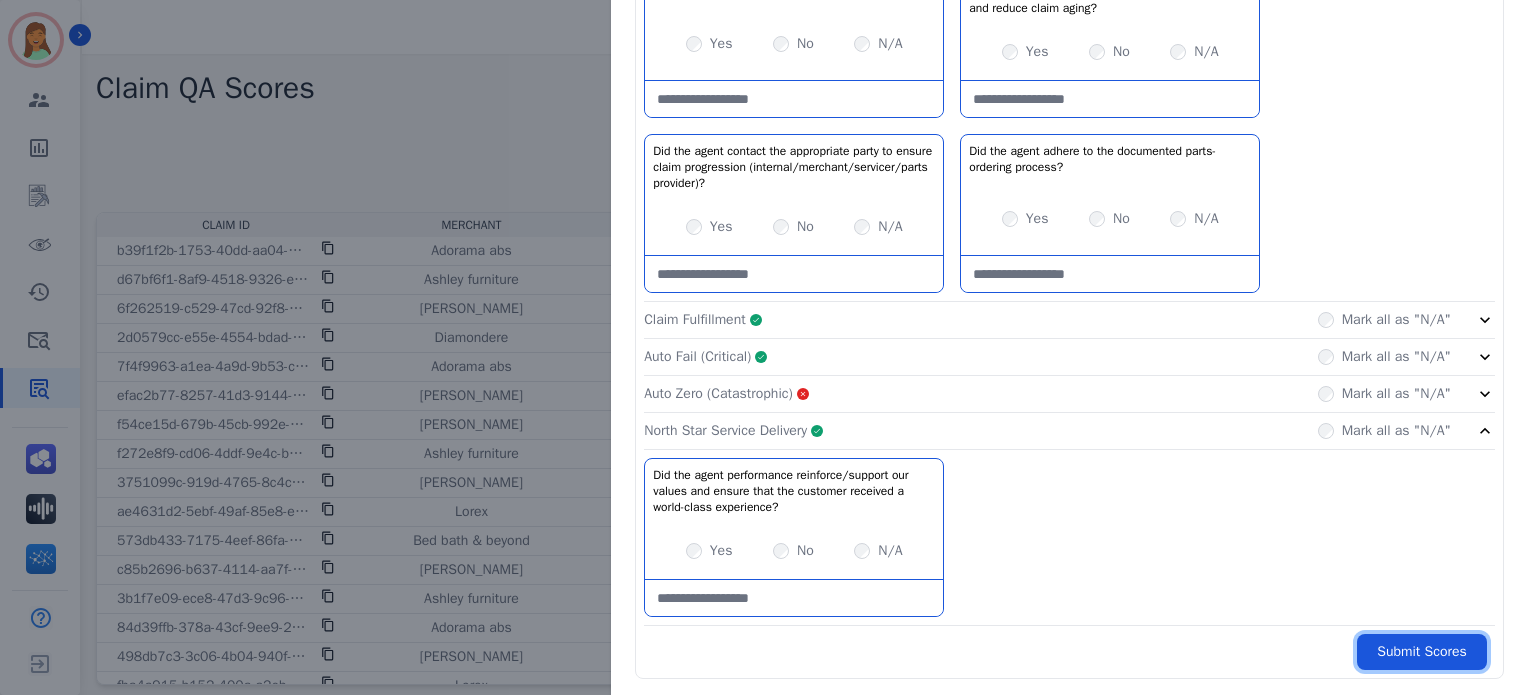 drag, startPoint x: 1396, startPoint y: 635, endPoint x: 1391, endPoint y: 619, distance: 16.763054 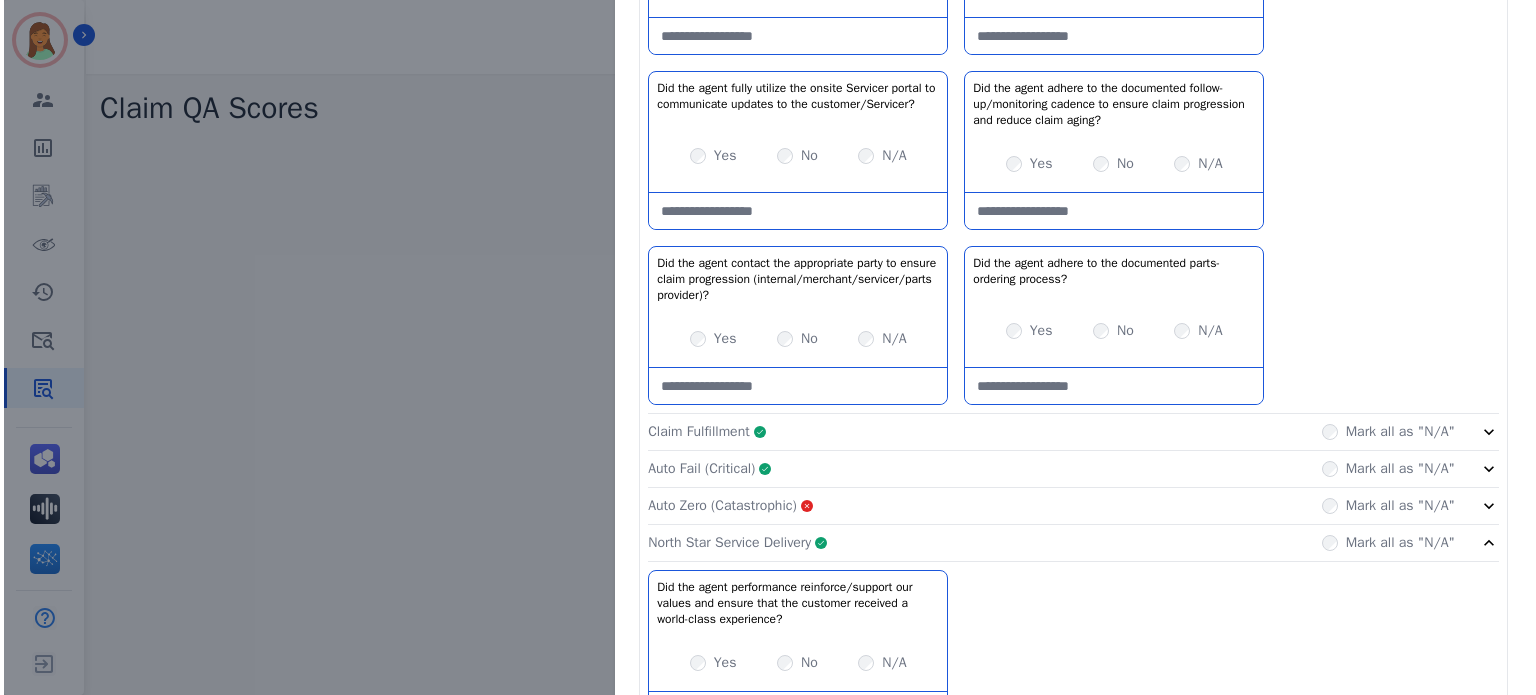 scroll, scrollTop: 0, scrollLeft: 0, axis: both 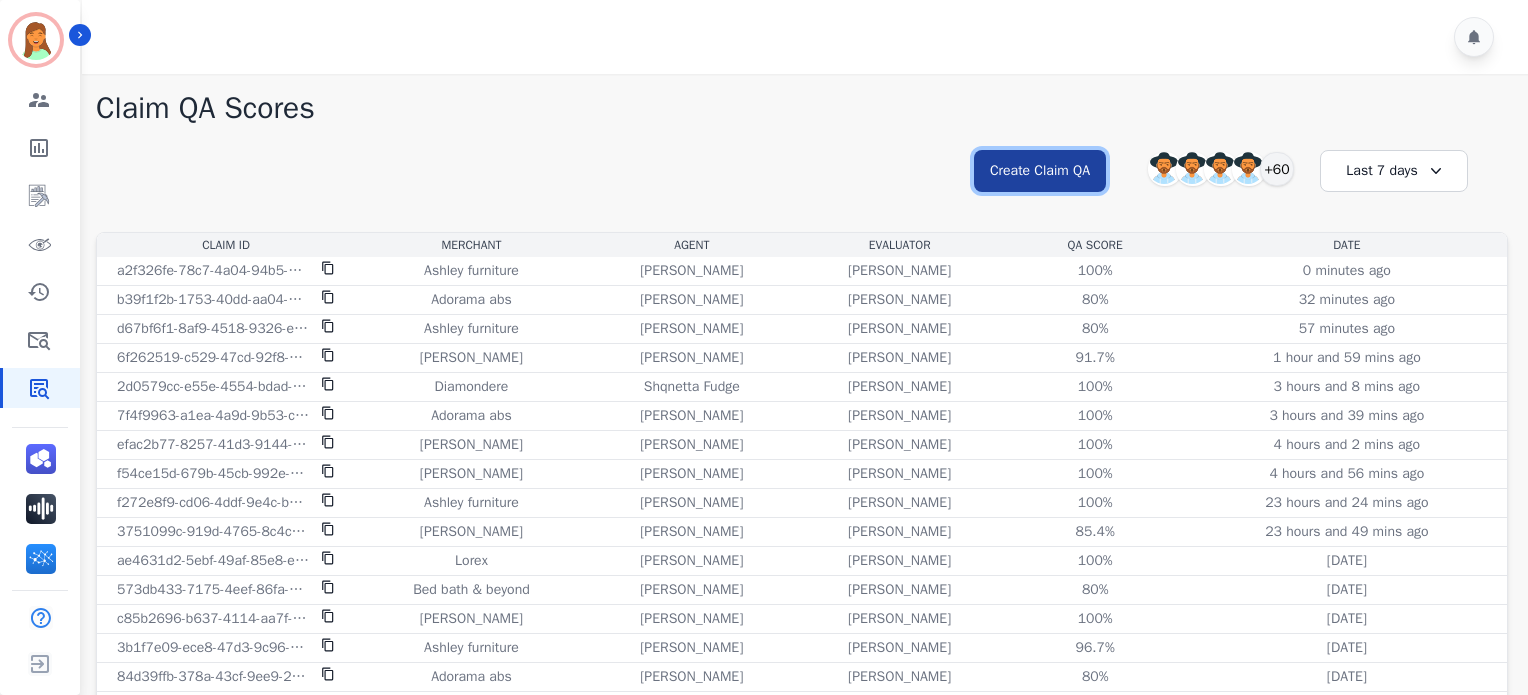 click on "Create Claim QA" at bounding box center (1040, 171) 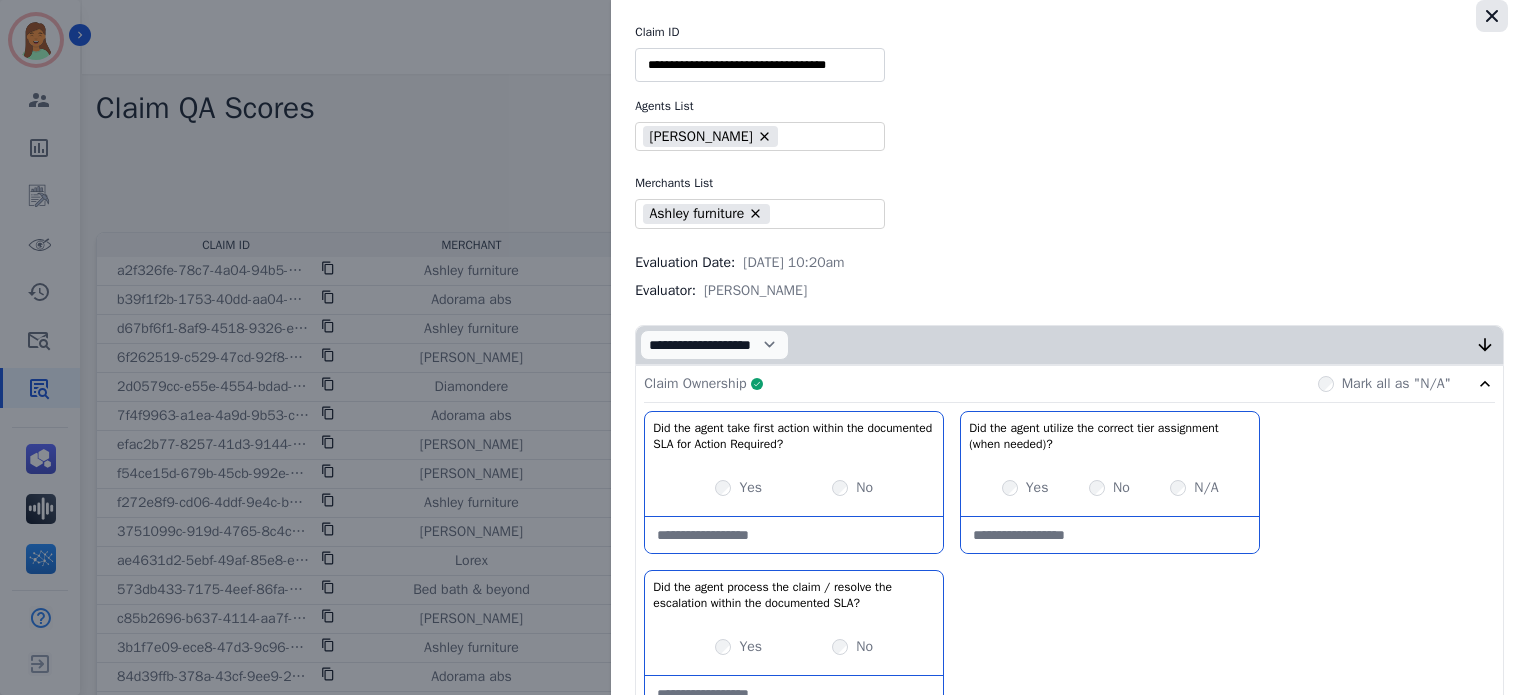 click at bounding box center [1492, 16] 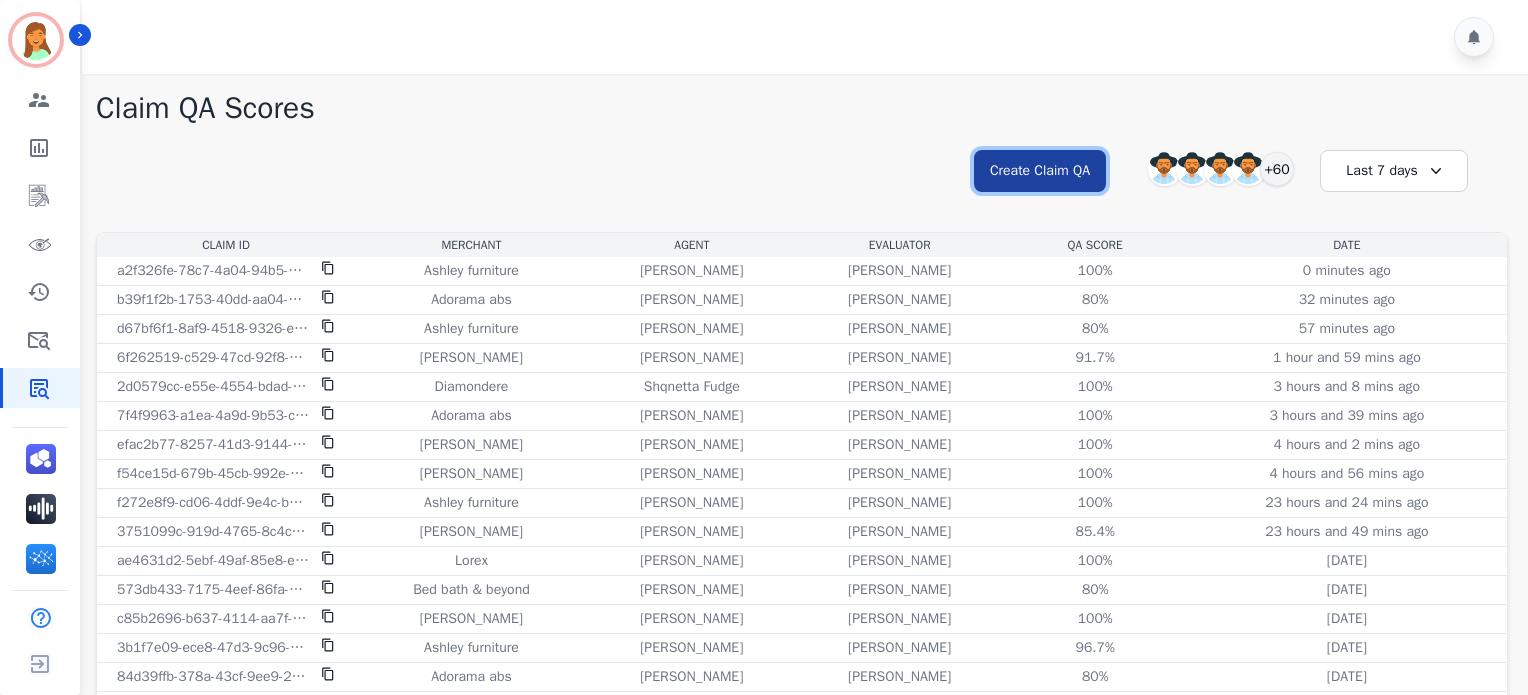click on "Create Claim QA" at bounding box center [1040, 171] 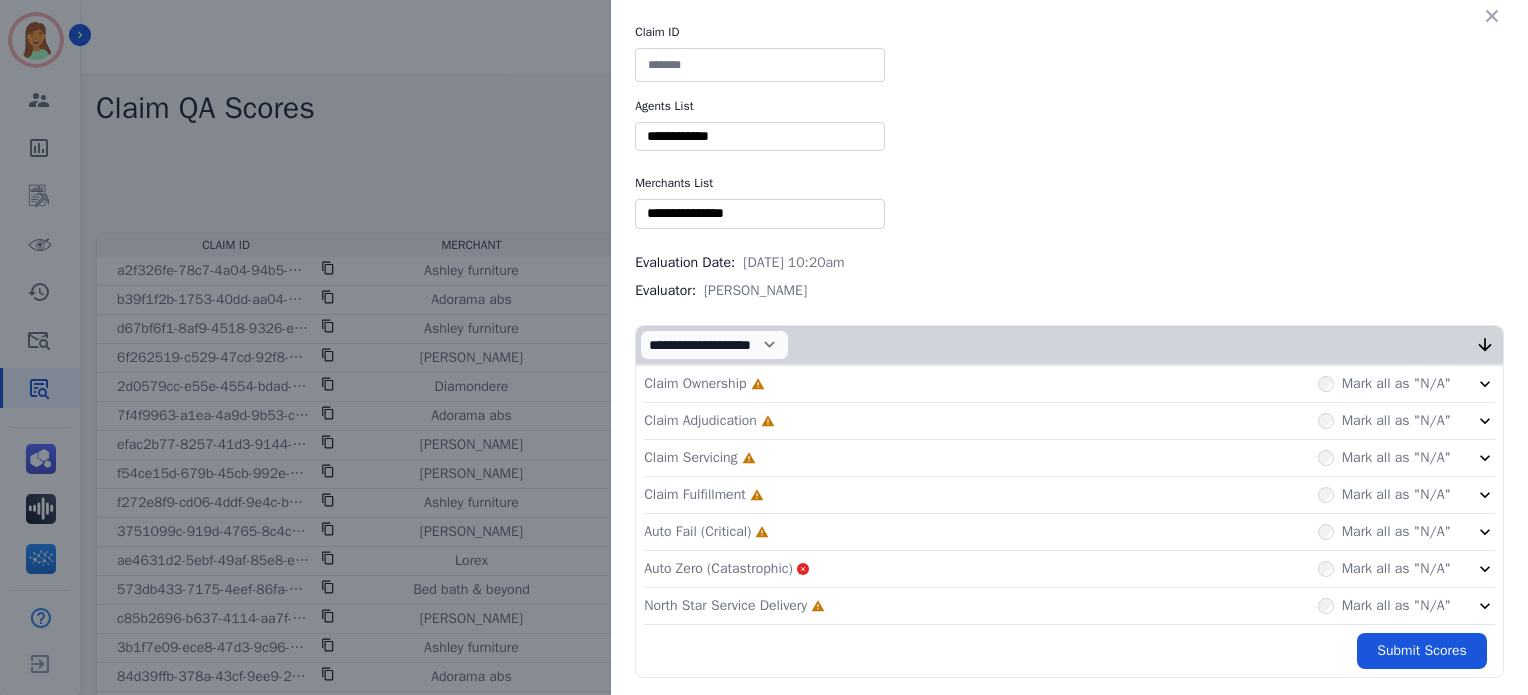 click at bounding box center [760, 65] 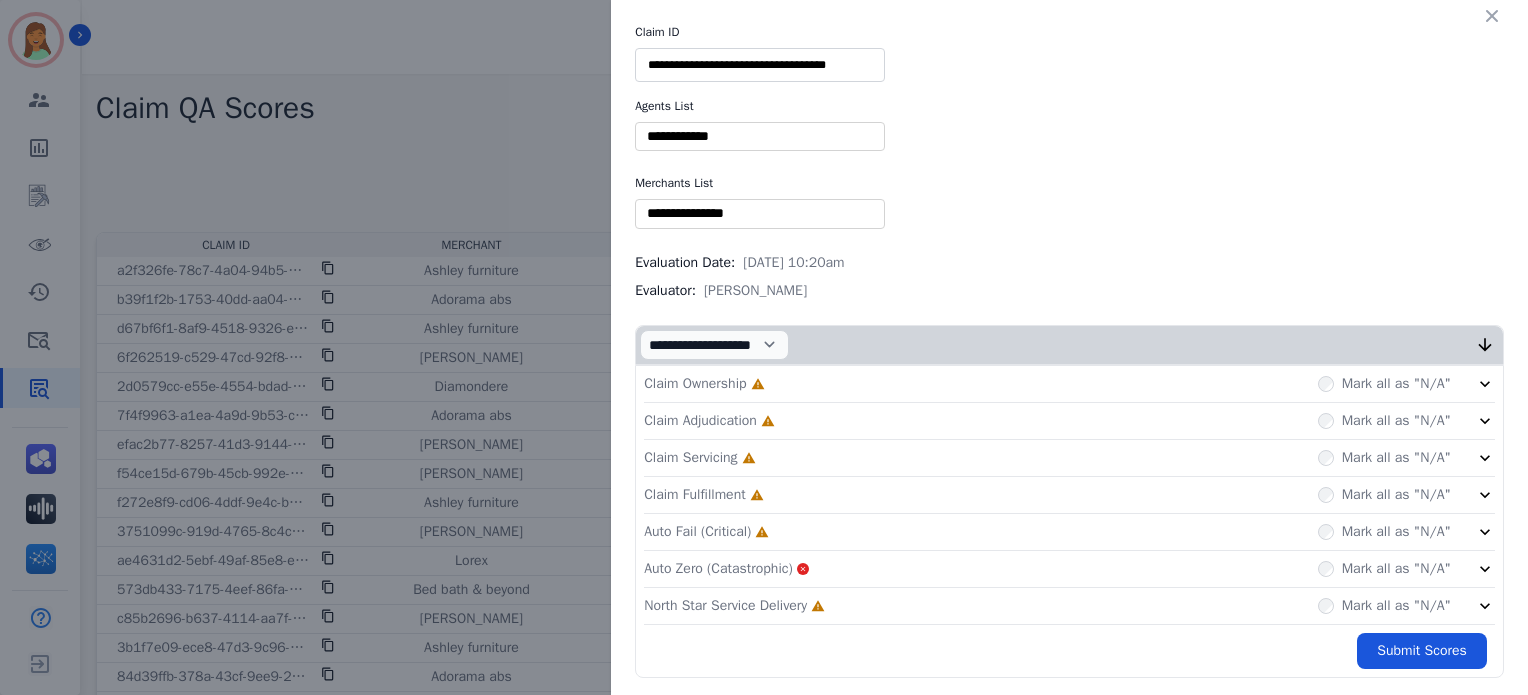 type on "**********" 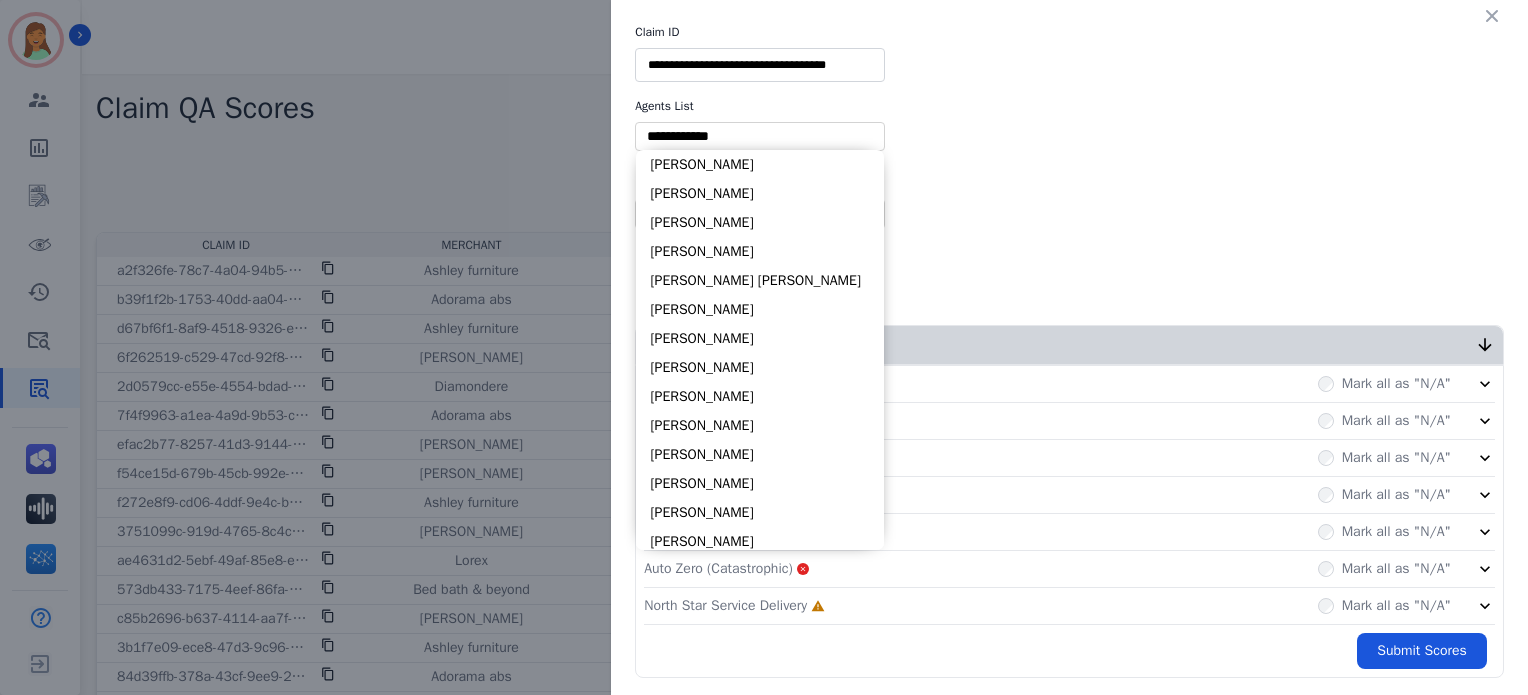 click at bounding box center [760, 136] 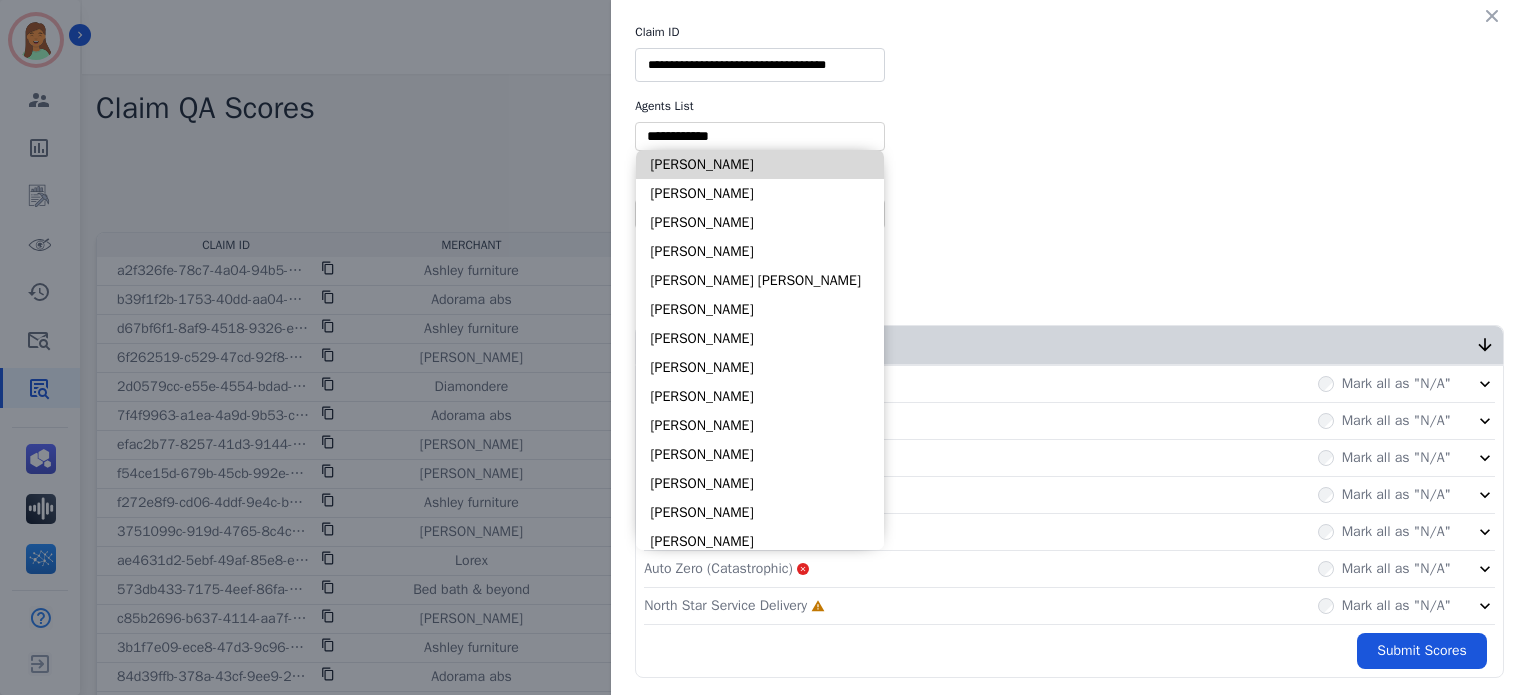 click at bounding box center [760, 136] 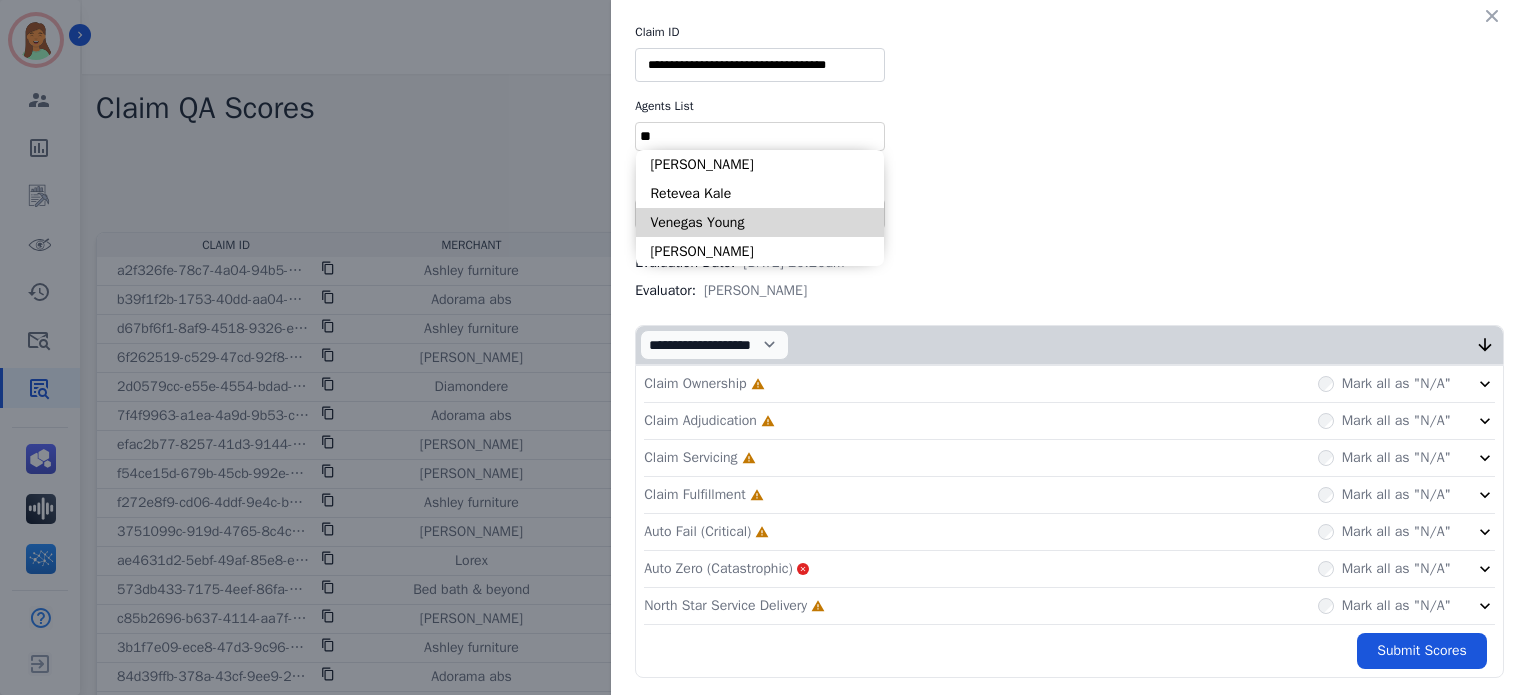 type on "**" 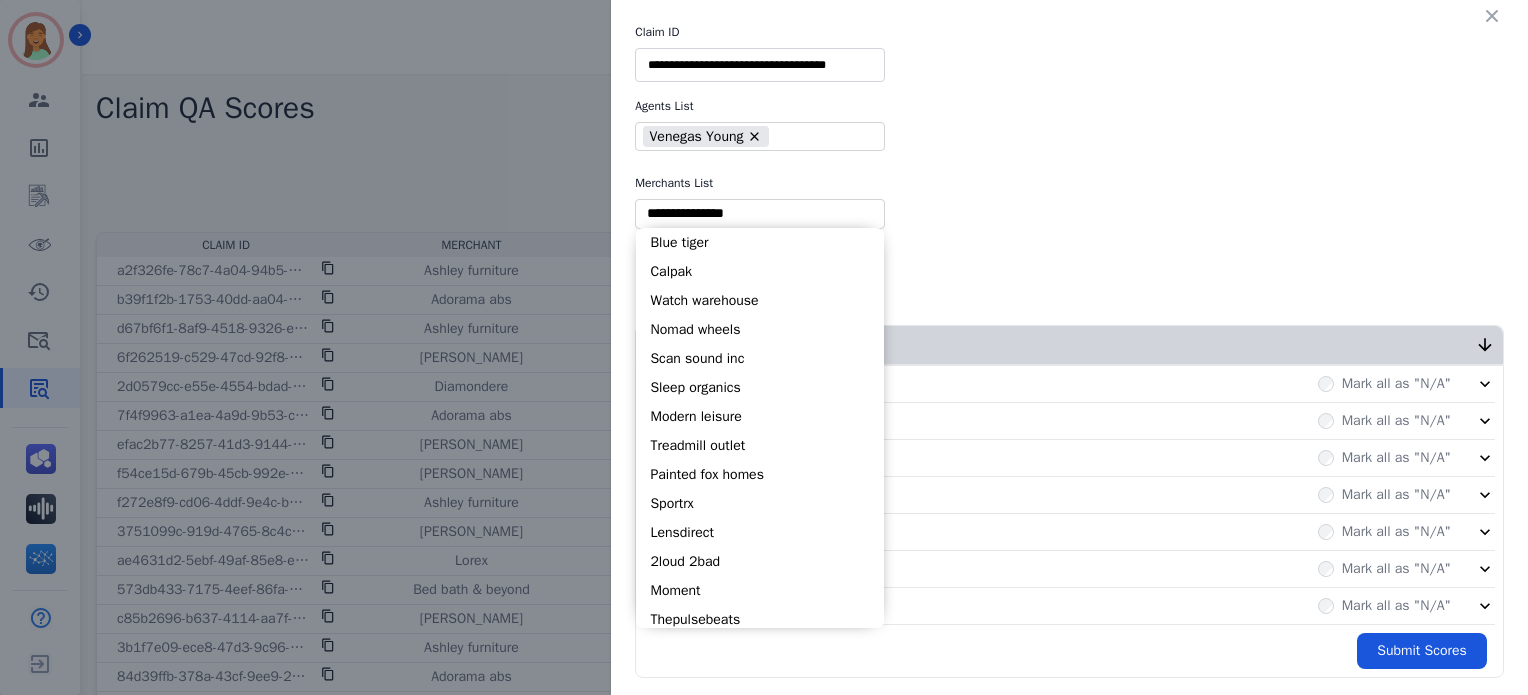 click at bounding box center [760, 213] 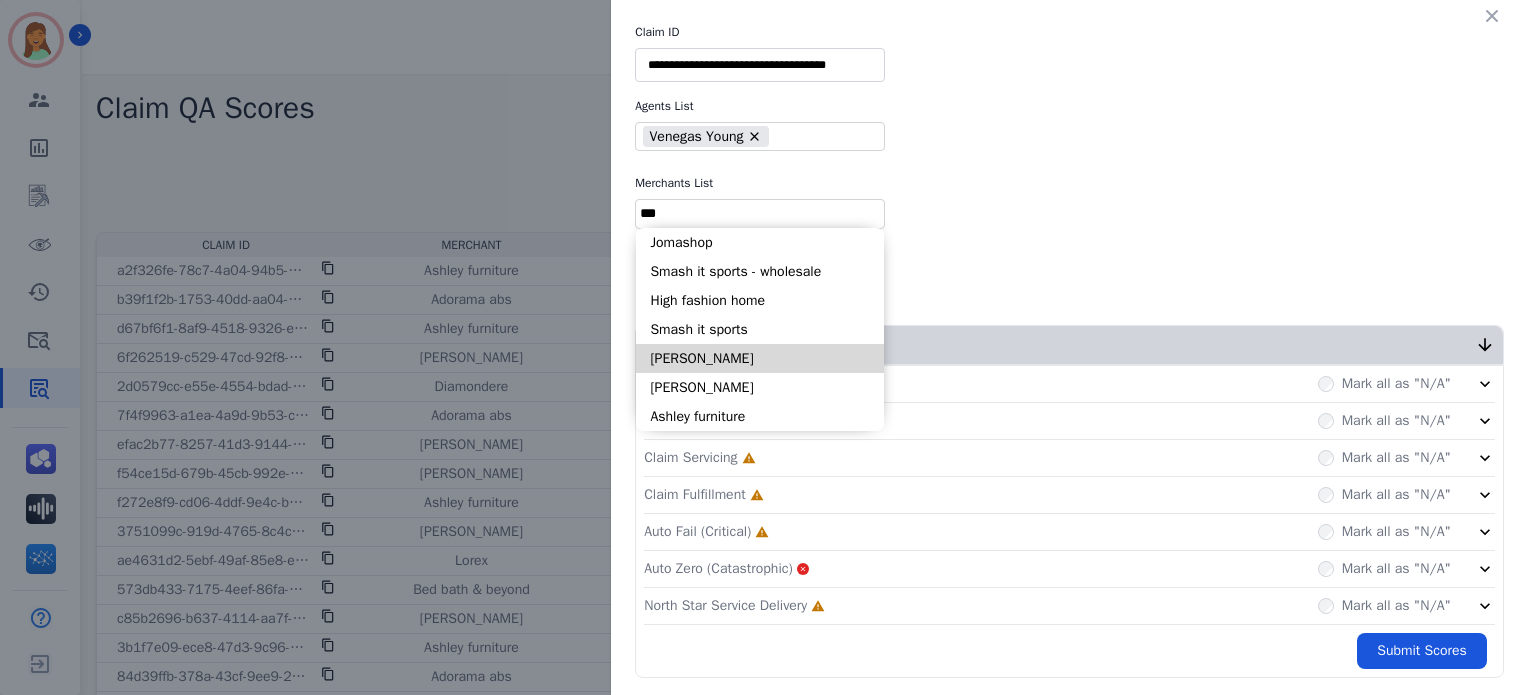 type on "***" 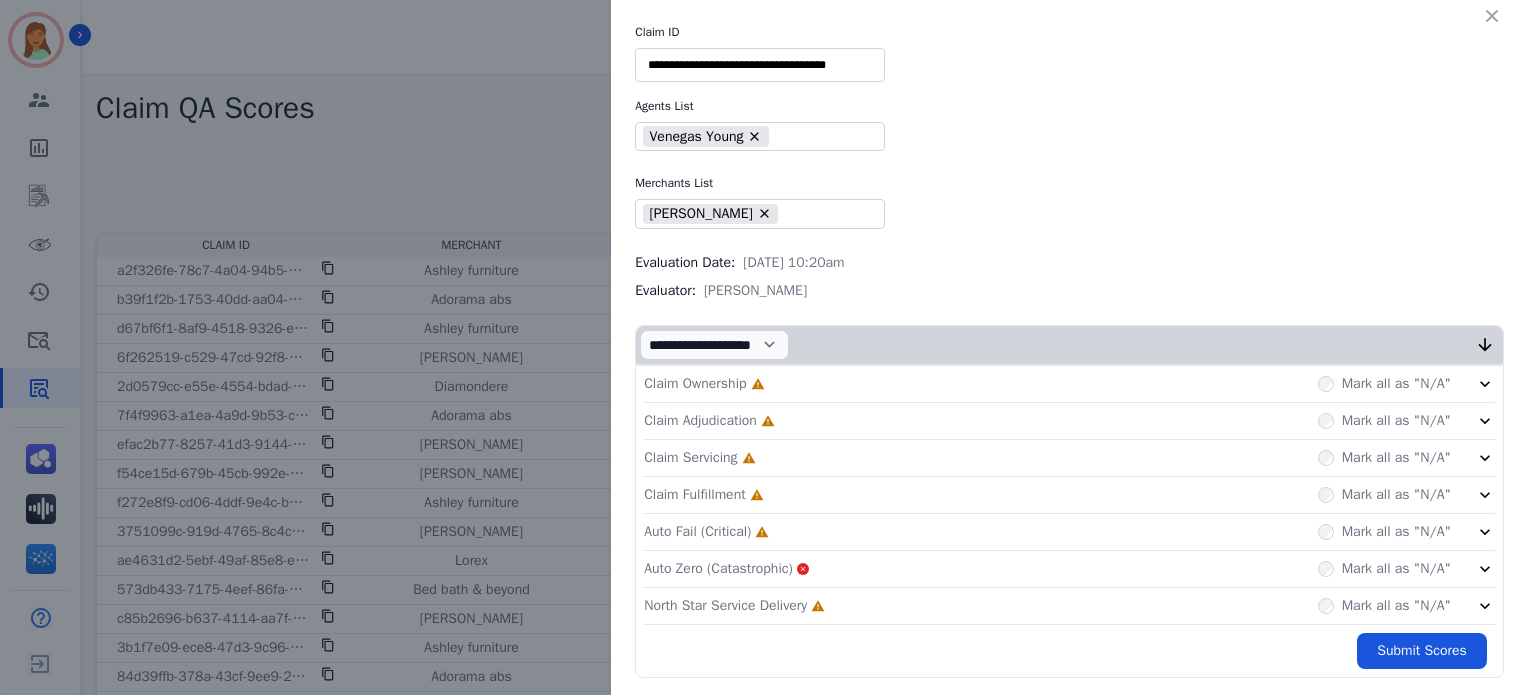 click on "North Star Service Delivery     Incomplete         Mark all as "N/A"" 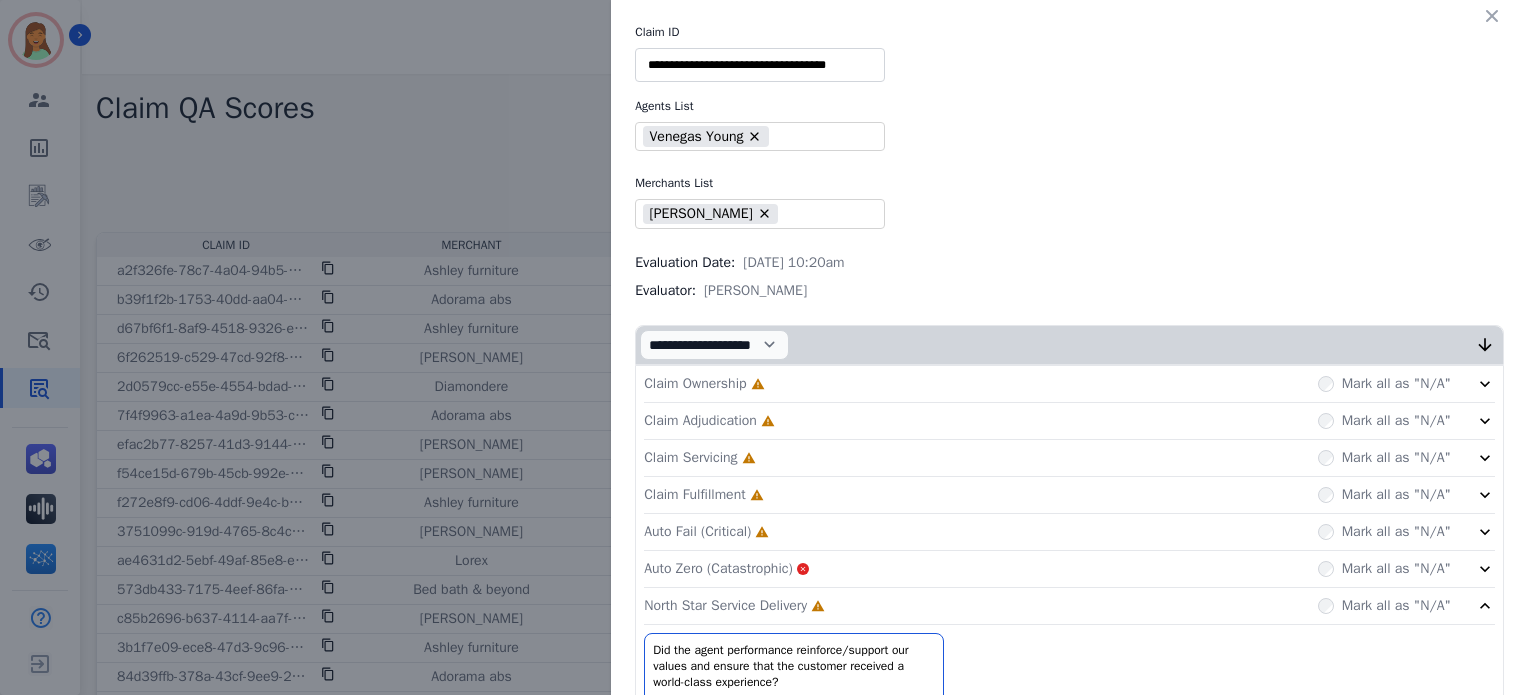 click on "Auto Fail (Critical)     Incomplete         Mark all as "N/A"" 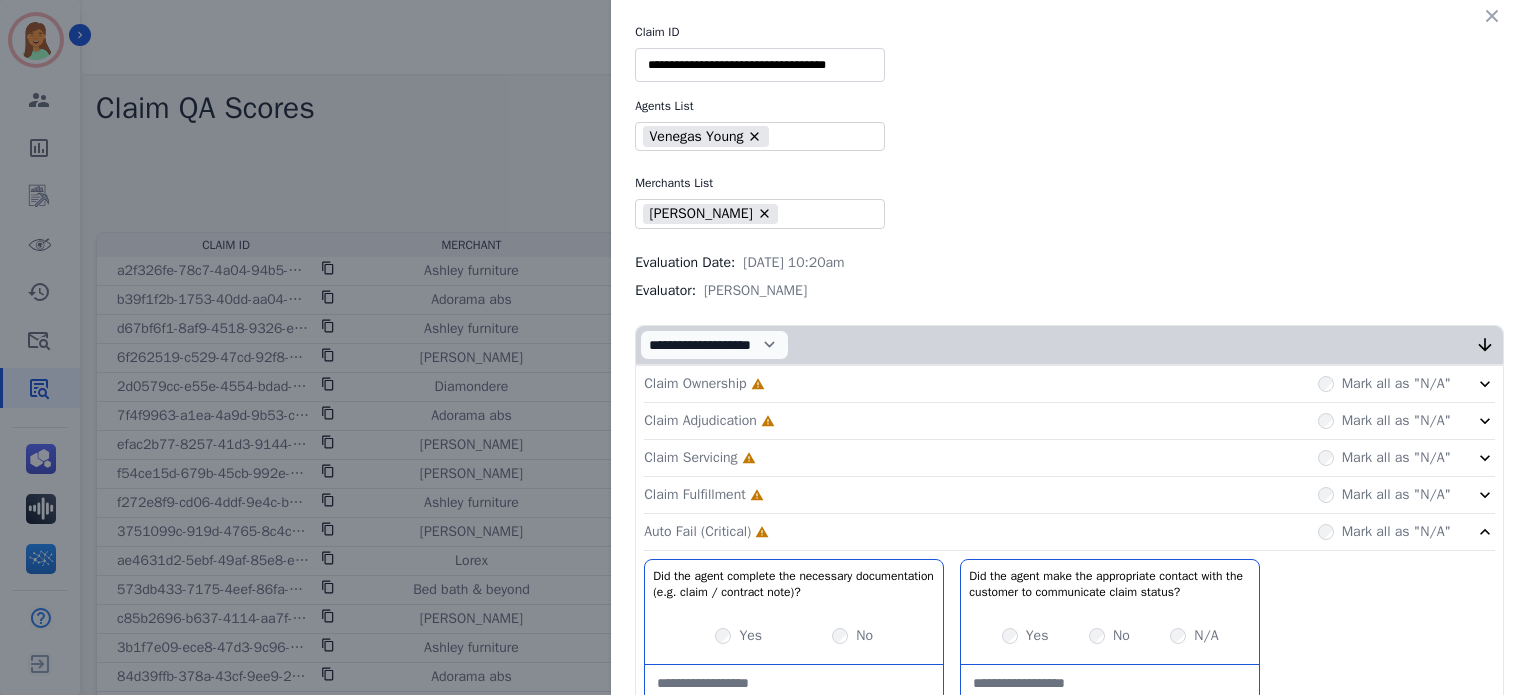 click on "Claim Servicing     Incomplete         Mark all as "N/A"" 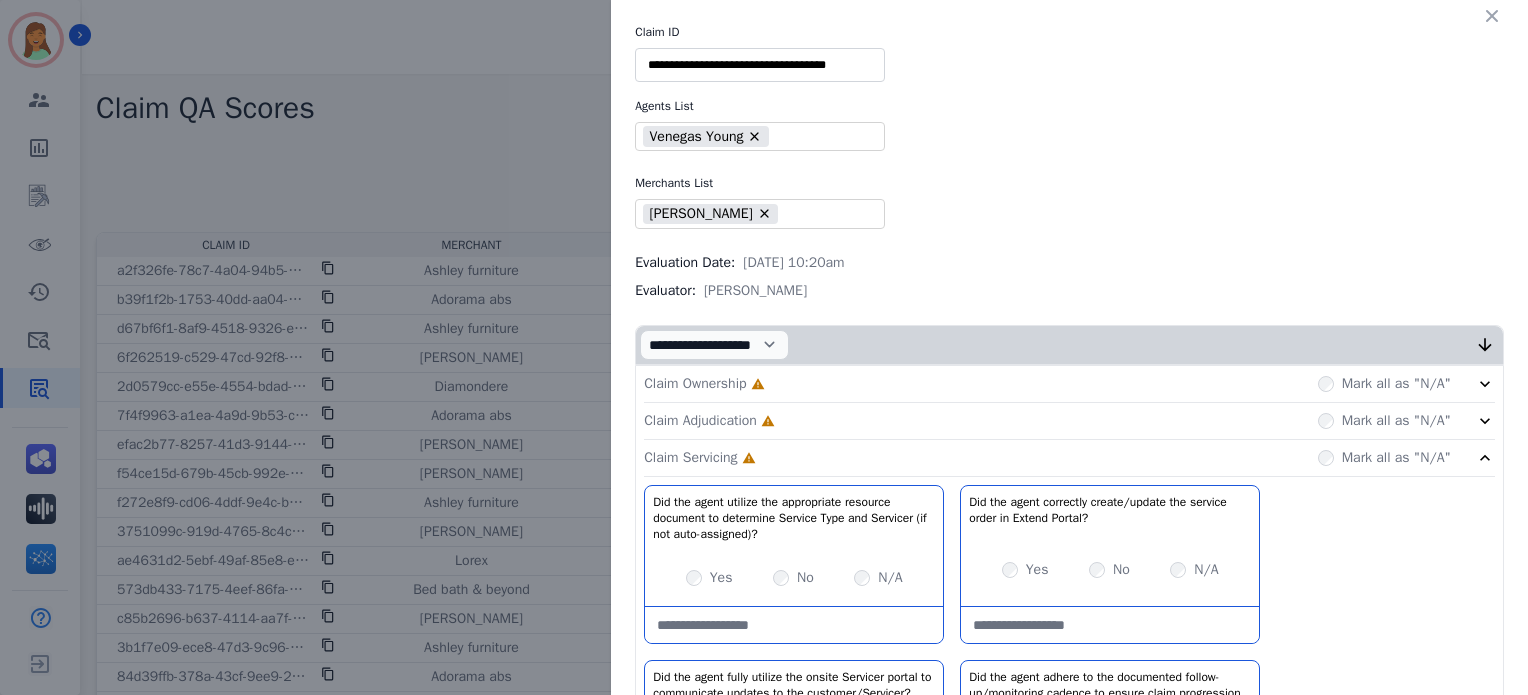 click on "Claim Servicing     Incomplete         Mark all as "N/A"" 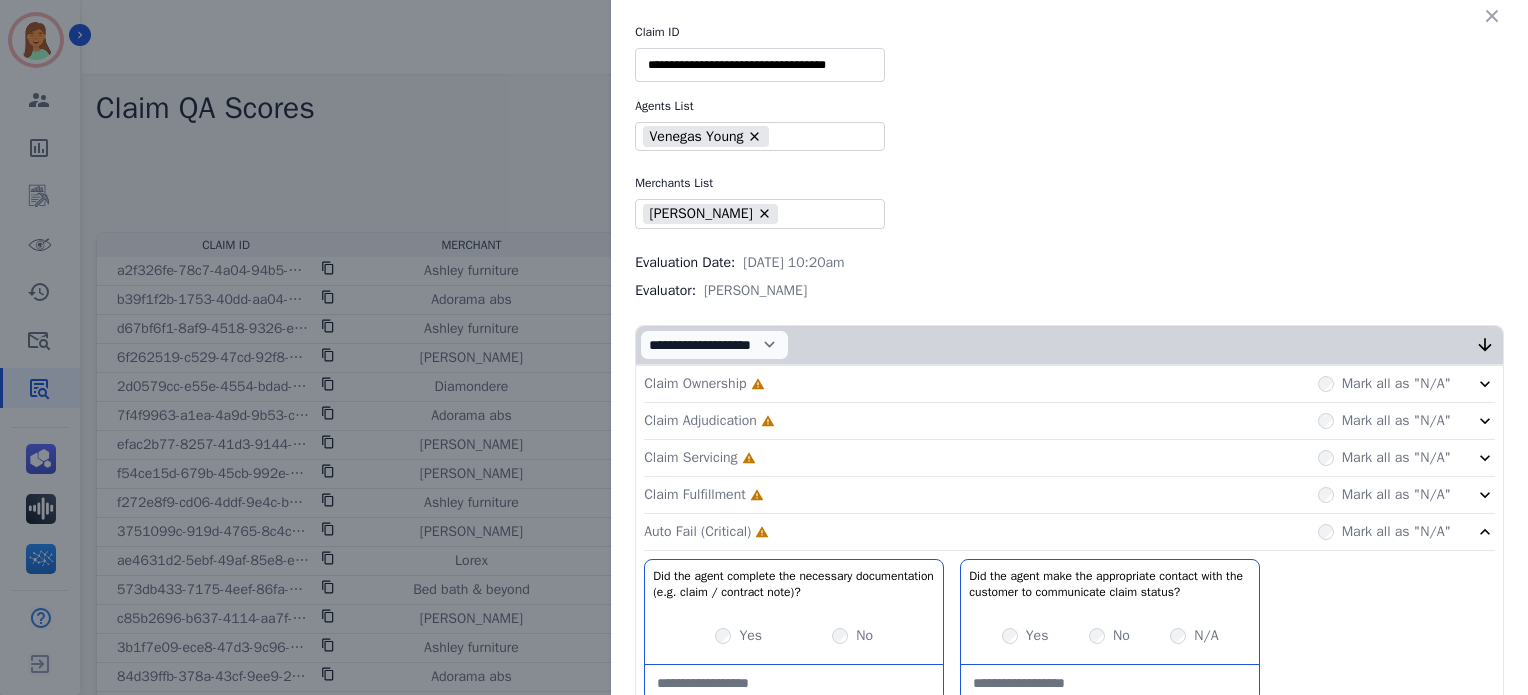 click on "Claim Adjudication     Incomplete         Mark all as "N/A"" 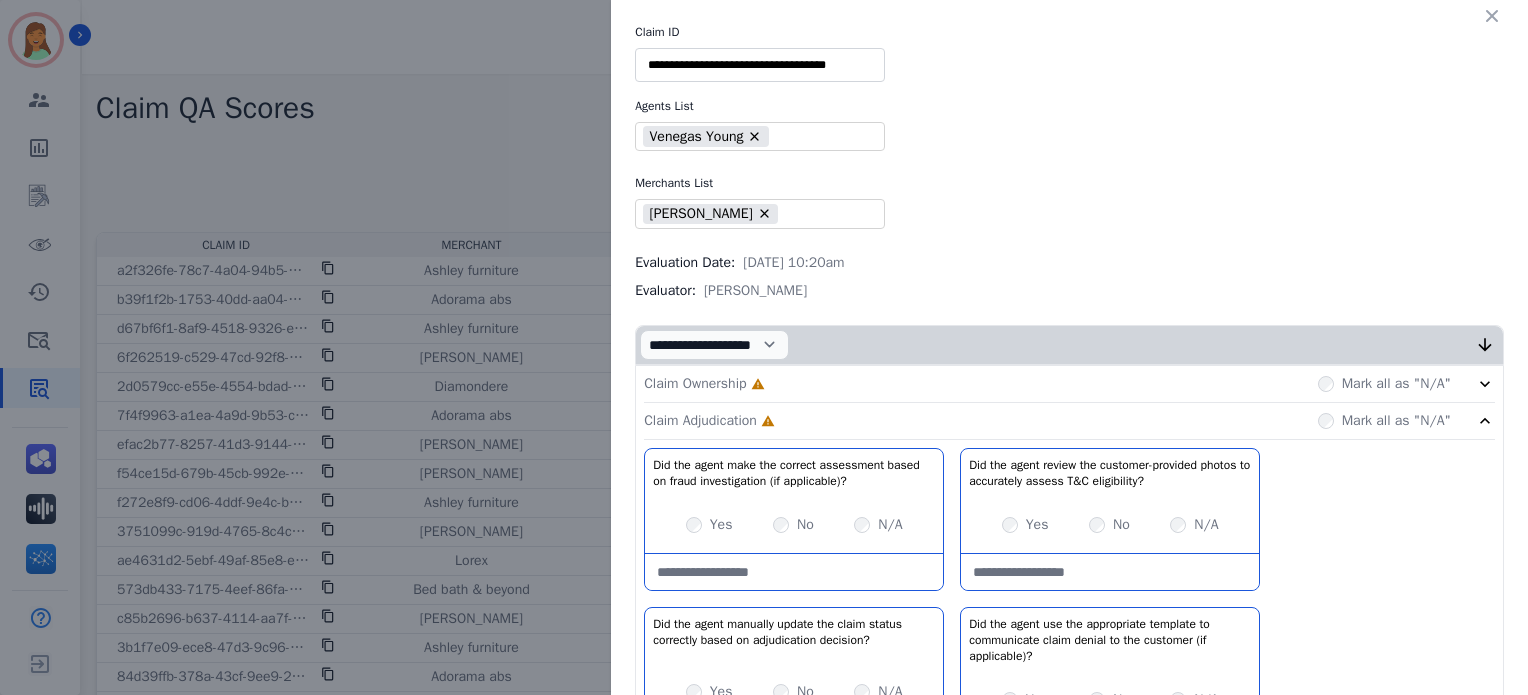 click on "Claim Ownership     Incomplete         Mark all as "N/A"" at bounding box center (1069, 384) 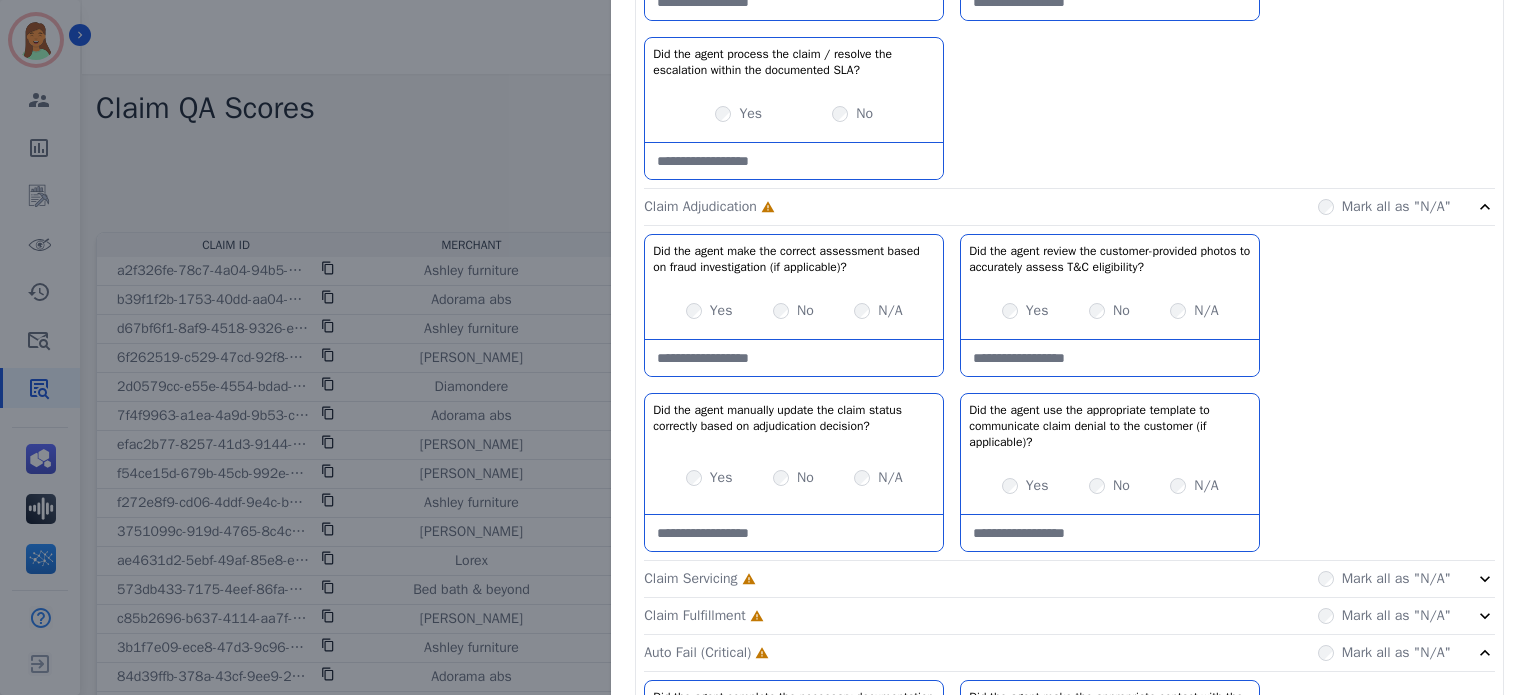 scroll, scrollTop: 666, scrollLeft: 0, axis: vertical 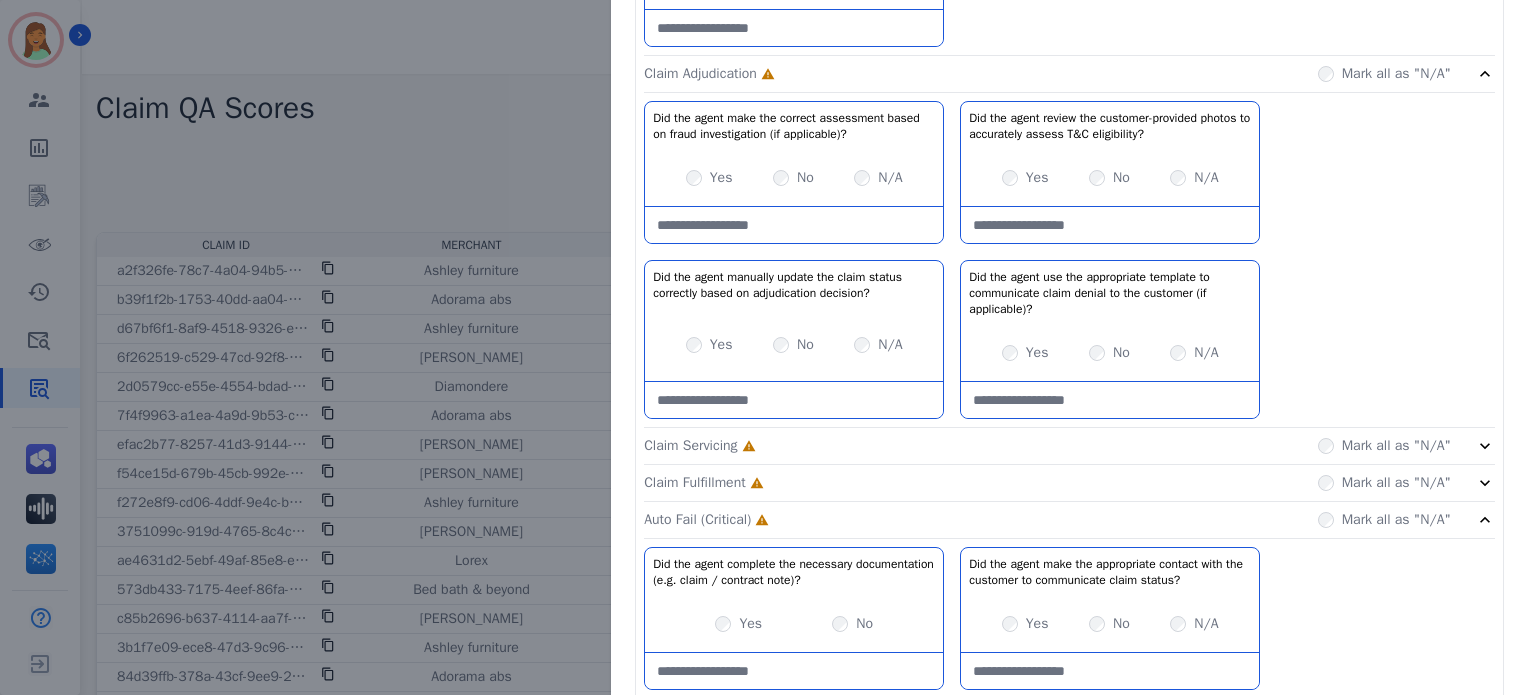 click on "Claim Fulfillment     Incomplete         Mark all as "N/A"" 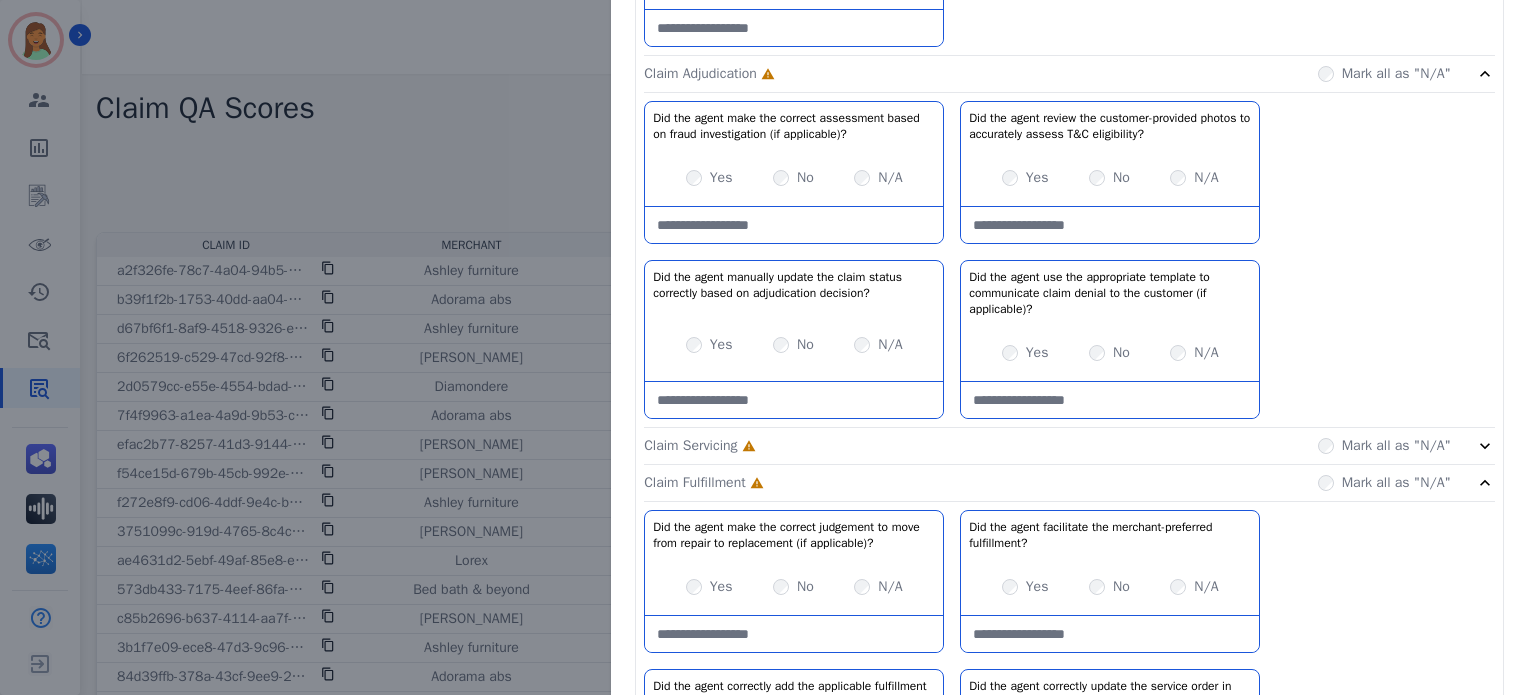click on "Claim Servicing     Incomplete         Mark all as "N/A"" 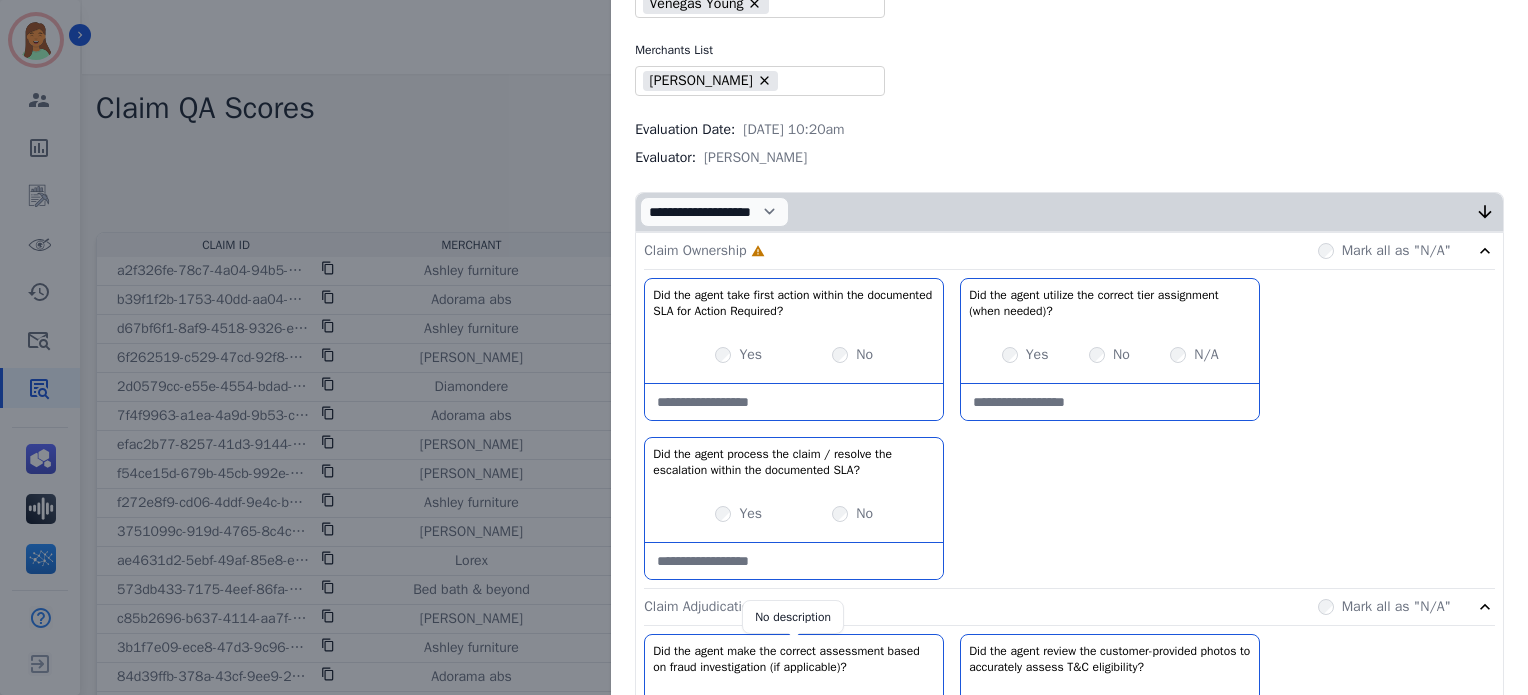 scroll, scrollTop: 0, scrollLeft: 0, axis: both 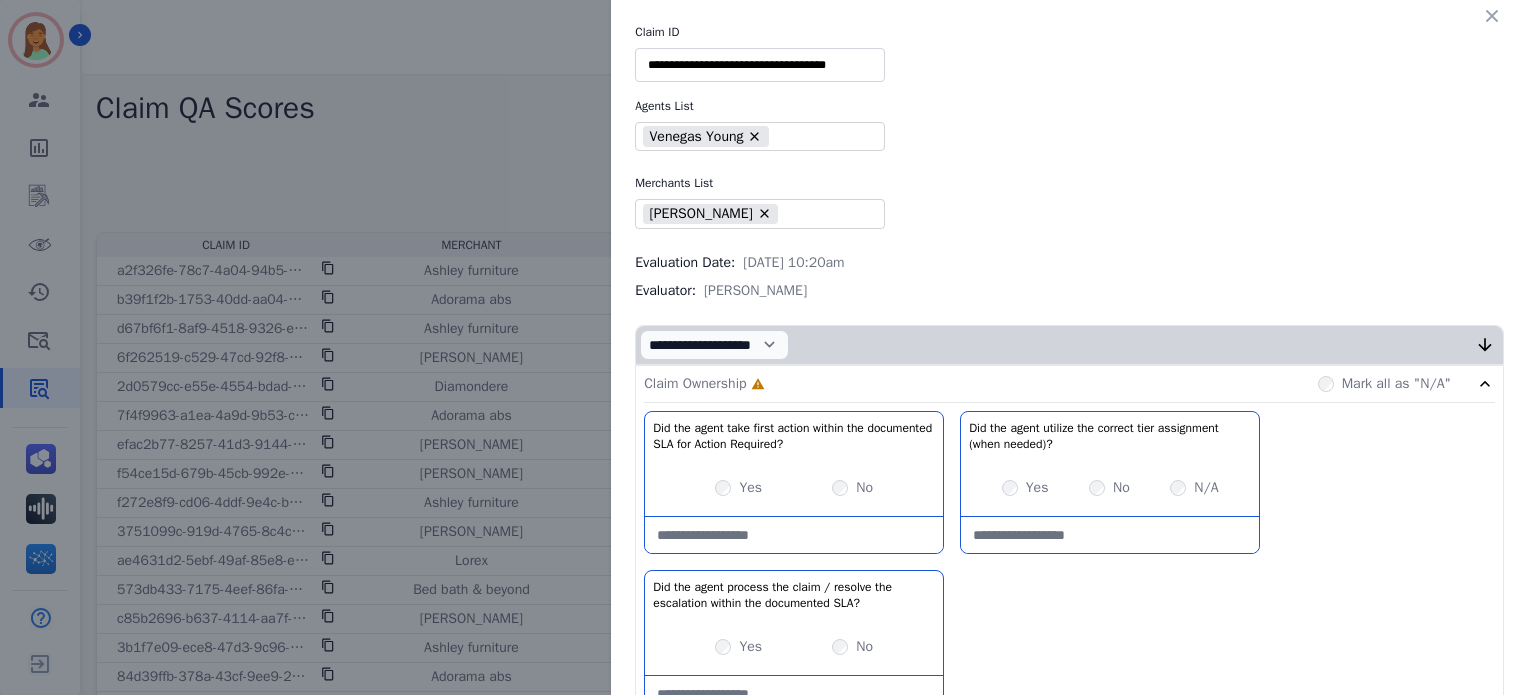 click on "Yes" at bounding box center (738, 647) 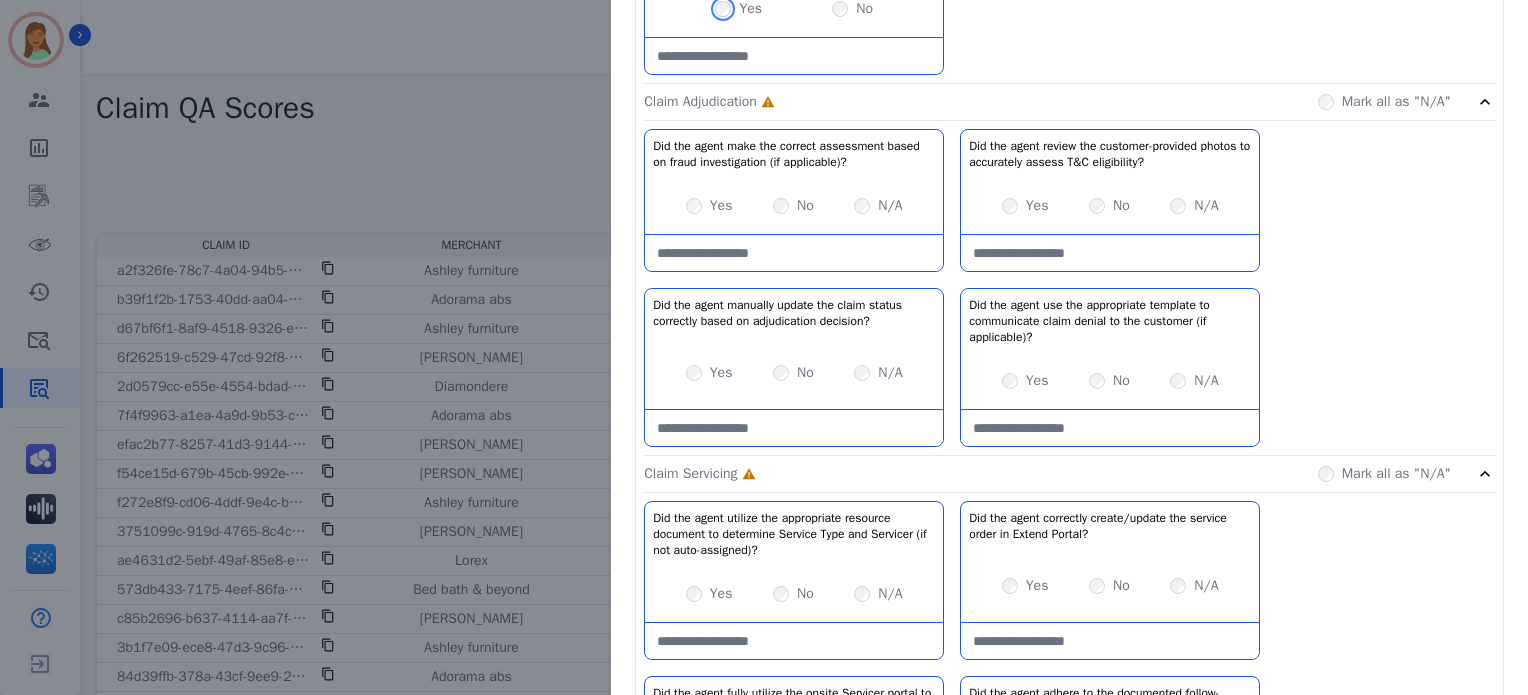 scroll, scrollTop: 640, scrollLeft: 0, axis: vertical 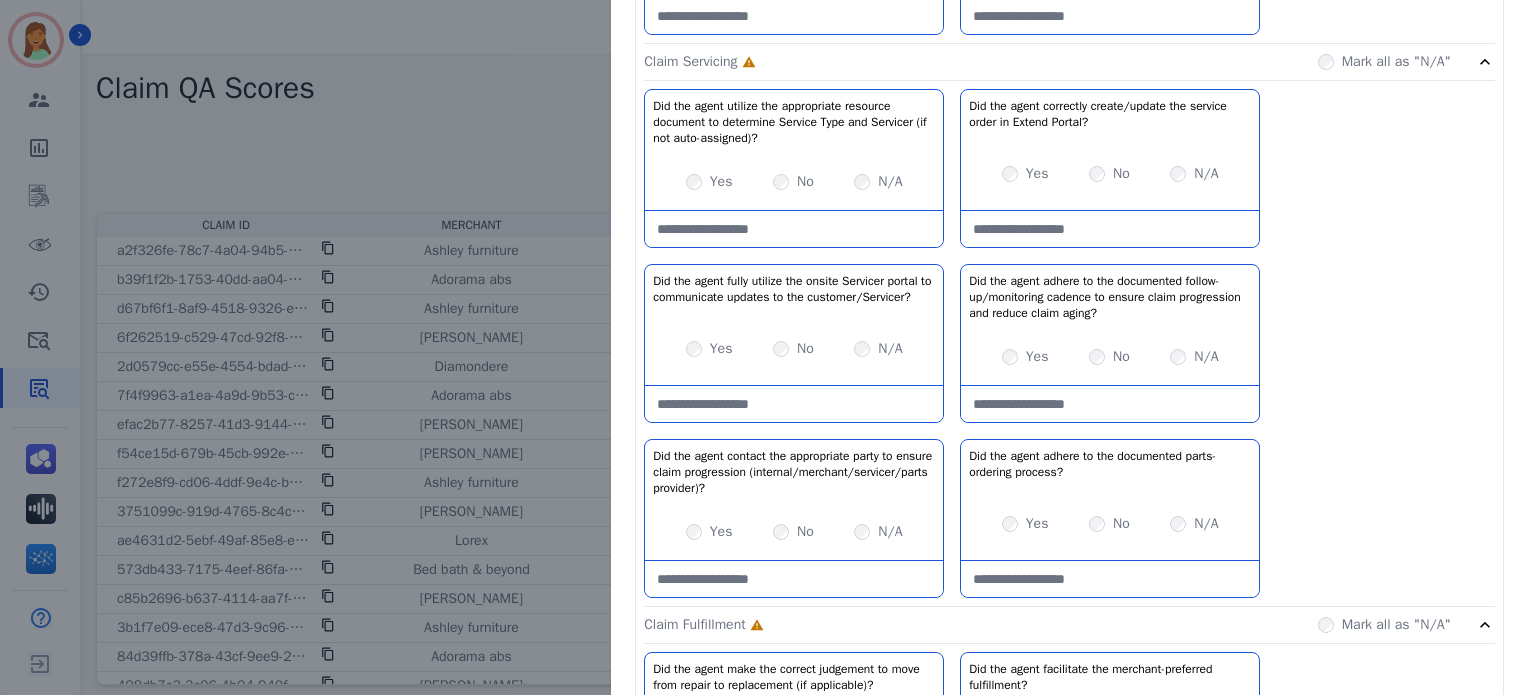click on "N/A" at bounding box center (890, 349) 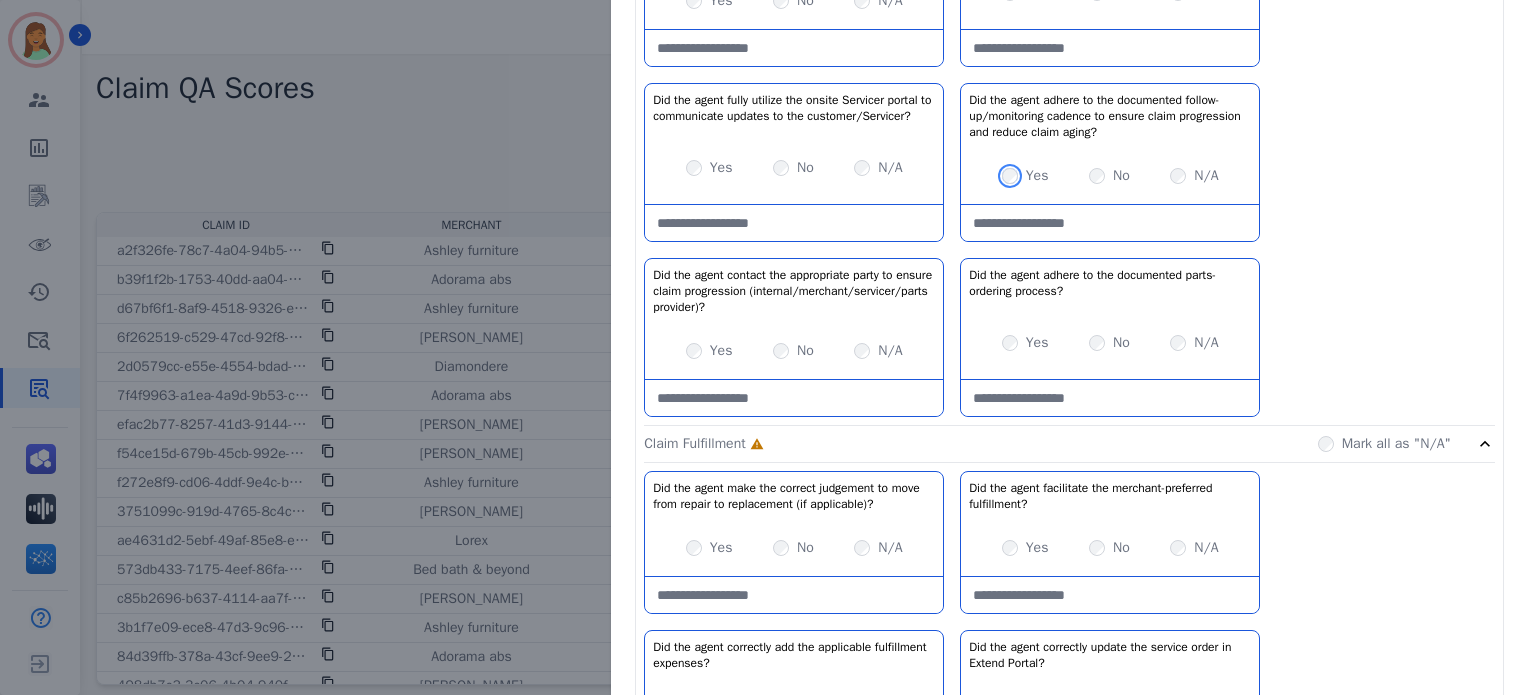 scroll, scrollTop: 1239, scrollLeft: 0, axis: vertical 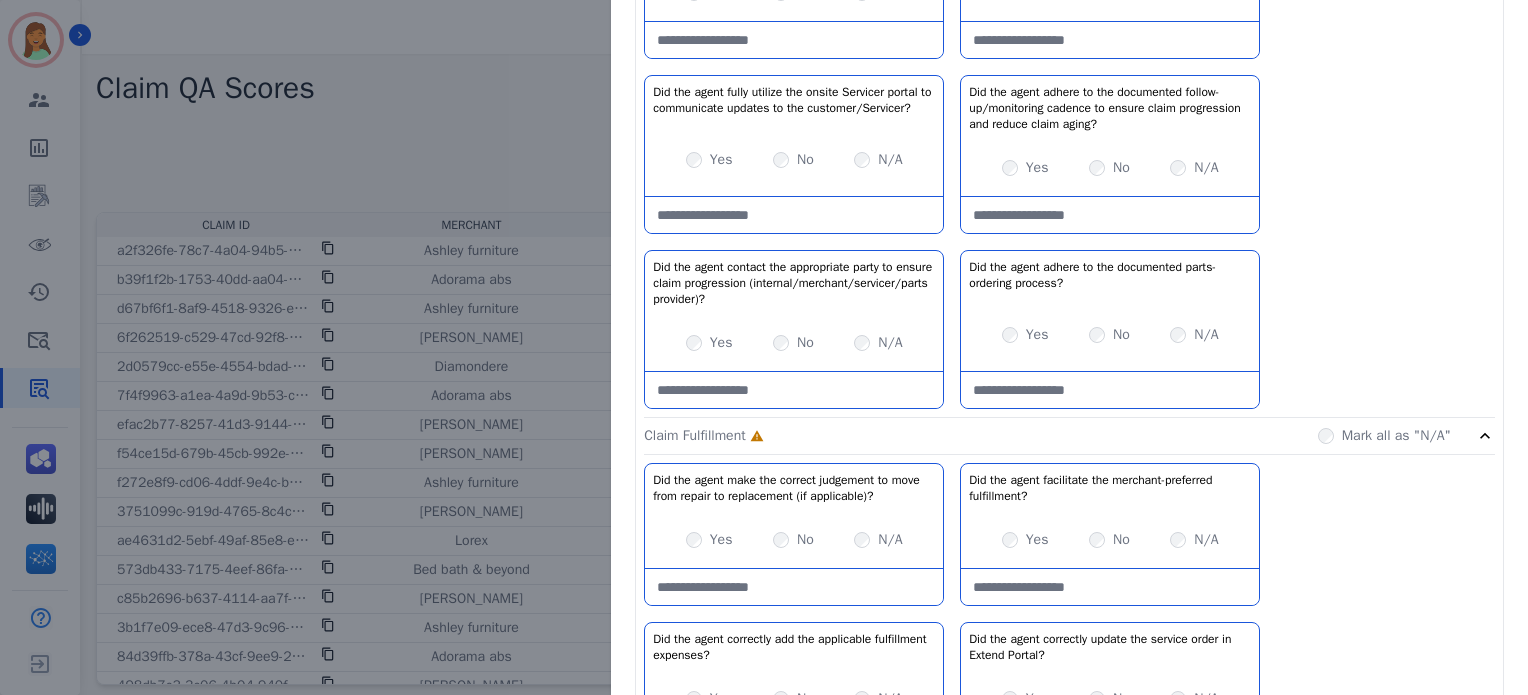 click on "N/A" at bounding box center [1206, 335] 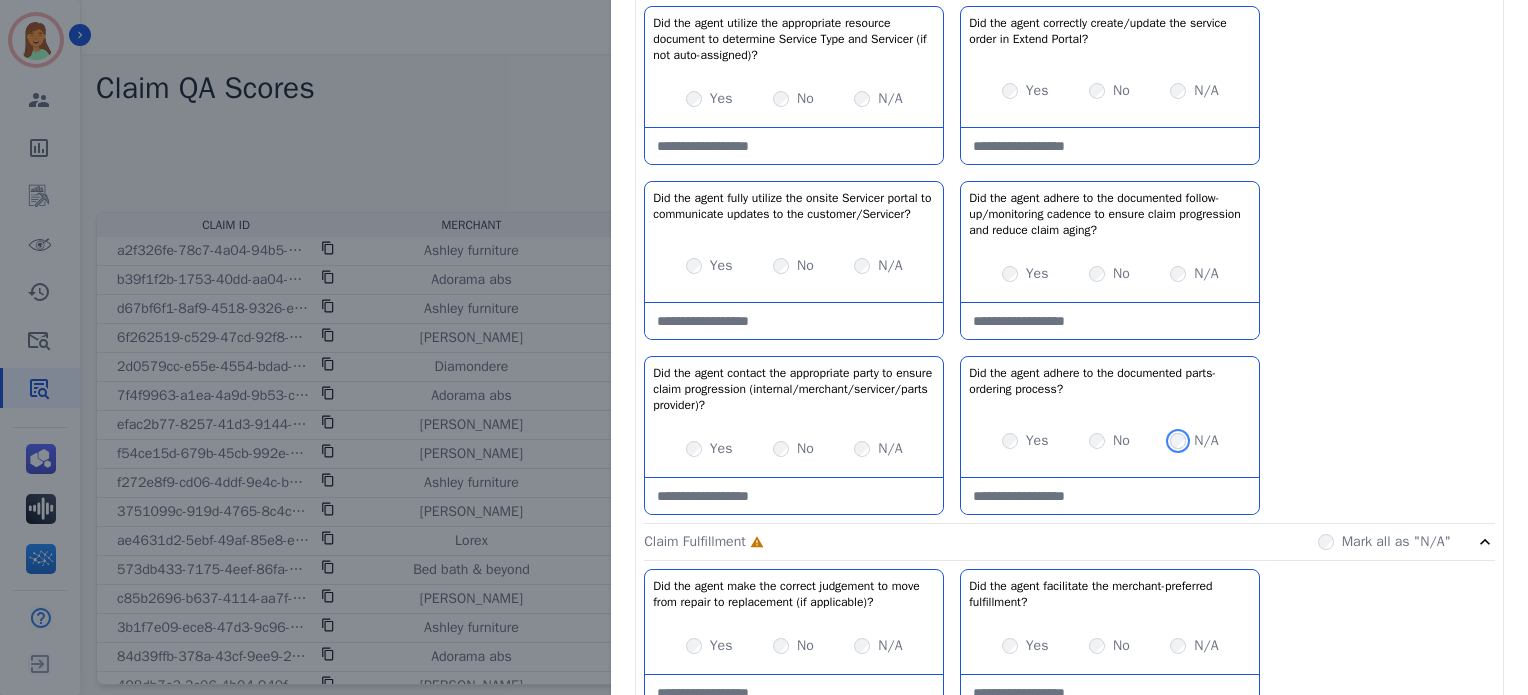 scroll, scrollTop: 1132, scrollLeft: 0, axis: vertical 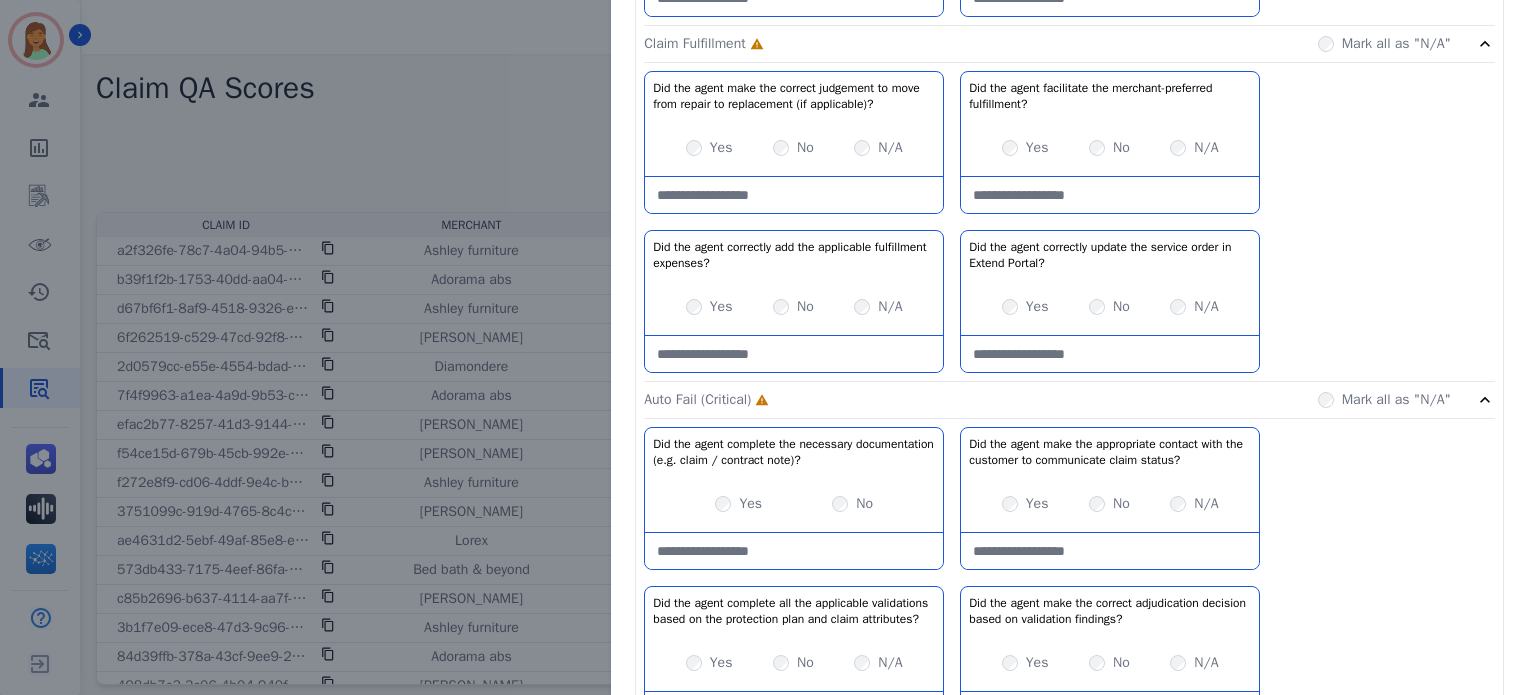 click on "Yes" at bounding box center (1037, 307) 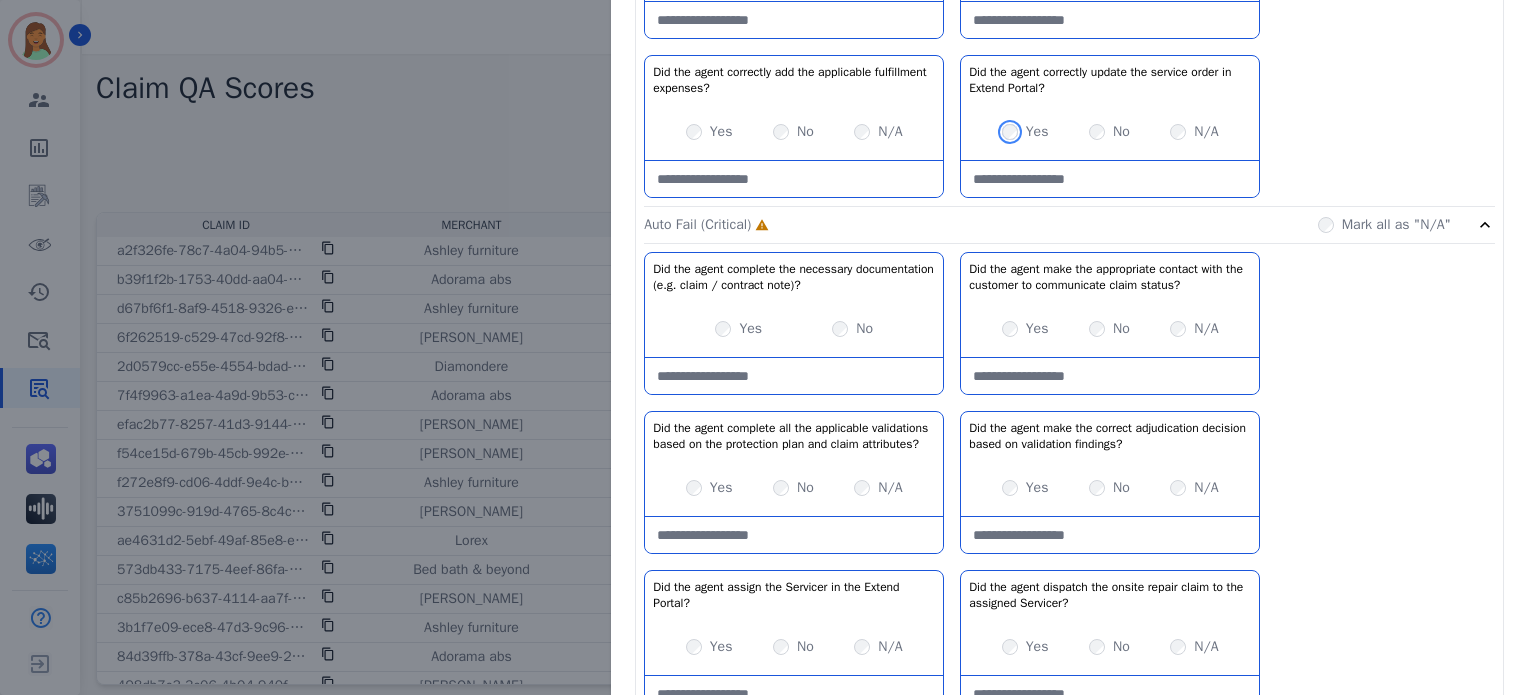 scroll, scrollTop: 1821, scrollLeft: 0, axis: vertical 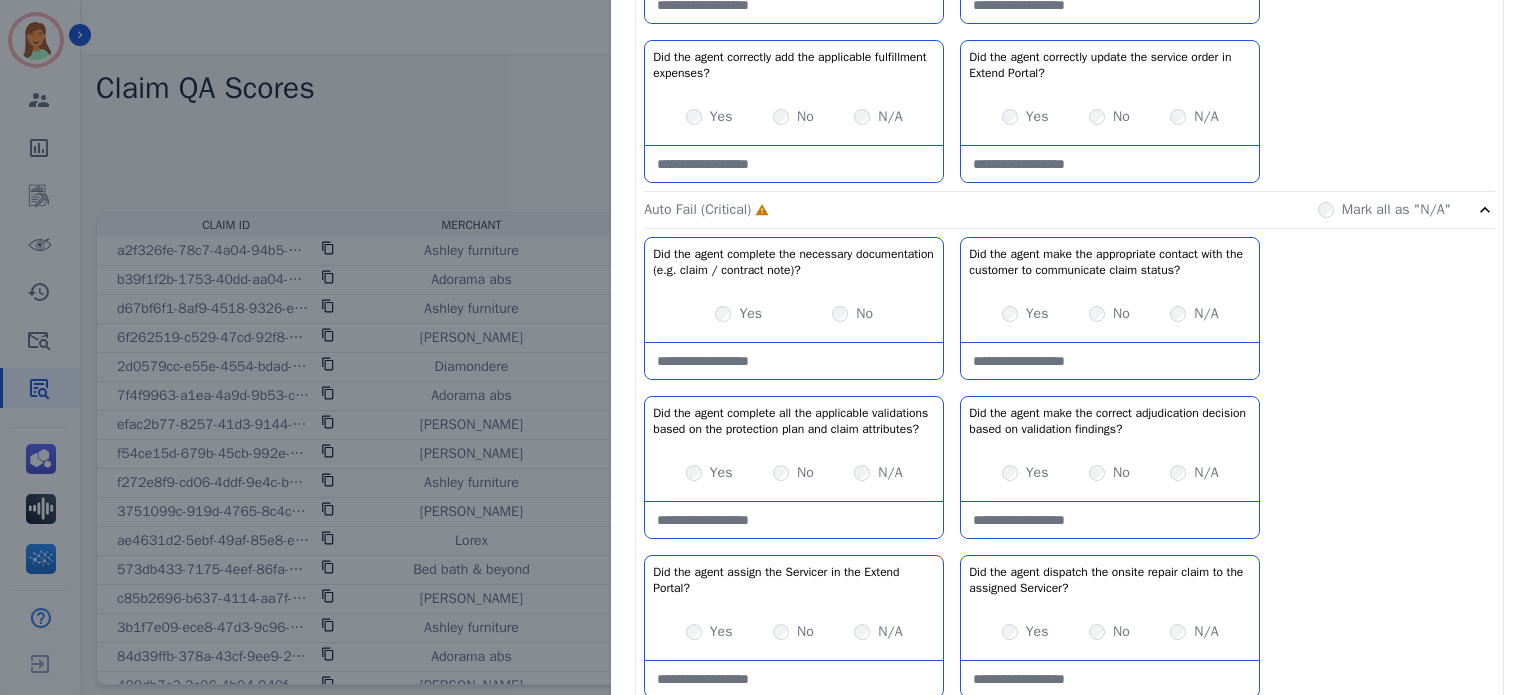 click on "Yes" at bounding box center [738, 314] 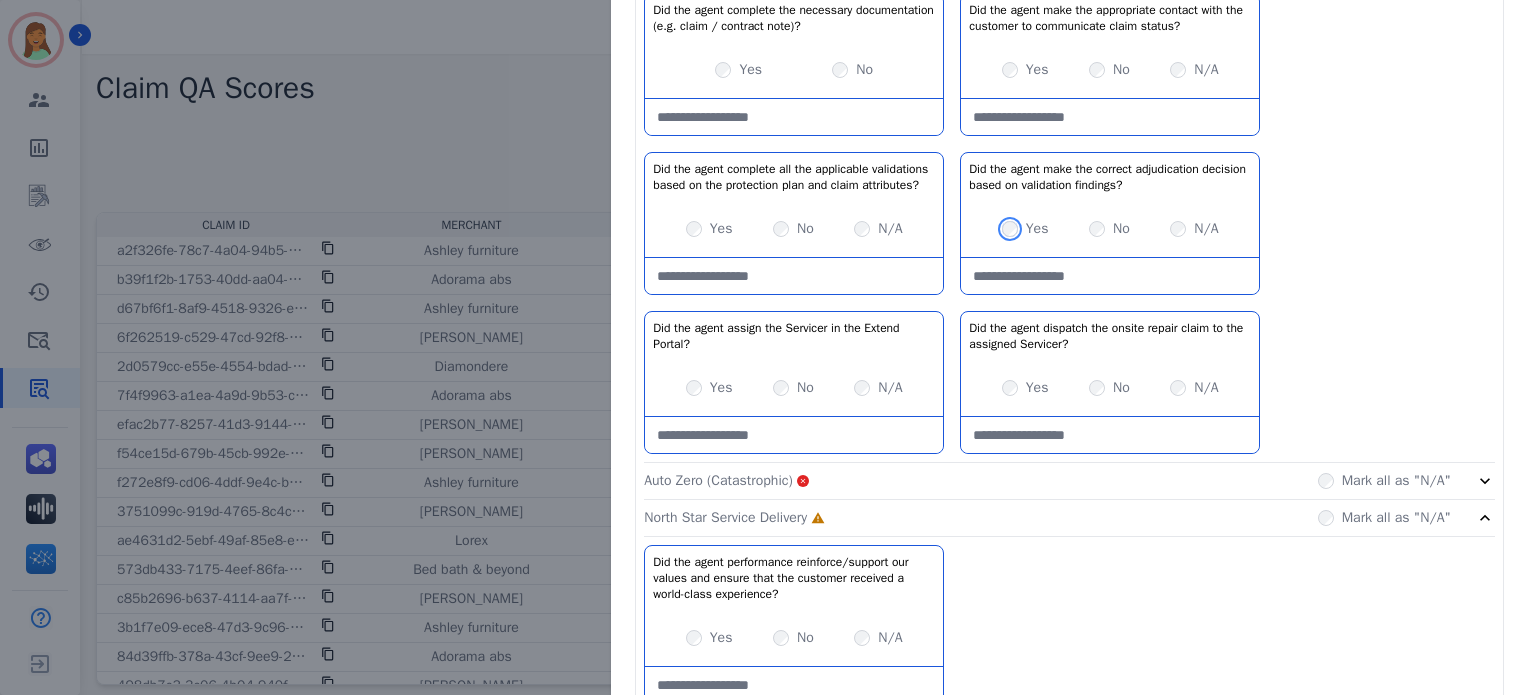 scroll, scrollTop: 2071, scrollLeft: 0, axis: vertical 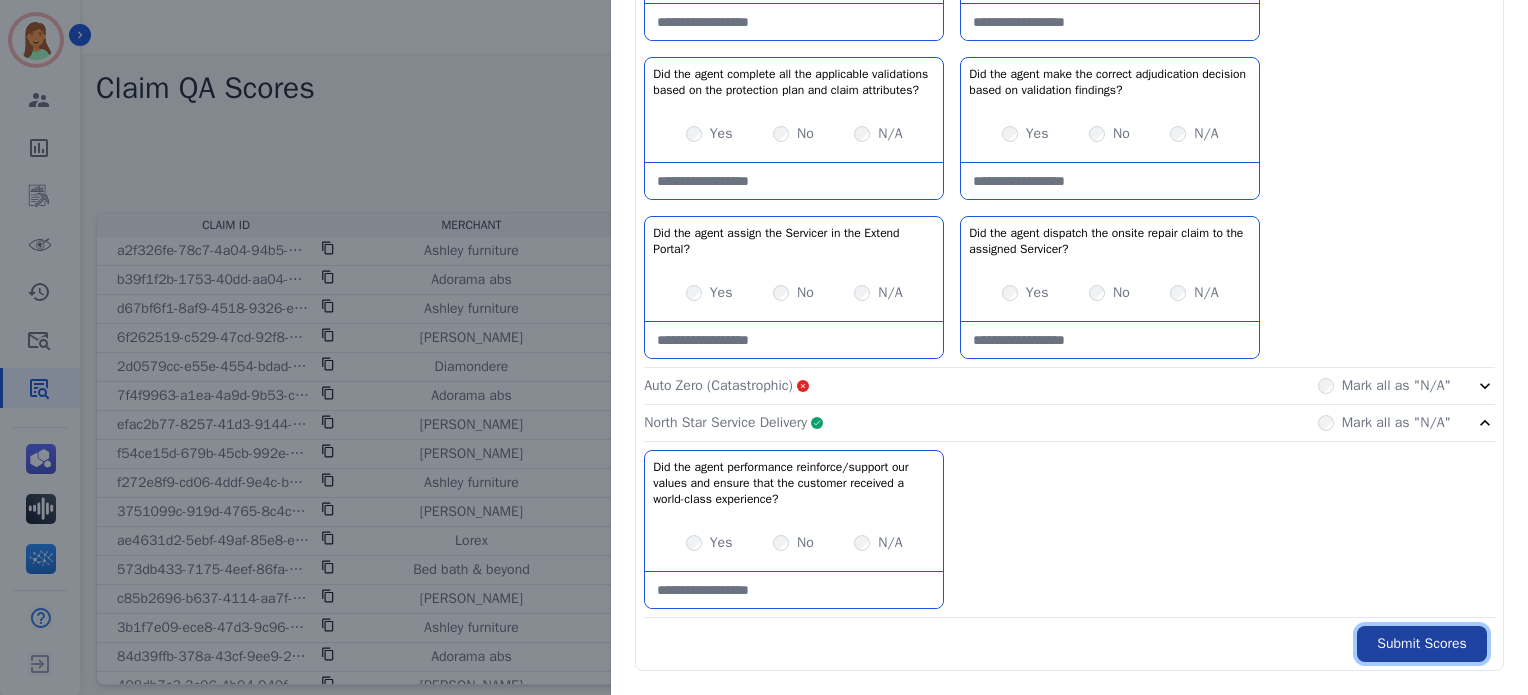 click on "Submit Scores" at bounding box center [1422, 644] 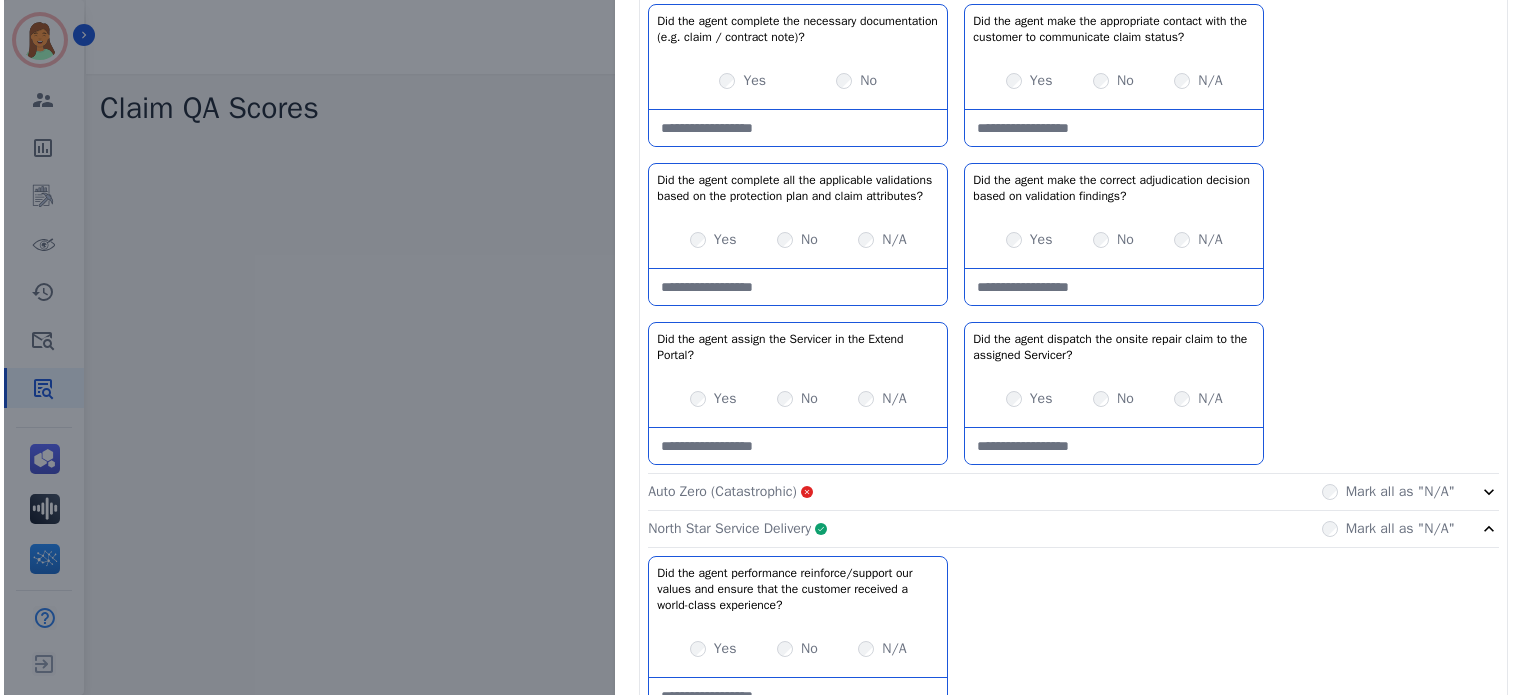 scroll, scrollTop: 0, scrollLeft: 0, axis: both 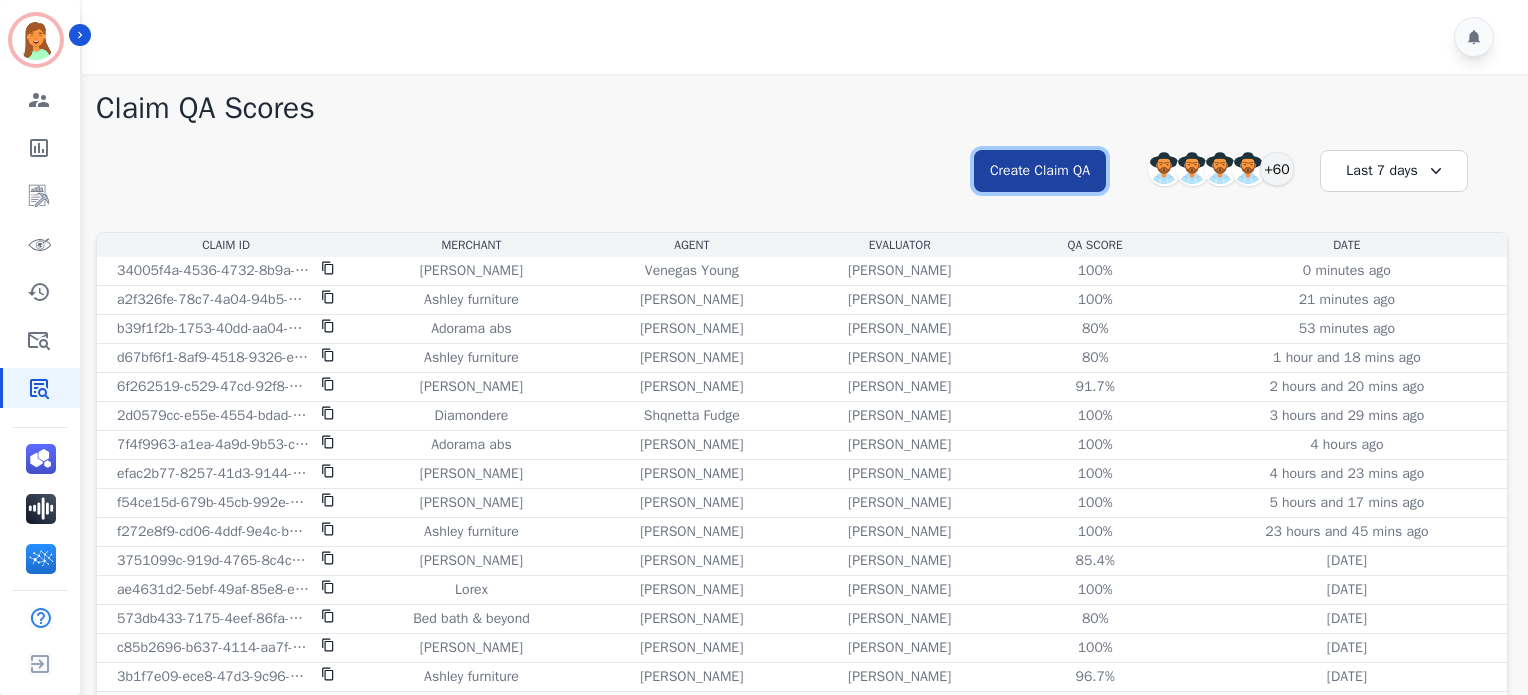 click on "Create Claim QA" at bounding box center (1040, 171) 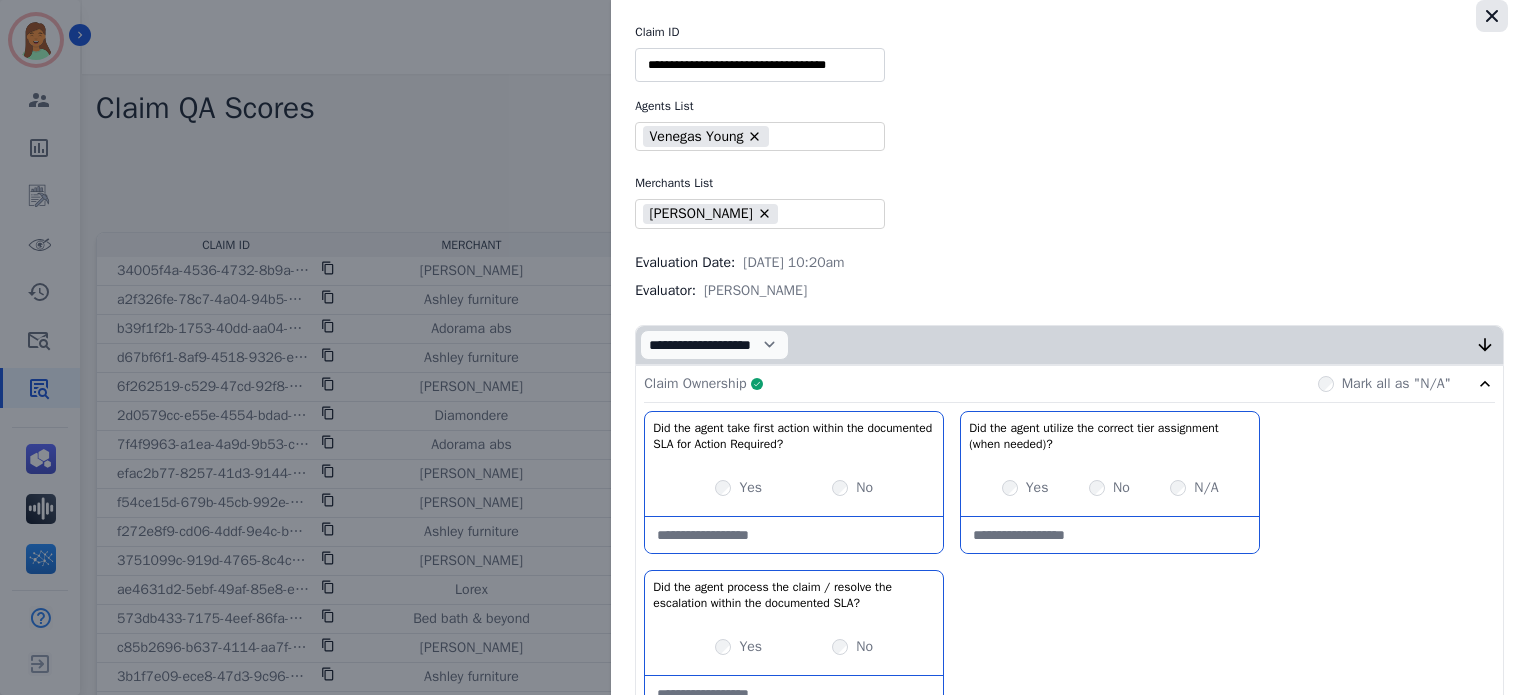 drag, startPoint x: 1476, startPoint y: 17, endPoint x: 1195, endPoint y: 77, distance: 287.3343 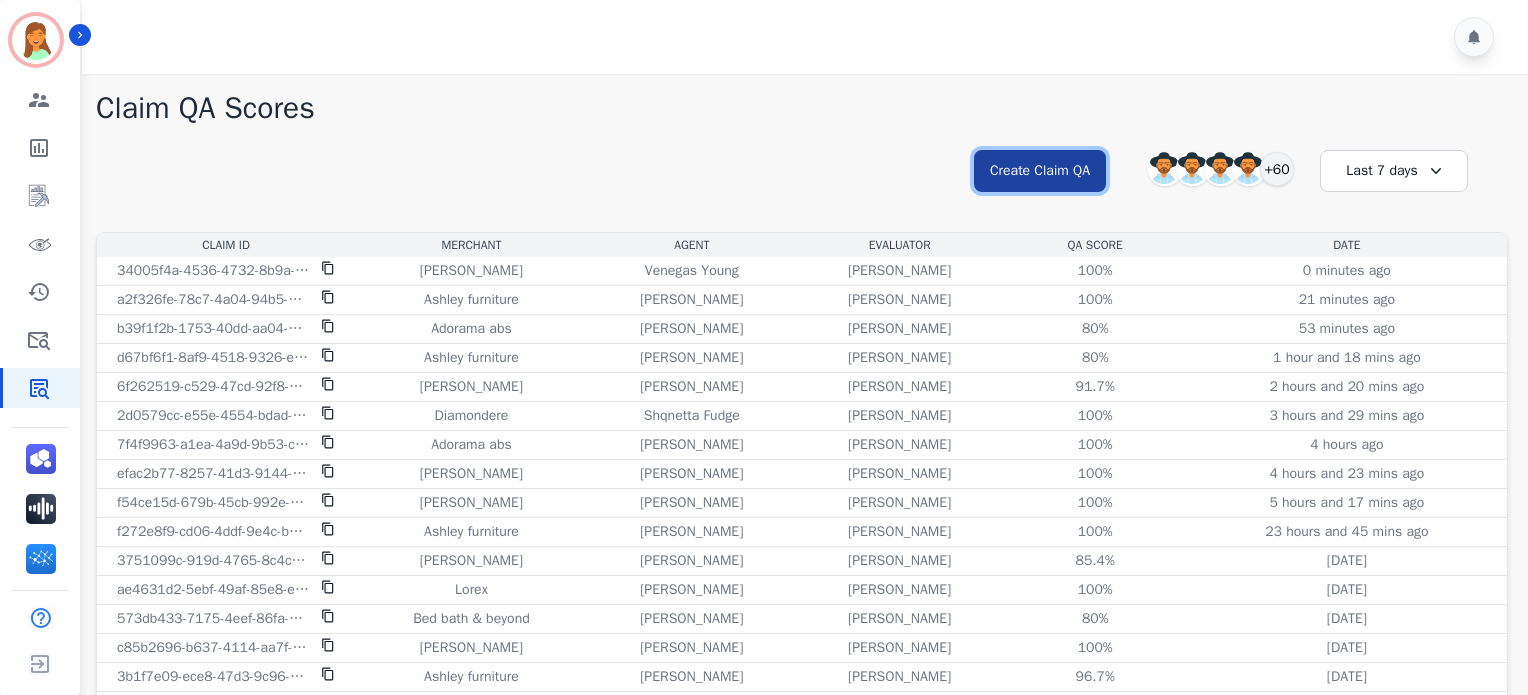 click on "Create Claim QA" at bounding box center [1040, 171] 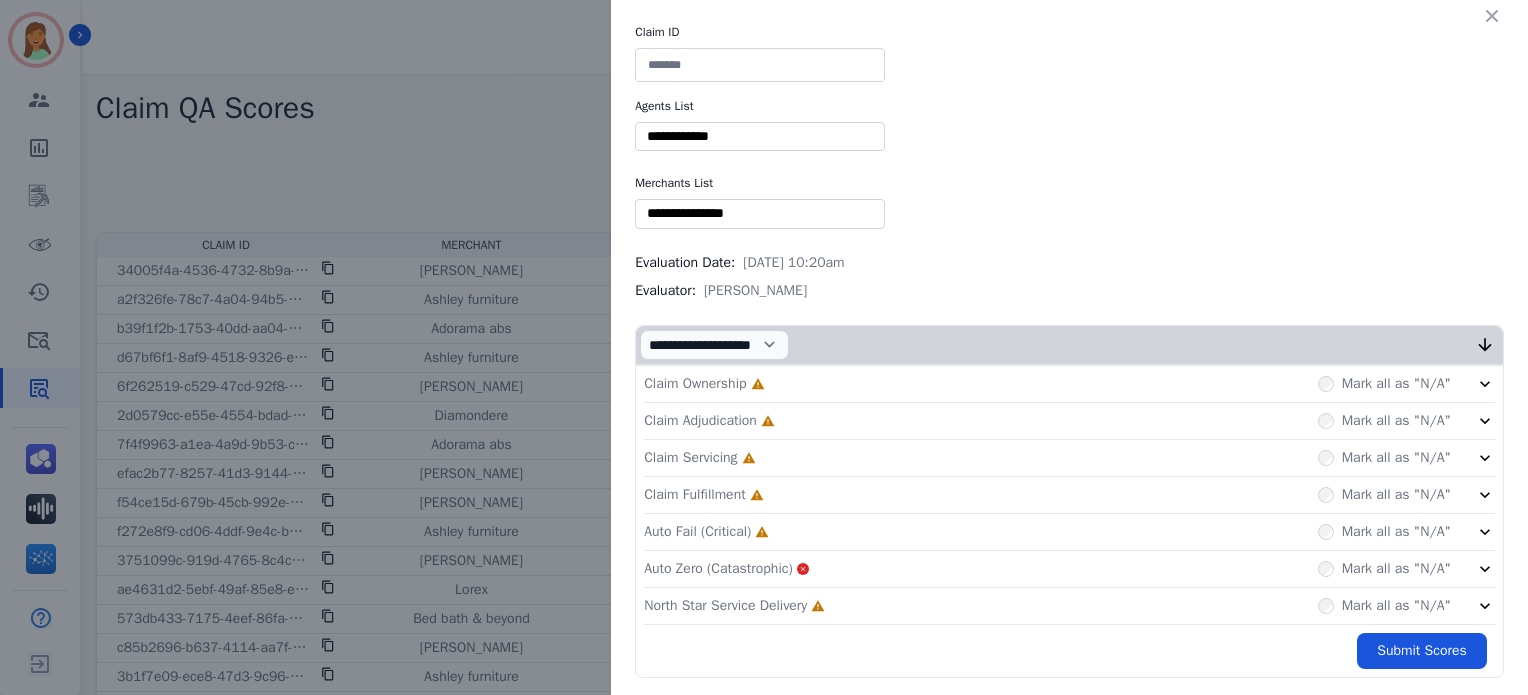 scroll, scrollTop: 3, scrollLeft: 0, axis: vertical 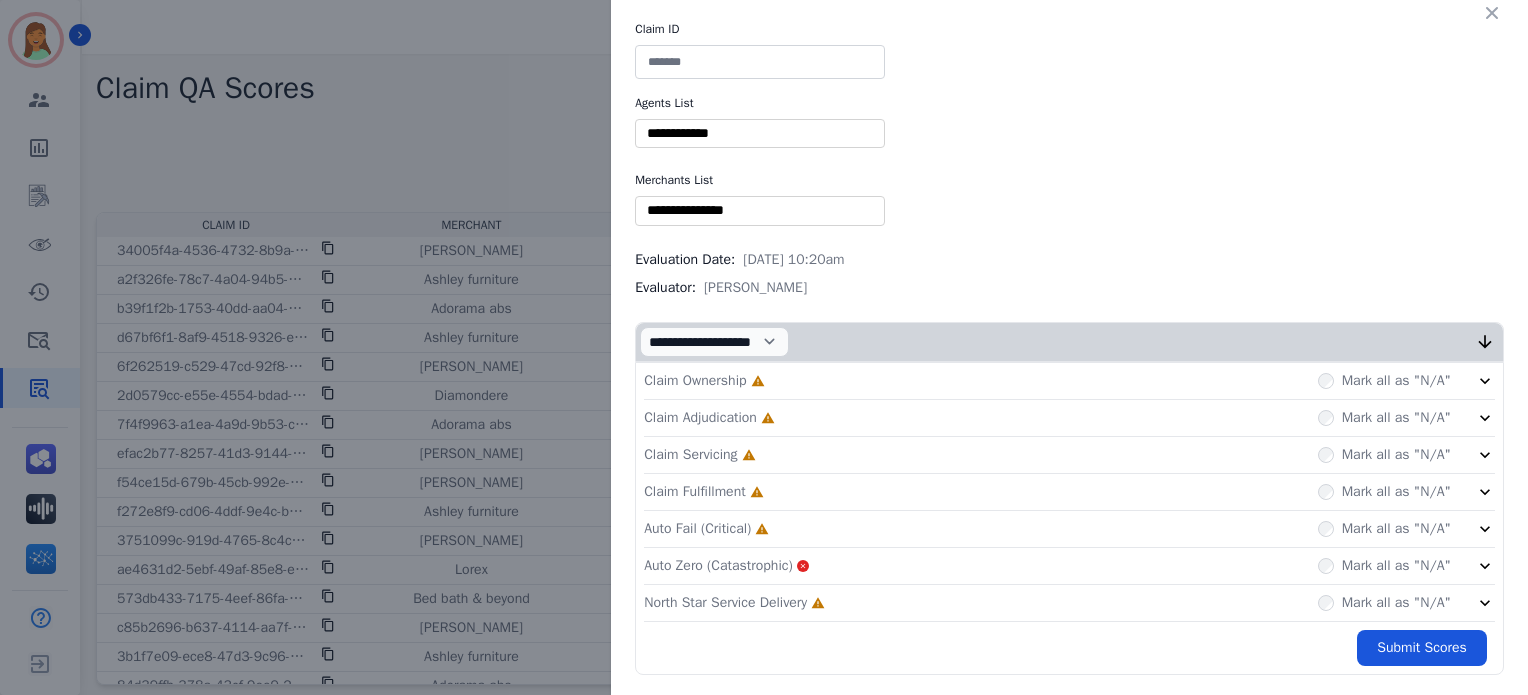 click on "North Star Service Delivery     Incomplete         Mark all as "N/A"" 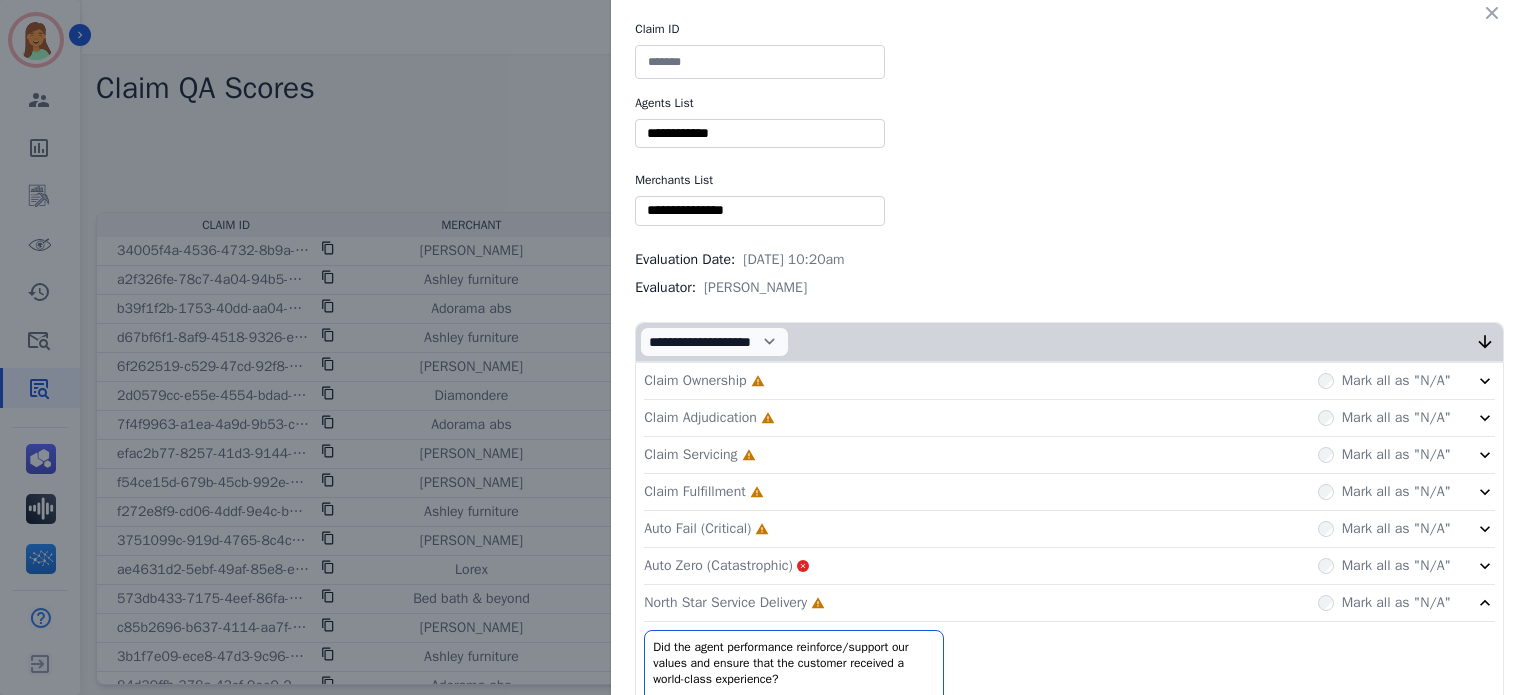 scroll, scrollTop: 179, scrollLeft: 0, axis: vertical 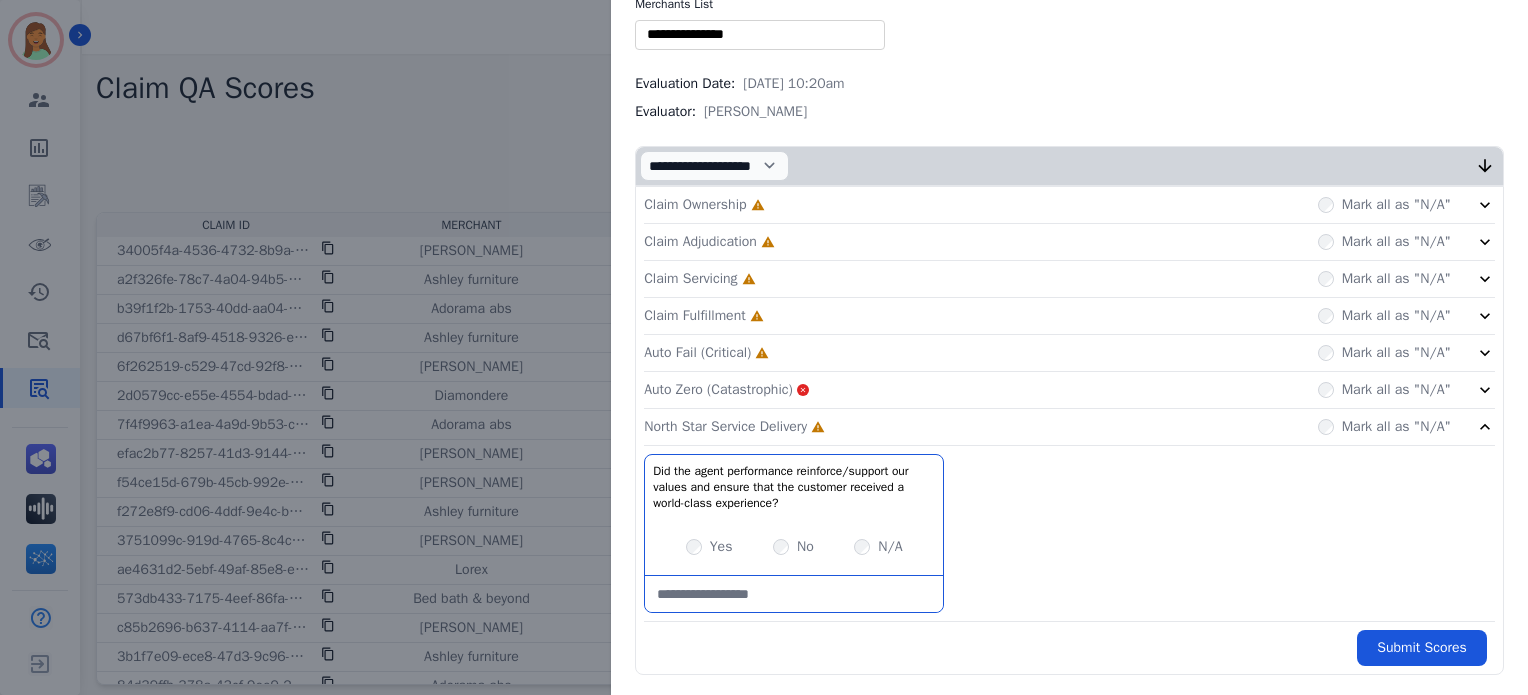 click on "Auto Zero (Catastrophic)" at bounding box center [718, 390] 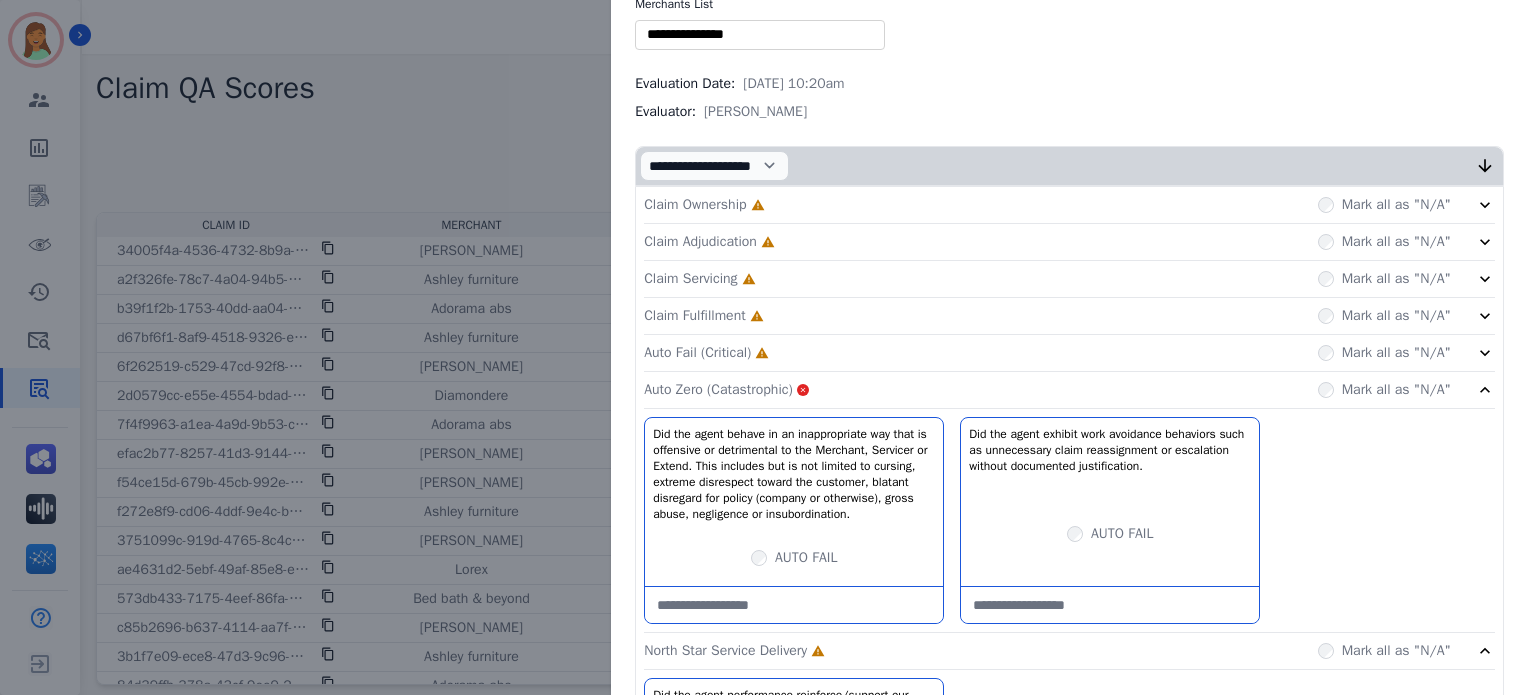 click on "Auto Fail (Critical)     Incomplete         Mark all as "N/A"" 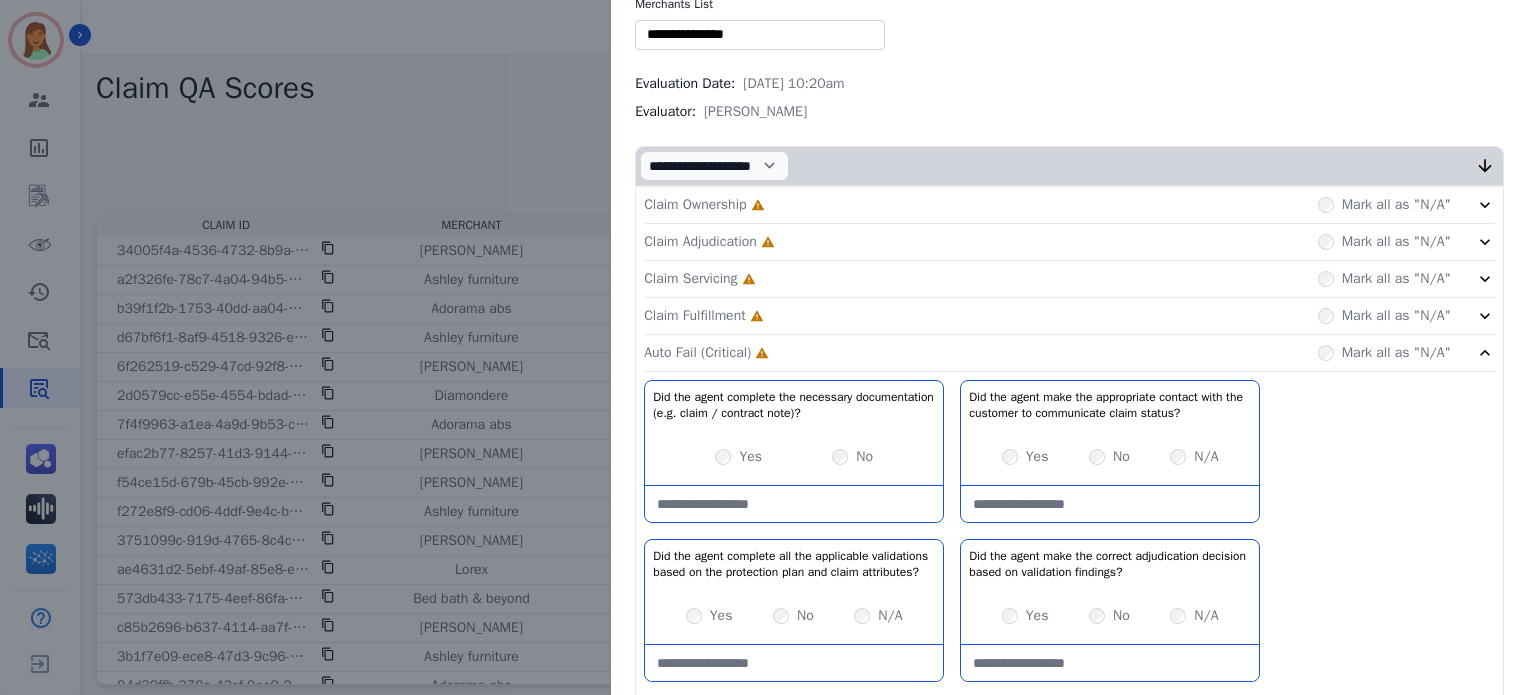 scroll, scrollTop: 579, scrollLeft: 0, axis: vertical 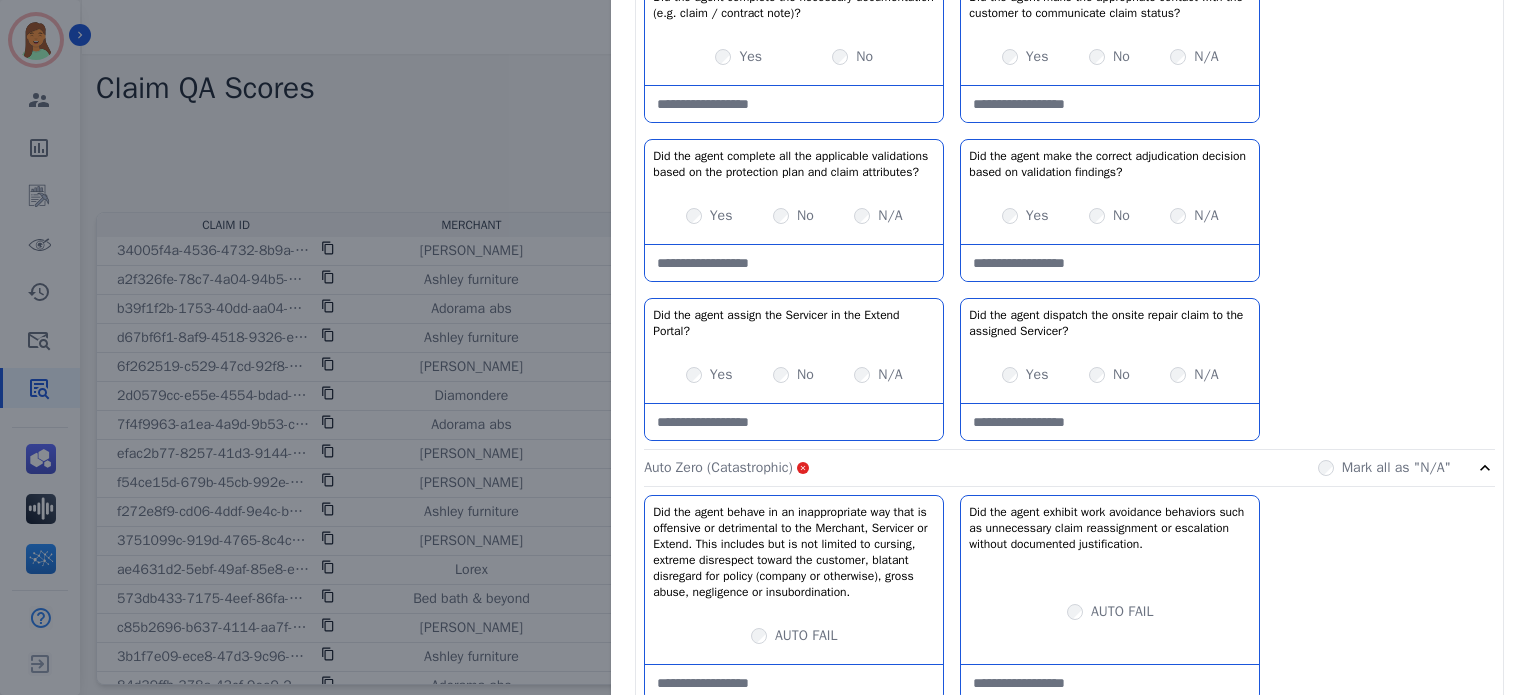 click on "N/A" at bounding box center [1194, 375] 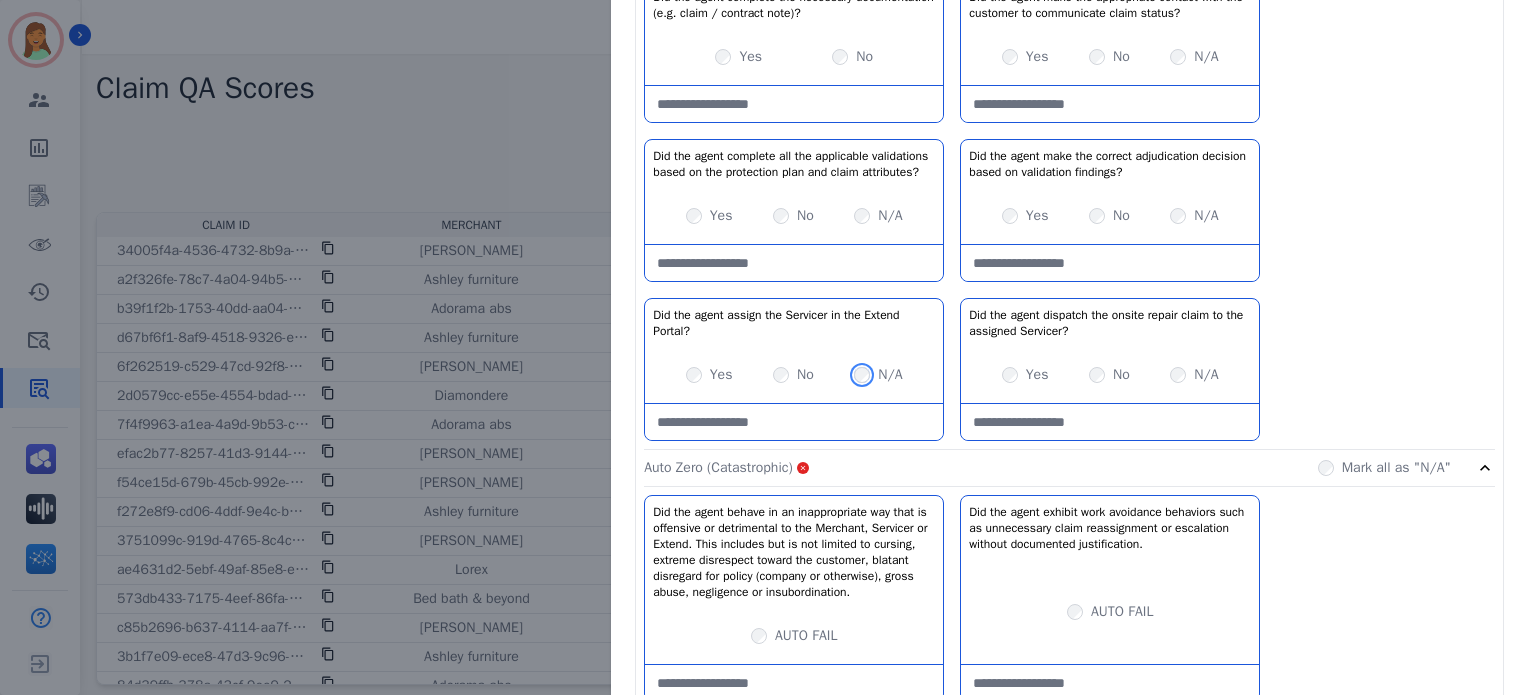 scroll, scrollTop: 445, scrollLeft: 0, axis: vertical 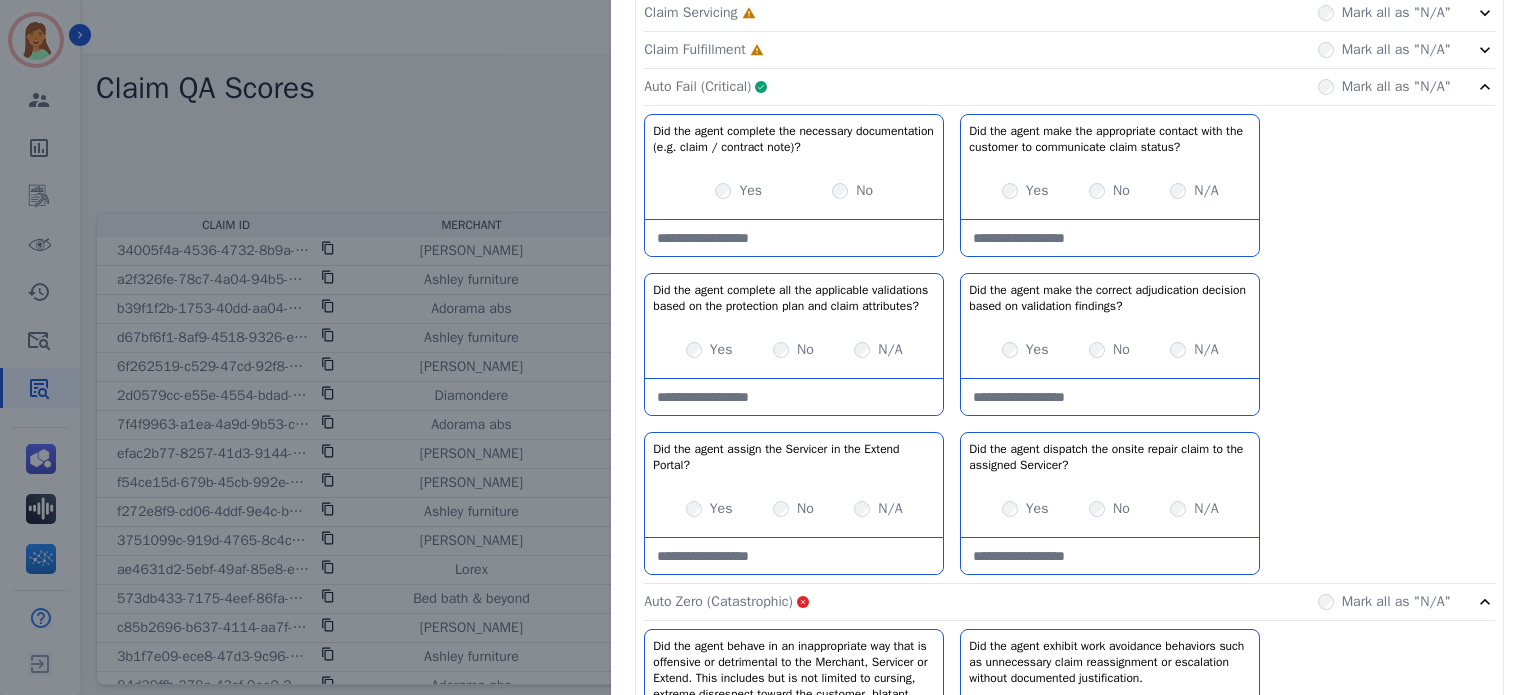 click on "Did the agent complete the necessary documentation (e.g. claim / contract note)?   No description         Yes     No   Did the agent make the appropriate contact with the customer to communicate claim status?   No description         Yes     No     N/A   Did the agent complete all the applicable validations based on the protection plan and claim attributes?   No description         Yes     No     N/A   Did the agent make the correct adjudication decision based on validation findings?   No description         Yes     No     N/A   Did the agent assign the Servicer in the Extend Portal?   No description         Yes     No     N/A   Did the agent dispatch the onsite repair claim to the assigned Servicer?   No description         Yes     No     N/A" 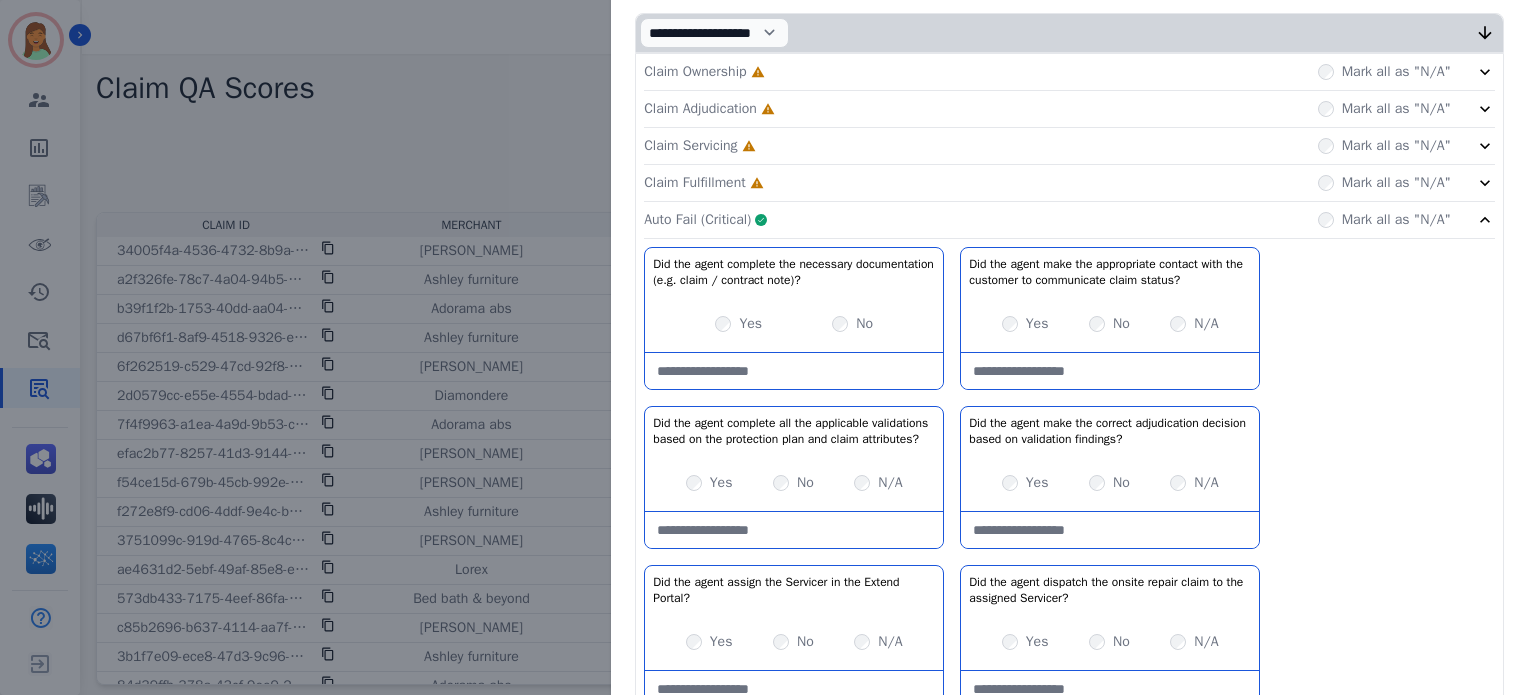scroll, scrollTop: 179, scrollLeft: 0, axis: vertical 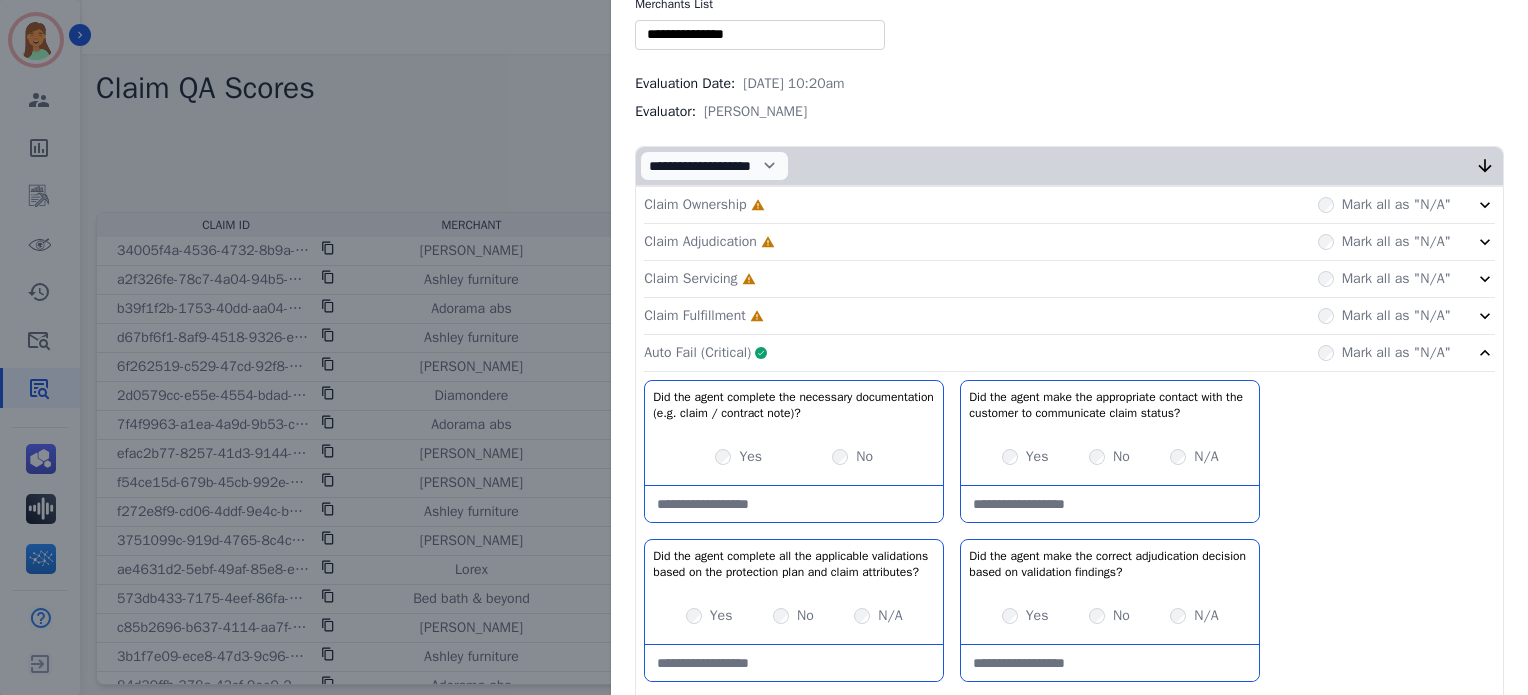 click on "Claim Fulfillment     Incomplete         Mark all as "N/A"" 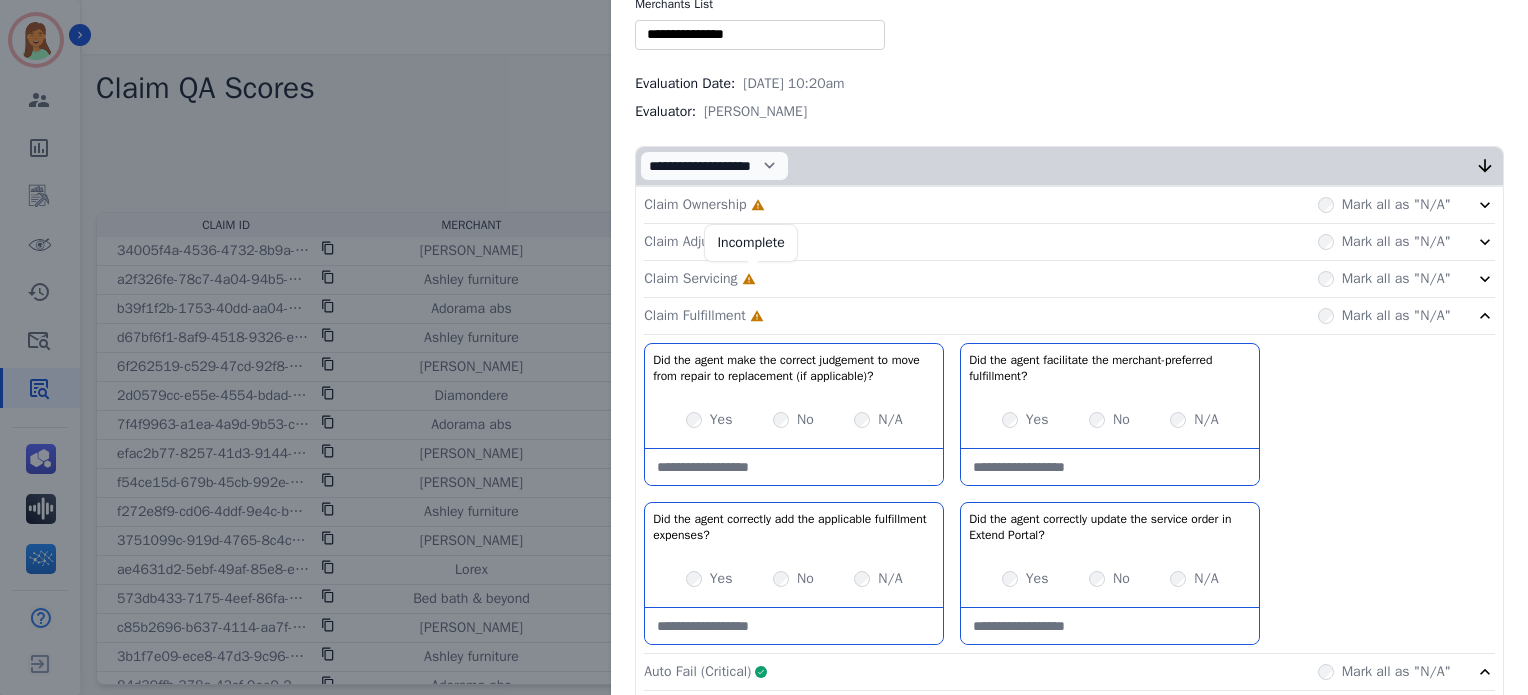 click 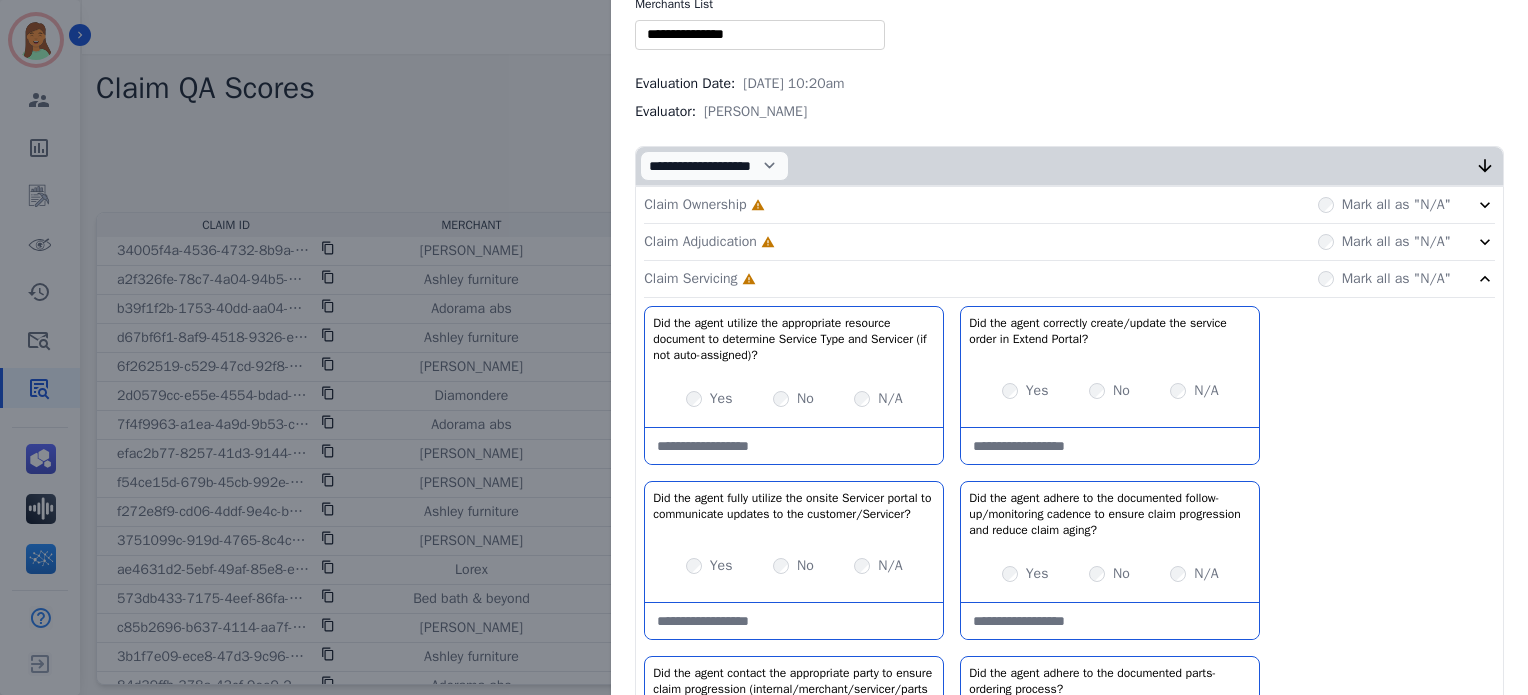 click on "Claim Adjudication" at bounding box center [700, 242] 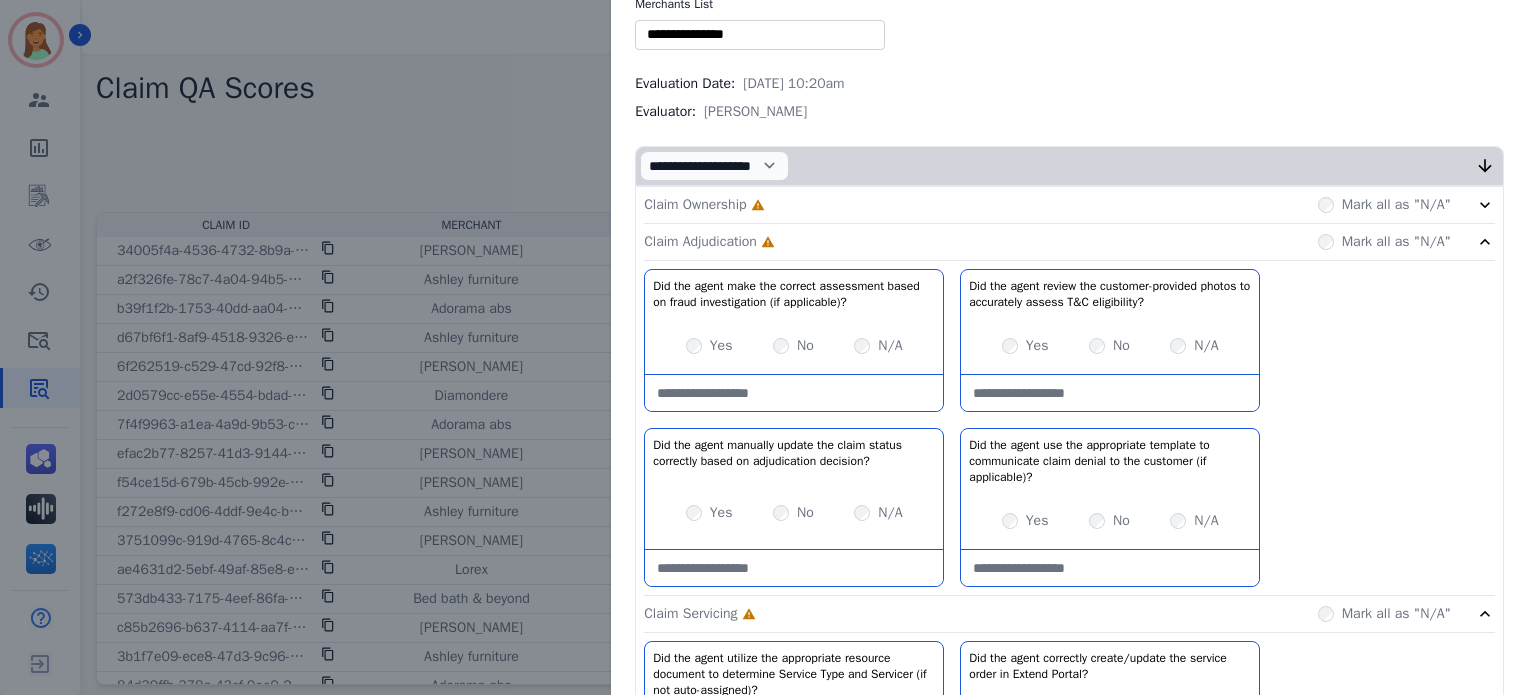 click on "Claim Ownership     Incomplete         Mark all as "N/A"" at bounding box center [1069, 205] 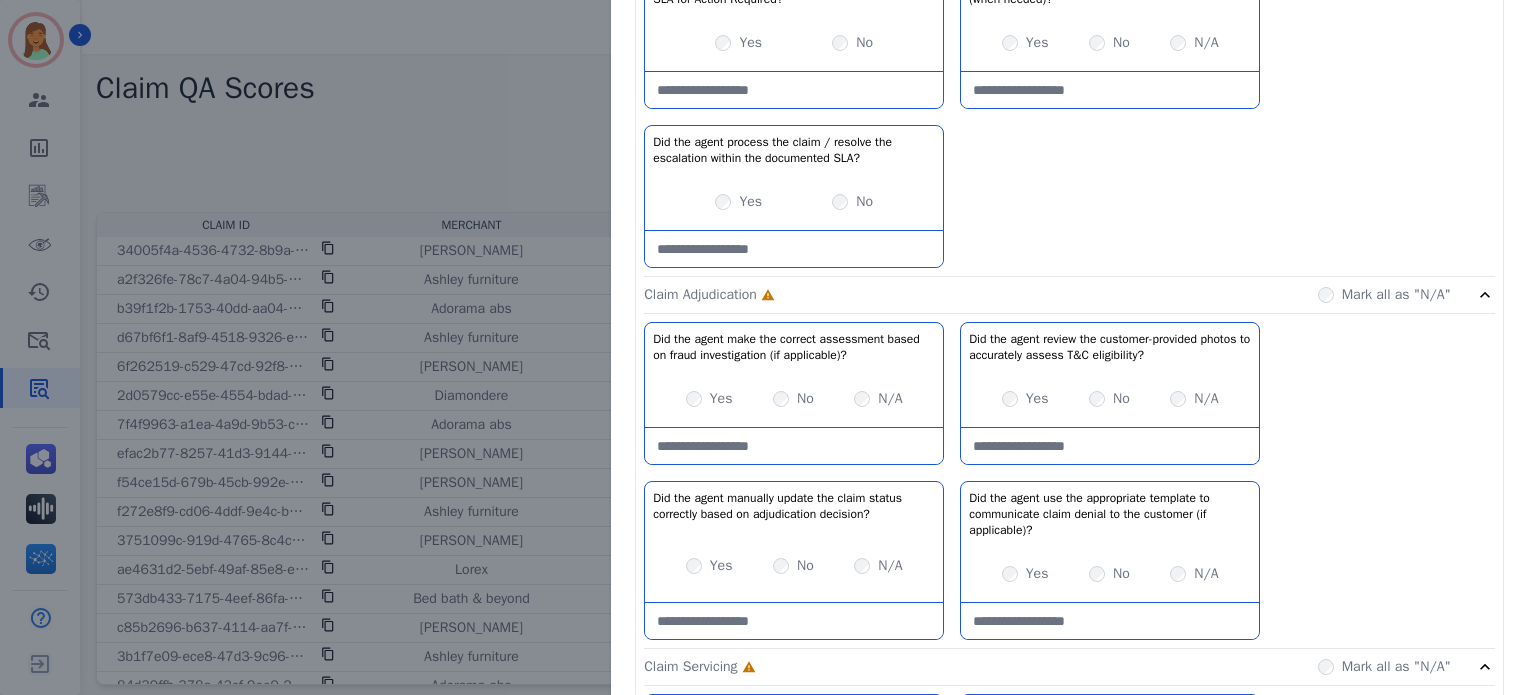 scroll, scrollTop: 579, scrollLeft: 0, axis: vertical 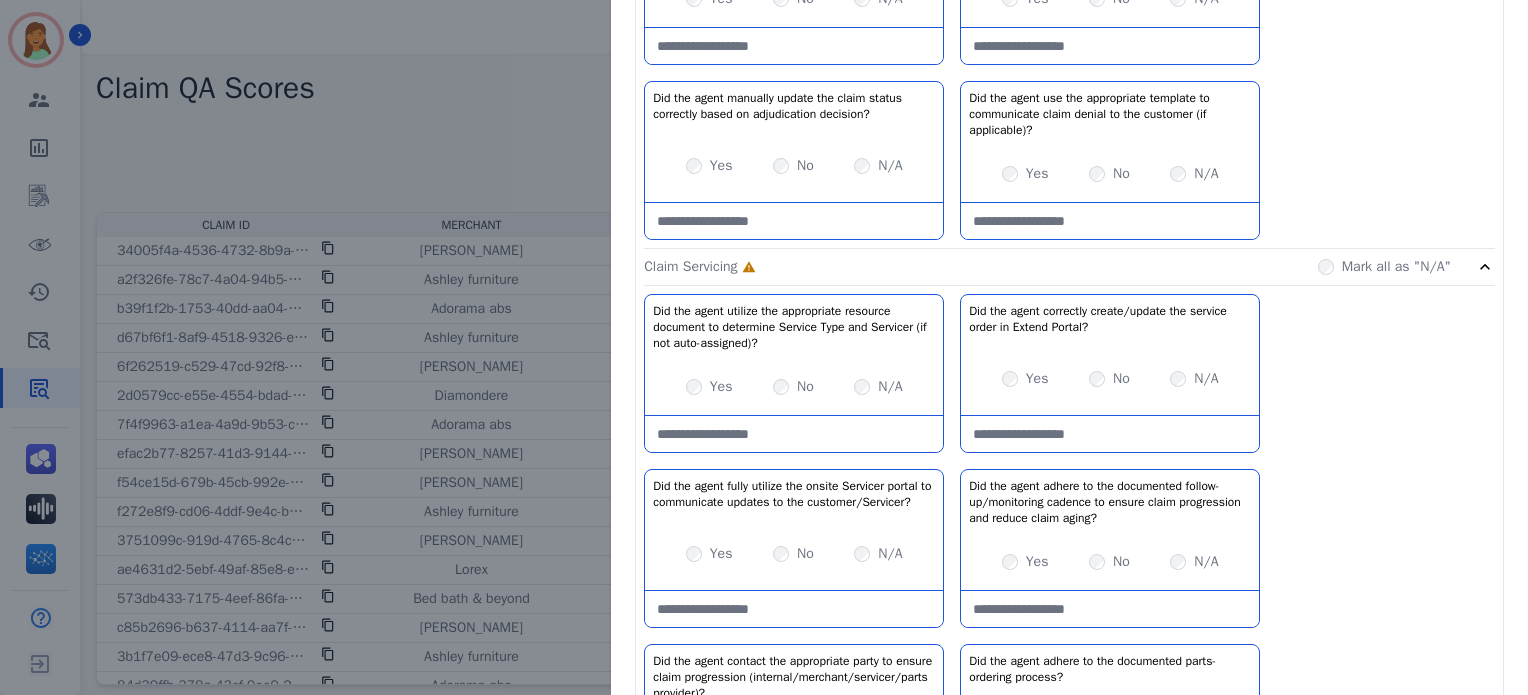 click on "N/A" at bounding box center (878, 387) 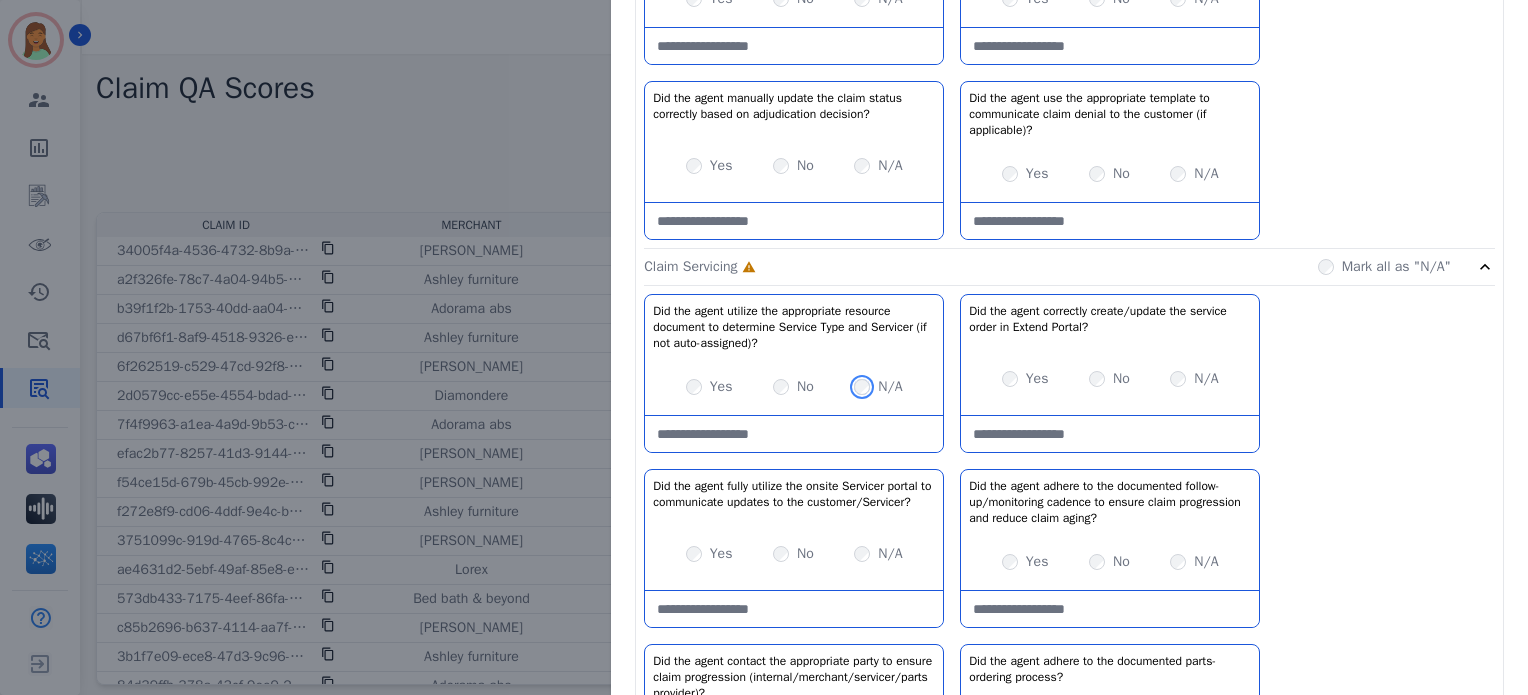 scroll, scrollTop: 979, scrollLeft: 0, axis: vertical 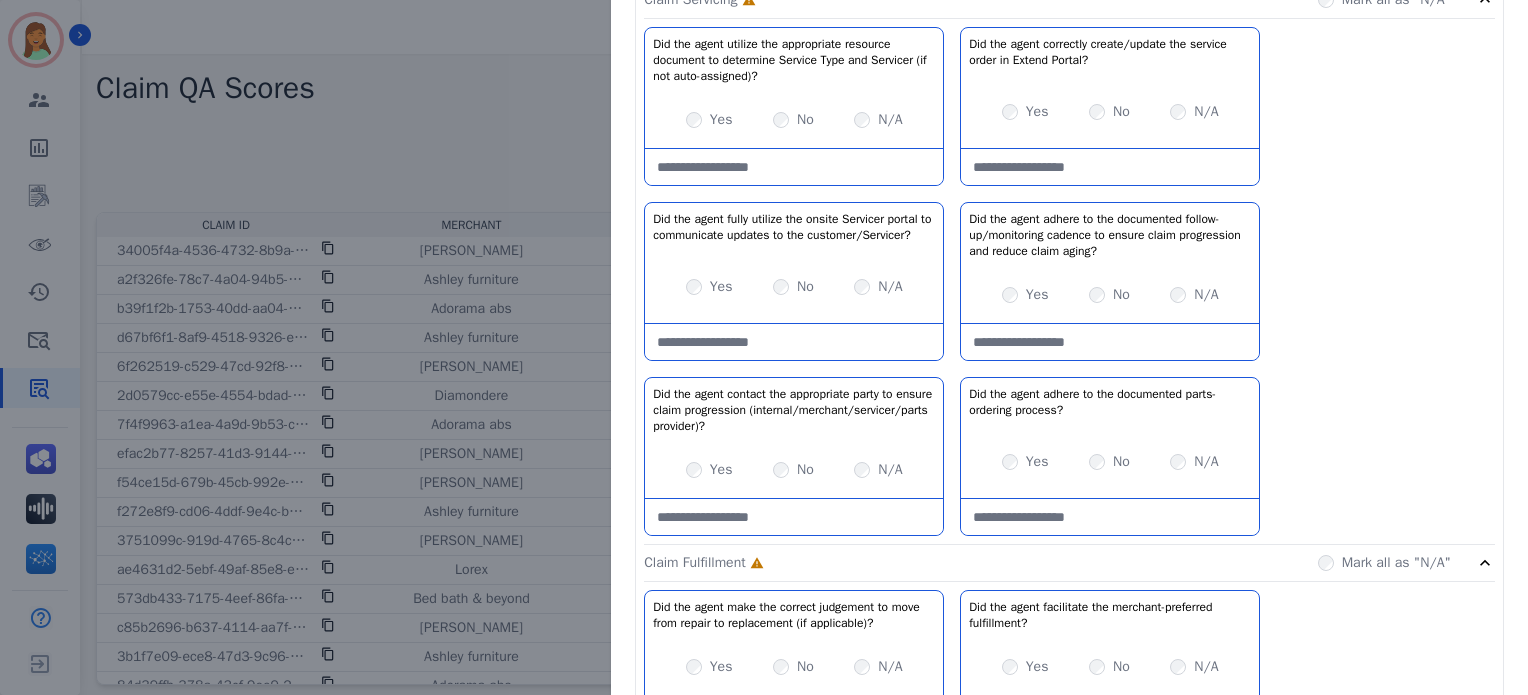 click on "Did the agent utilize the appropriate resource document to determine Service Type and Servicer (if not auto-assigned)?   No description         Yes     No     N/A   Did the agent correctly create/update the service order in Extend Portal?   No description         Yes     No     N/A   Did the agent fully utilize the onsite Servicer portal to communicate updates to the customer/Servicer?   No description         Yes     No     N/A   Did the agent adhere to the documented follow-up/monitoring cadence to ensure claim progression and reduce claim aging?   No description         Yes     No     N/A   Did the agent contact the appropriate party to ensure claim progression (internal/merchant/servicer/parts provider)?   No description         Yes     No     N/A   Did the agent adhere to the documented parts-ordering process?   No description         Yes     No     N/A" 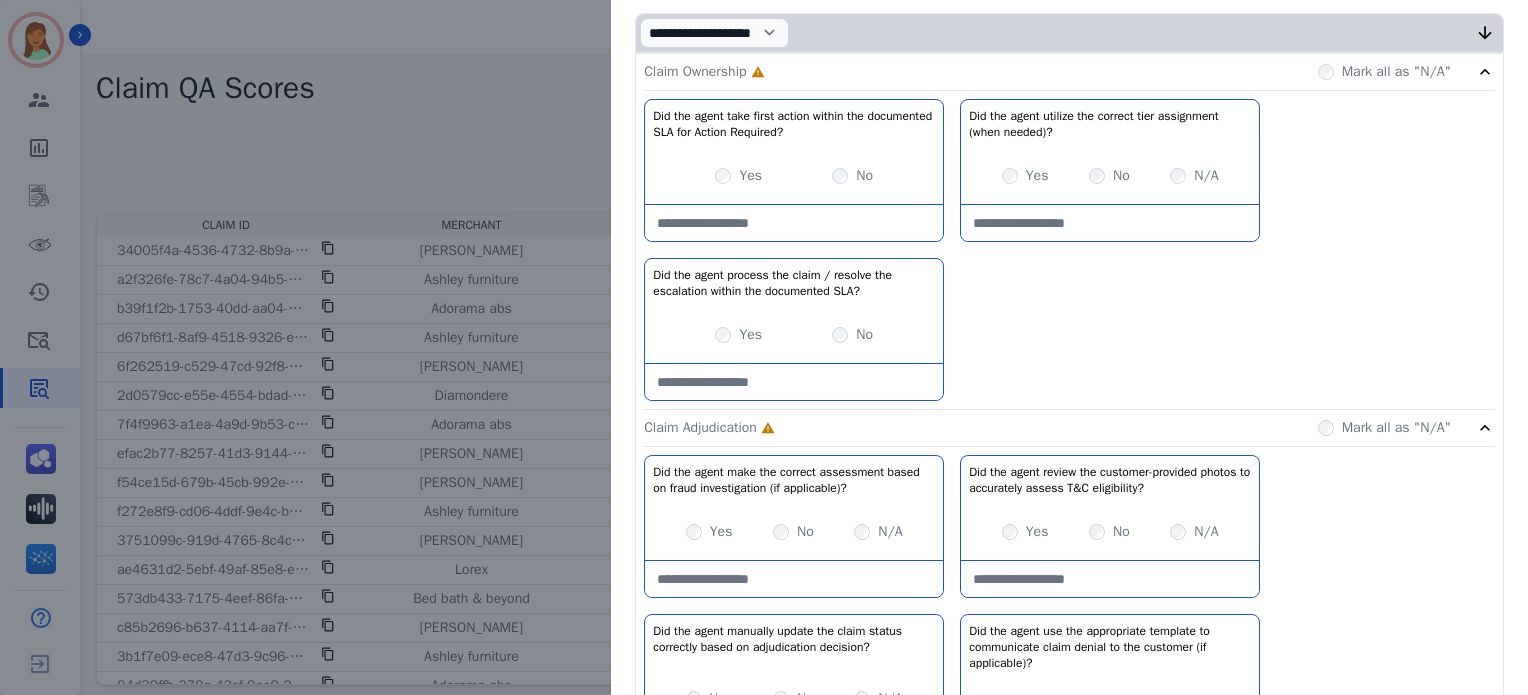scroll, scrollTop: 0, scrollLeft: 0, axis: both 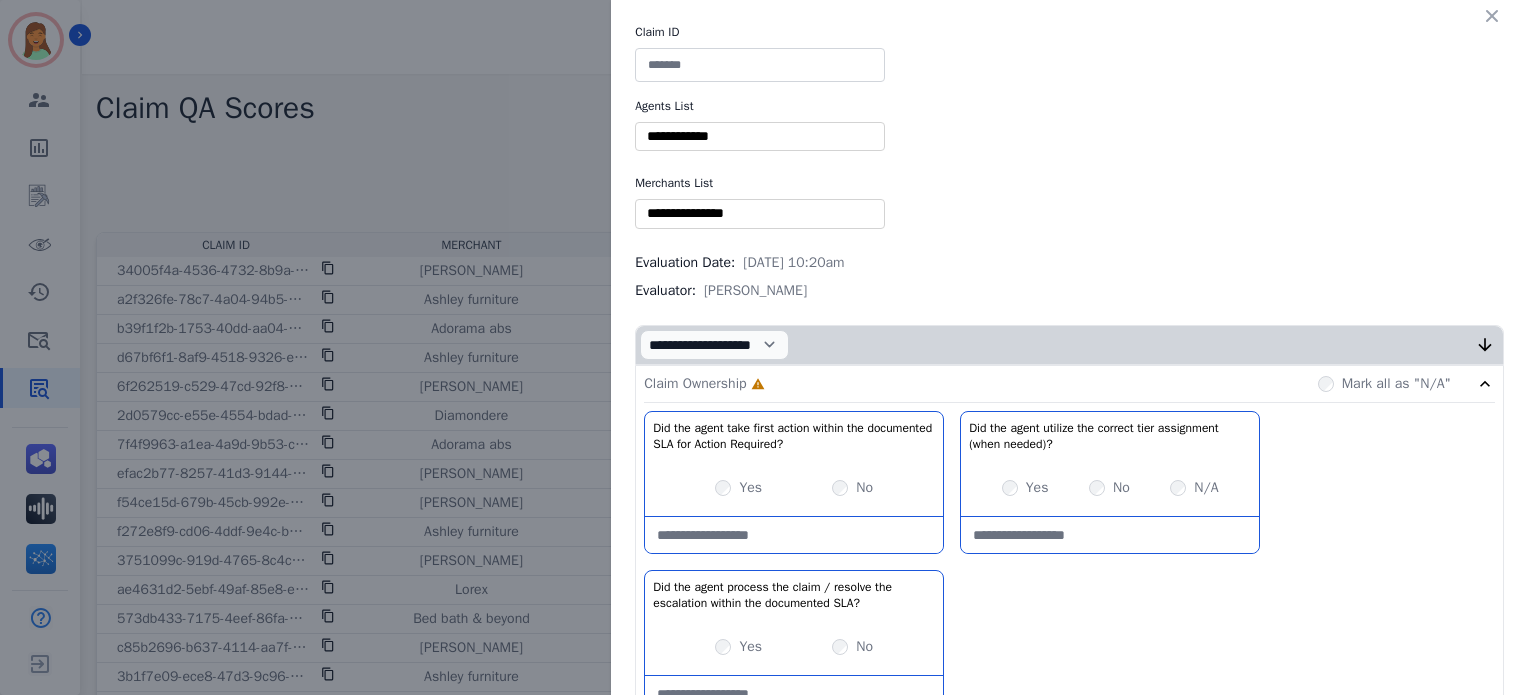click at bounding box center [760, 65] 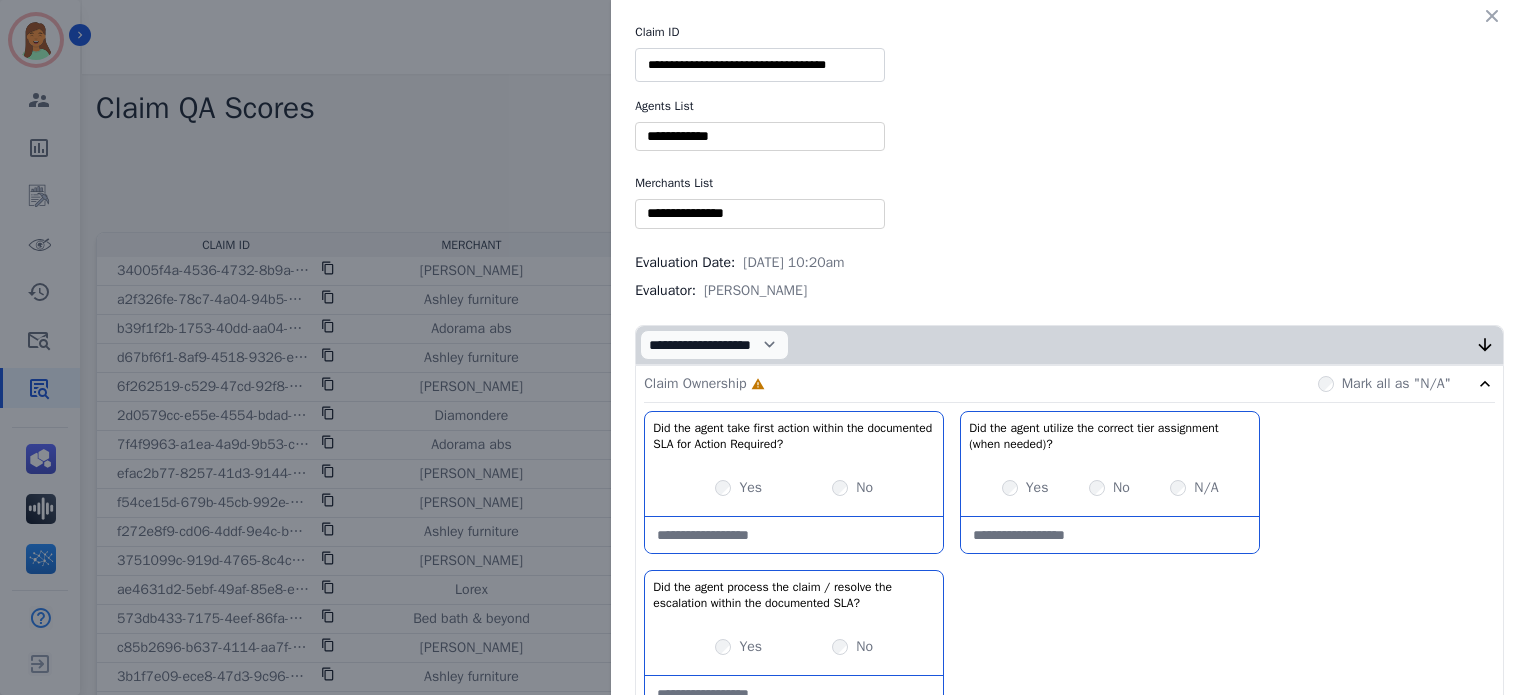 type on "**********" 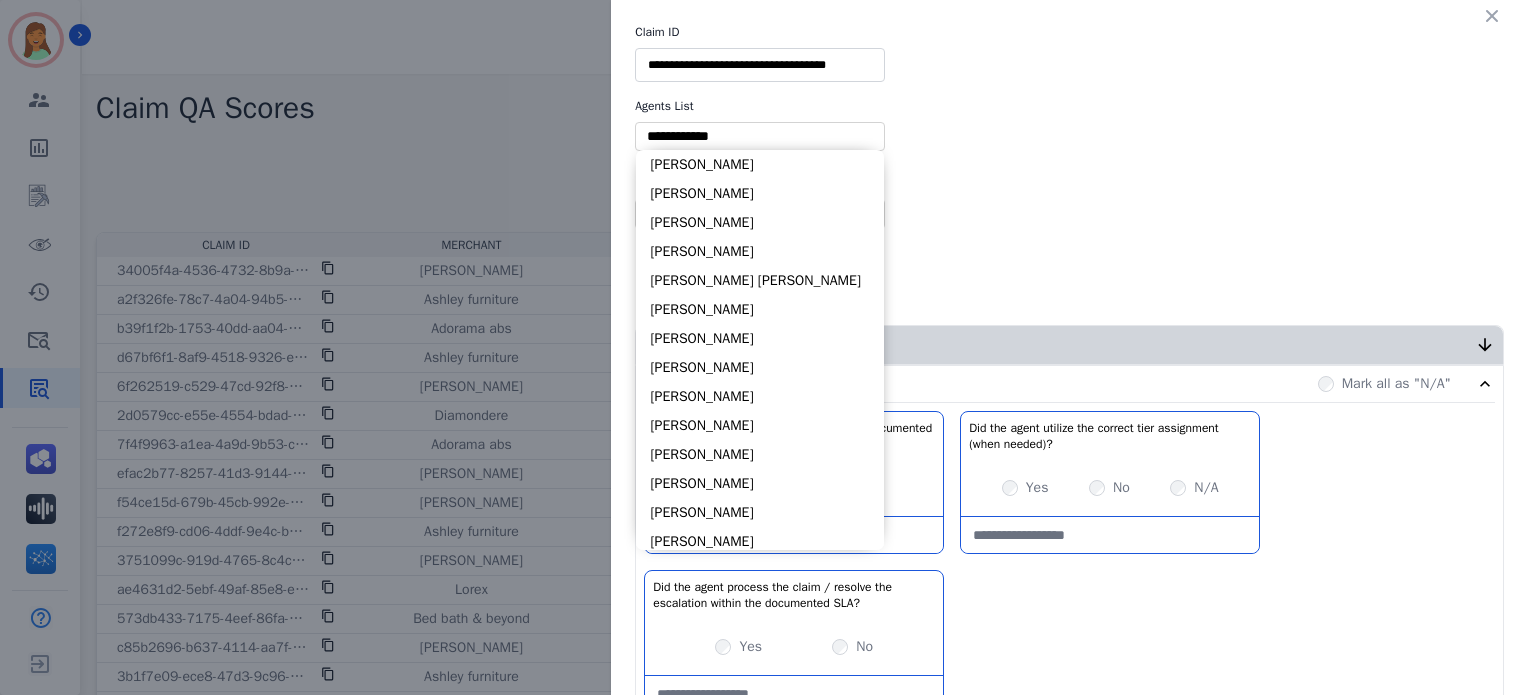 click at bounding box center [760, 136] 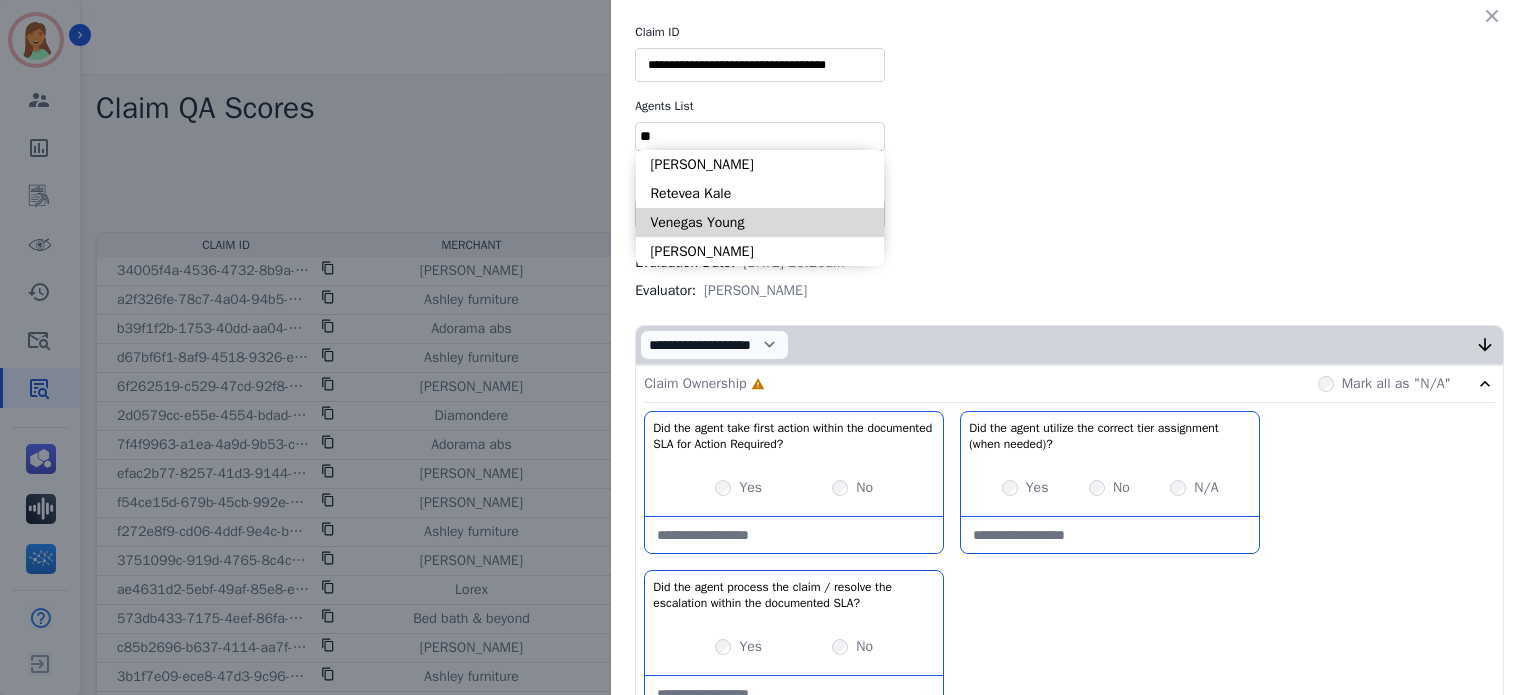 type on "**" 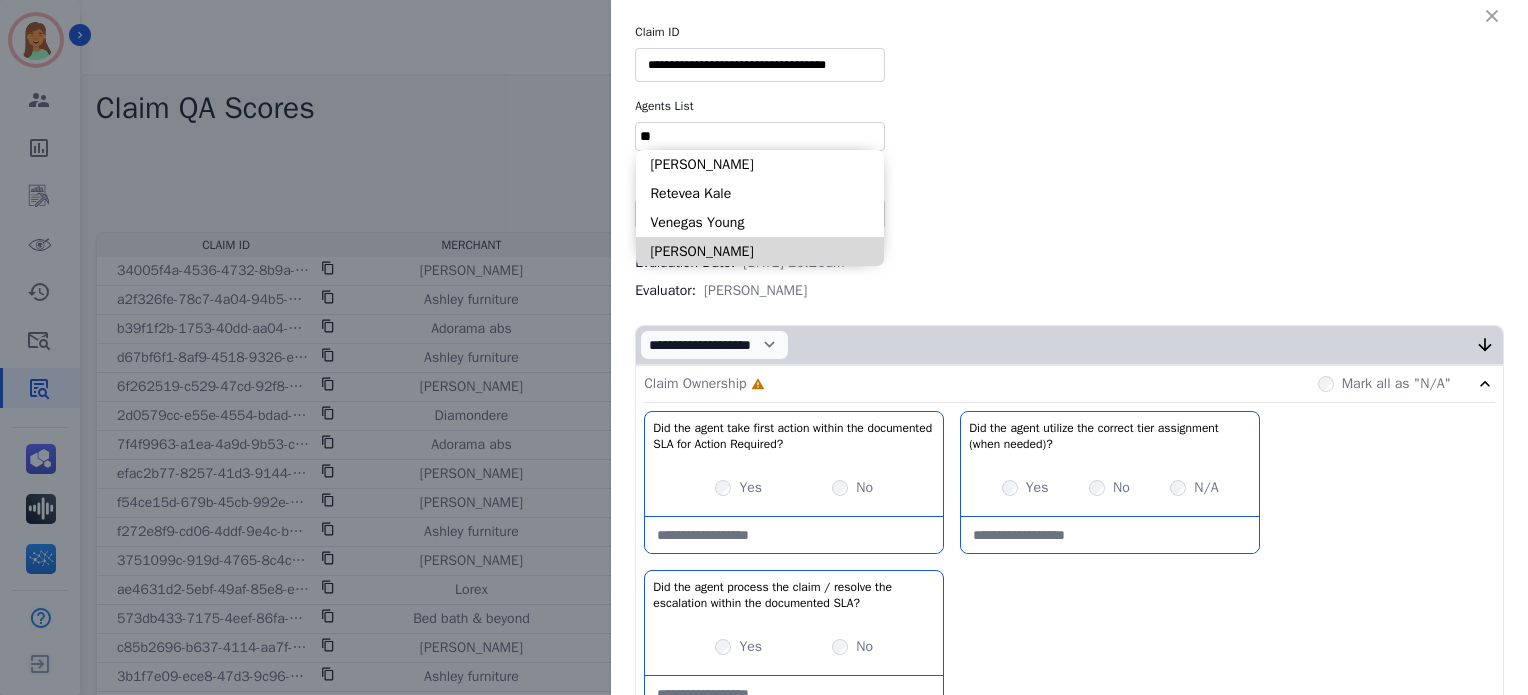 click on "[PERSON_NAME]" at bounding box center (760, 251) 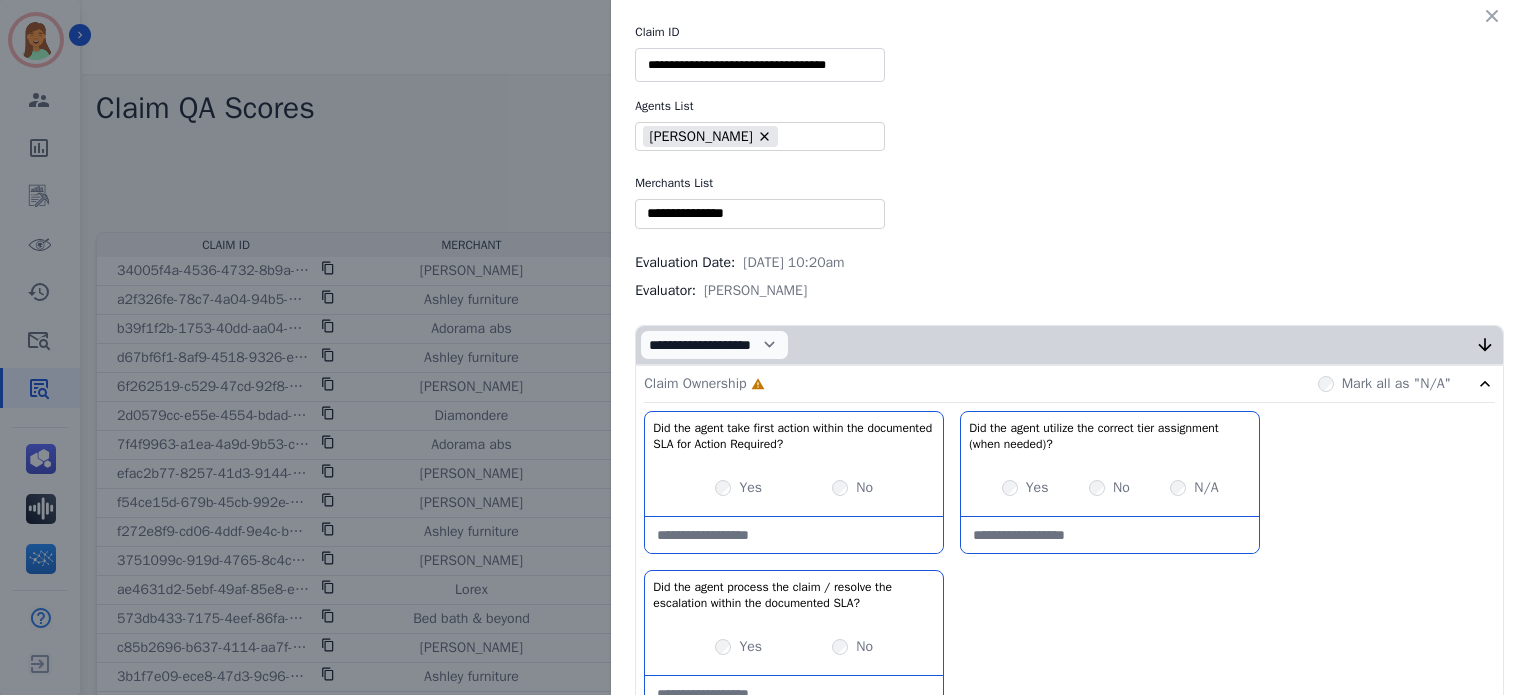 click on "**             Blue tiger   Calpak   Watch warehouse   Nomad wheels   Scan sound inc   Sleep organics   Modern leisure   Treadmill outlet   Painted fox homes   Sportrx   Lensdirect   2loud 2bad   Moment   Thepulsebeats   Premier sheds direct   Fitment industries   [PERSON_NAME]   Silpada   Outcast garage   Jbl audio" at bounding box center (760, 213) 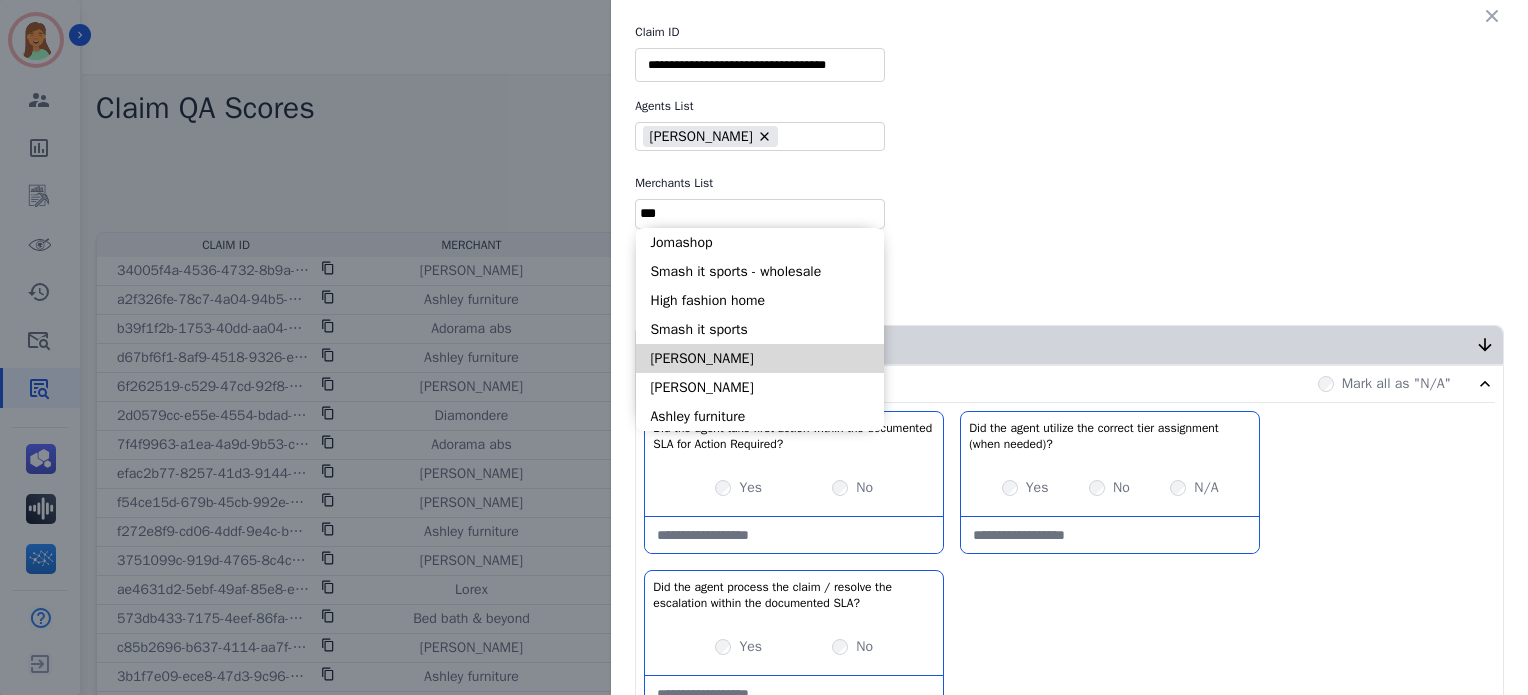 type on "***" 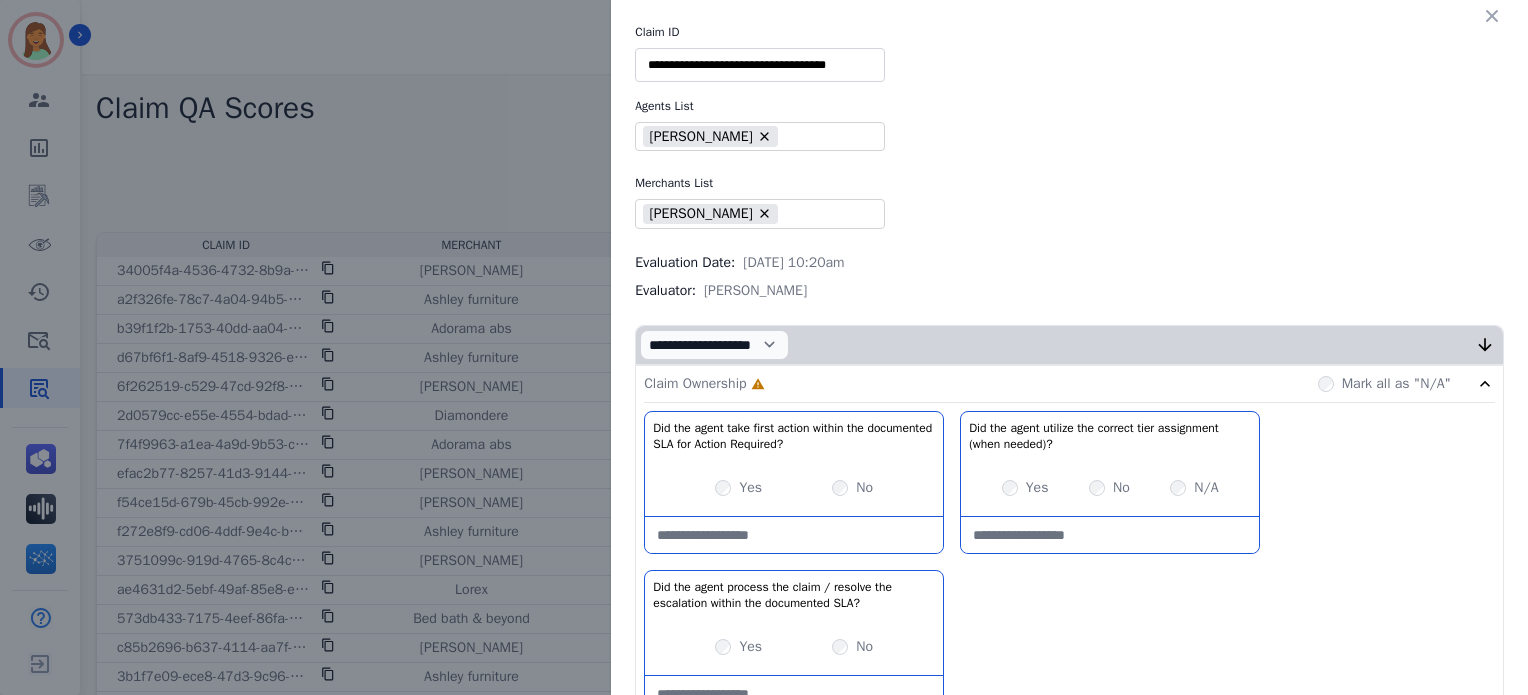 drag, startPoint x: 876, startPoint y: 203, endPoint x: 1150, endPoint y: 427, distance: 353.9096 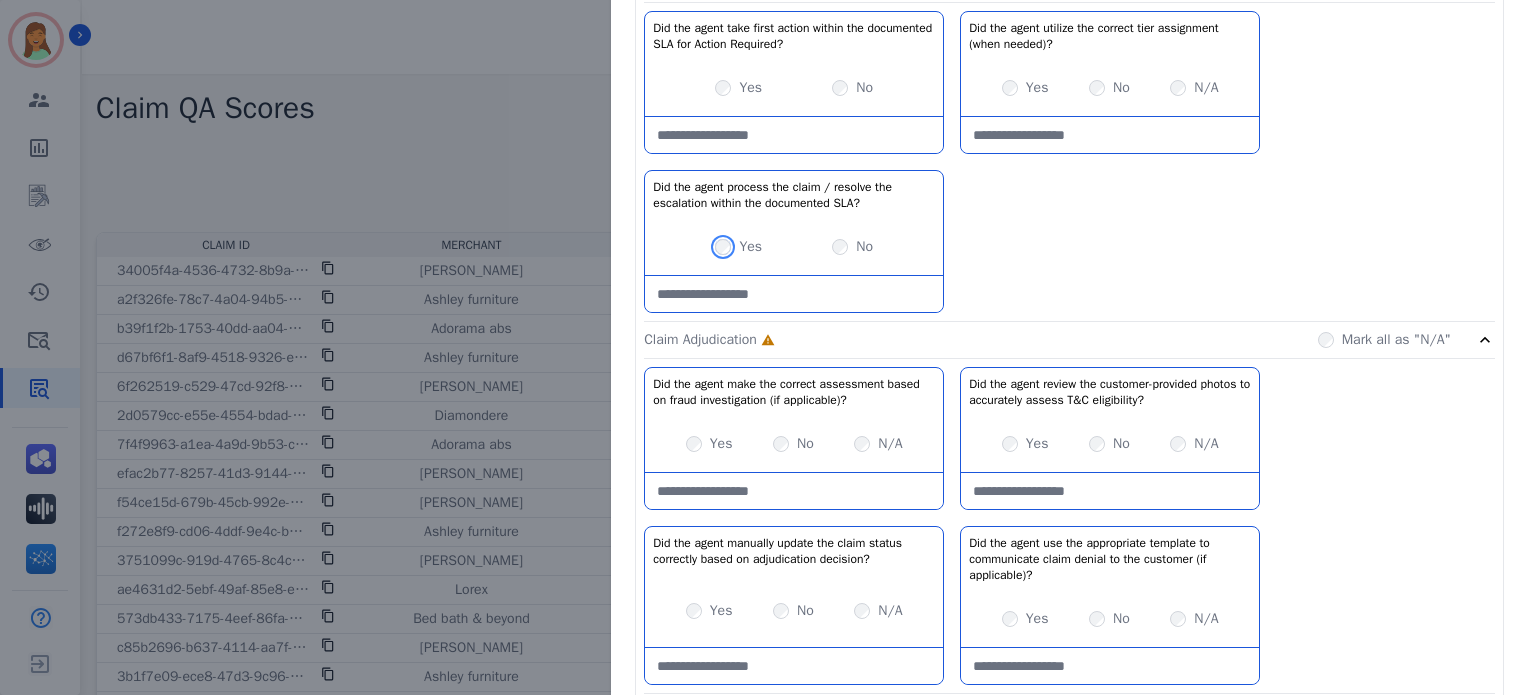 scroll, scrollTop: 533, scrollLeft: 0, axis: vertical 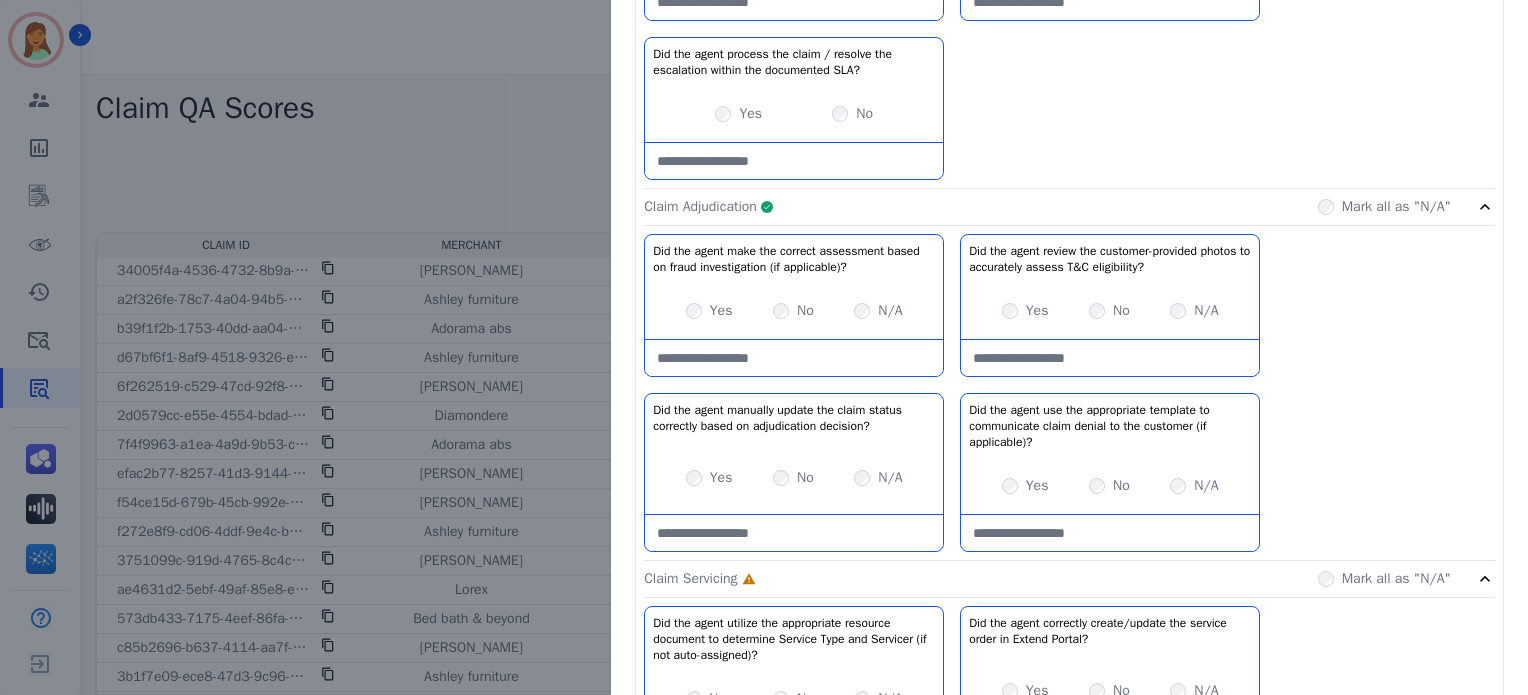 click on "Yes" at bounding box center (709, 478) 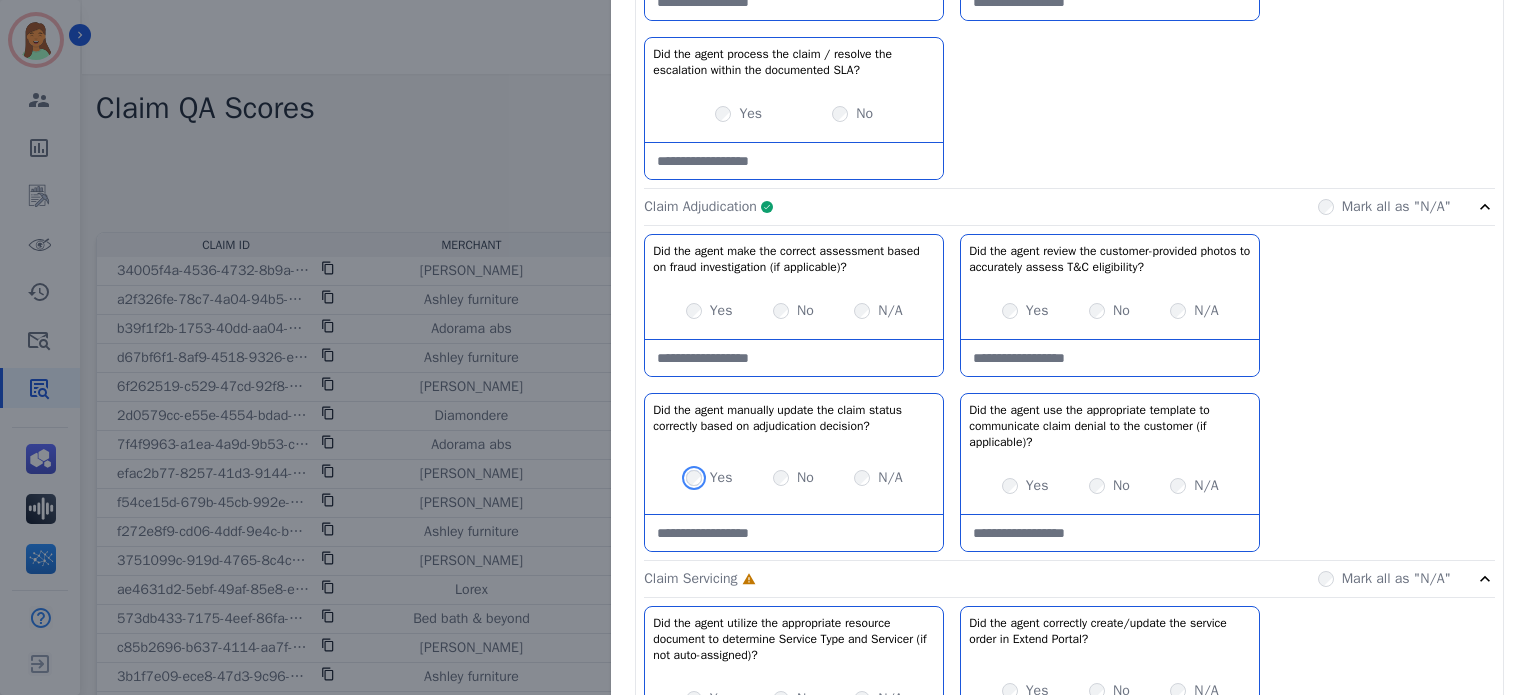 scroll, scrollTop: 800, scrollLeft: 0, axis: vertical 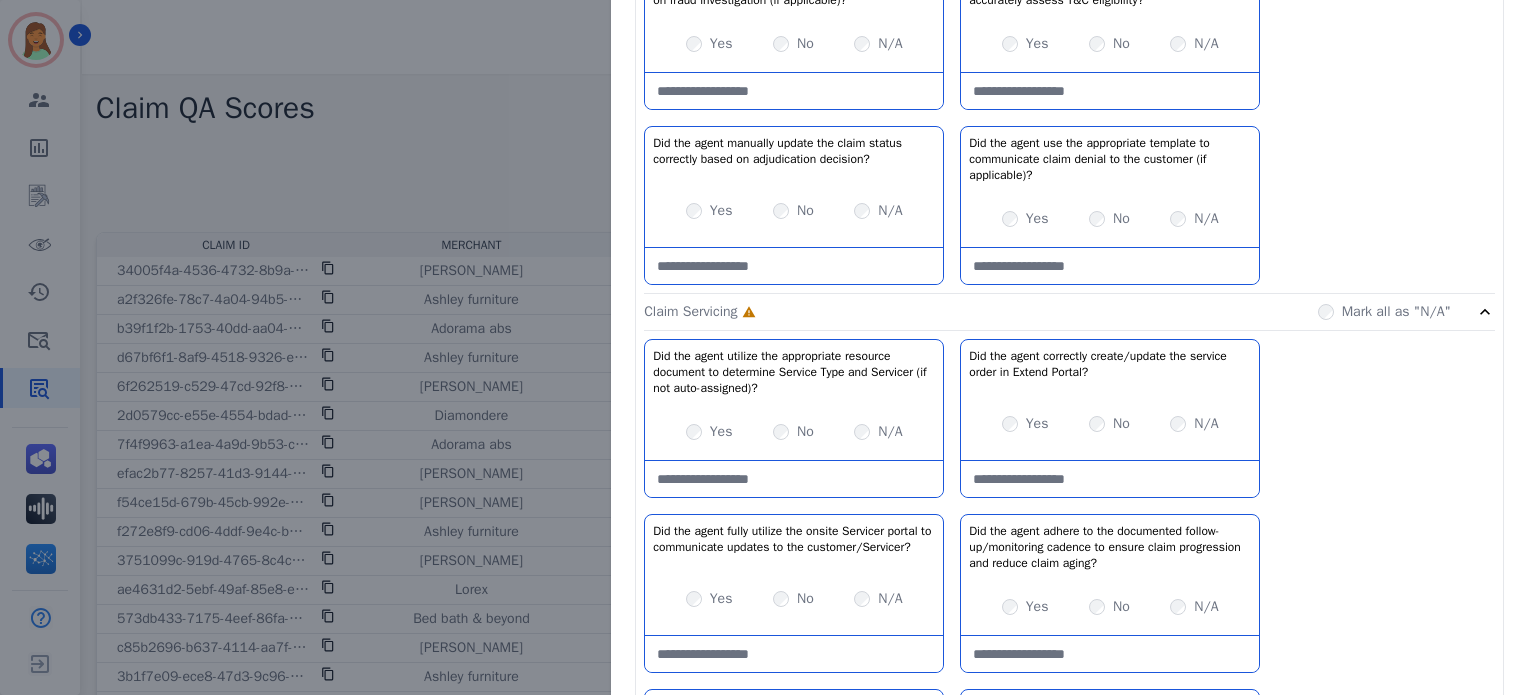drag, startPoint x: 780, startPoint y: 470, endPoint x: 781, endPoint y: 447, distance: 23.021729 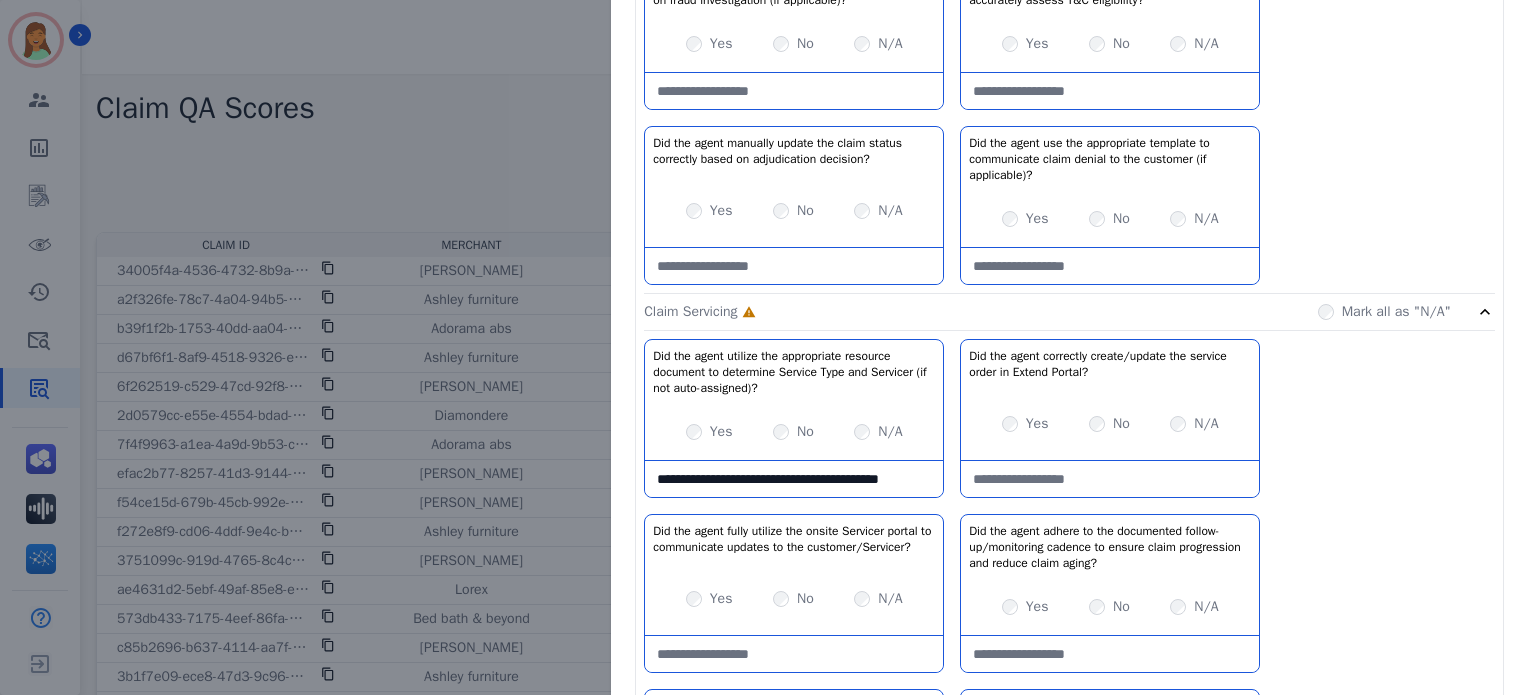 scroll, scrollTop: 11, scrollLeft: 0, axis: vertical 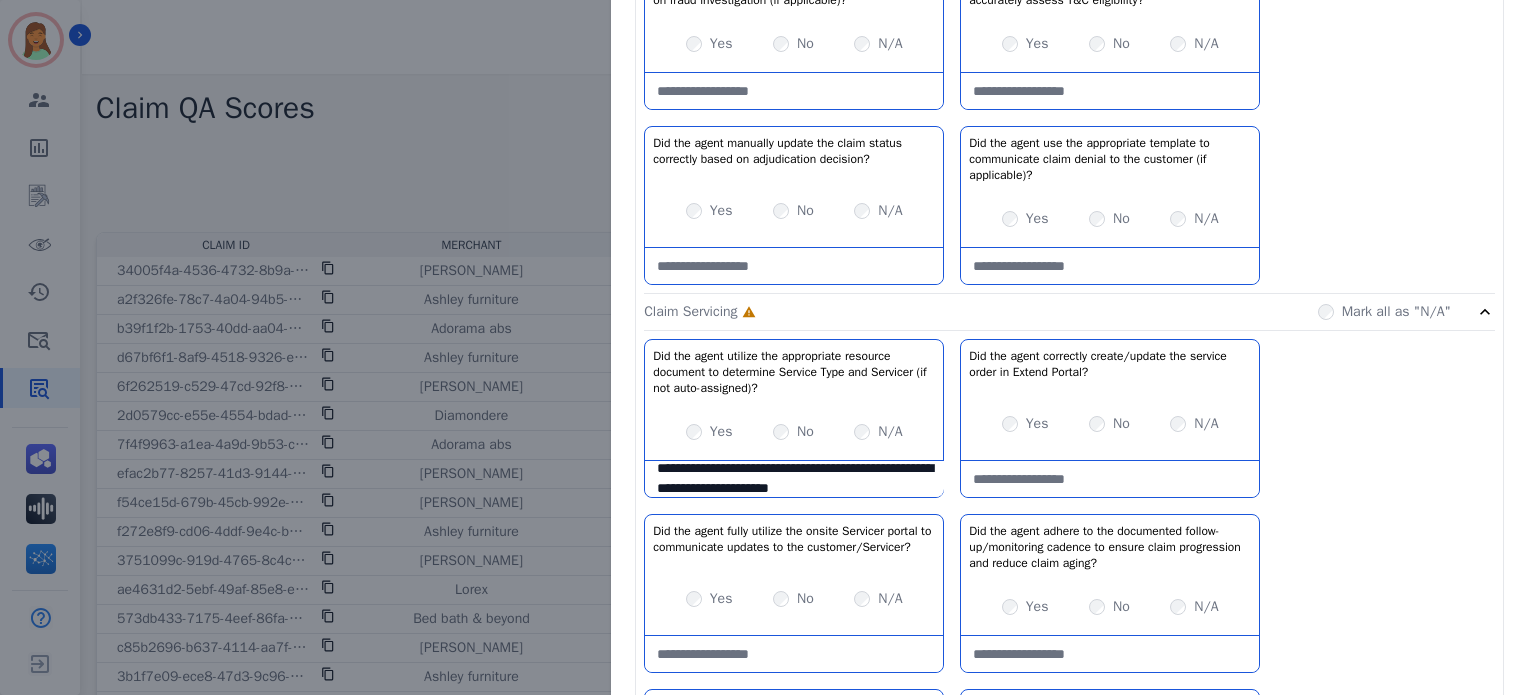 drag, startPoint x: 870, startPoint y: 452, endPoint x: 868, endPoint y: 462, distance: 10.198039 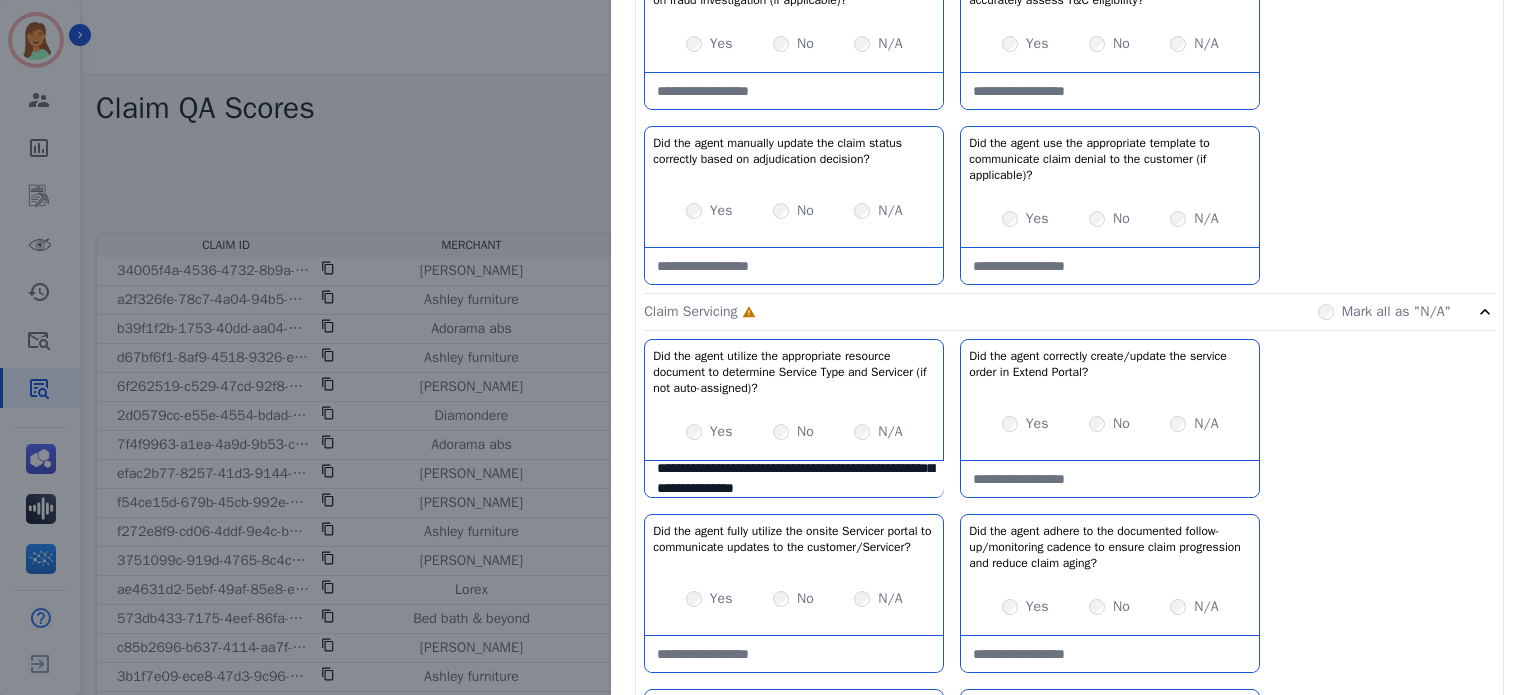 scroll, scrollTop: 51, scrollLeft: 0, axis: vertical 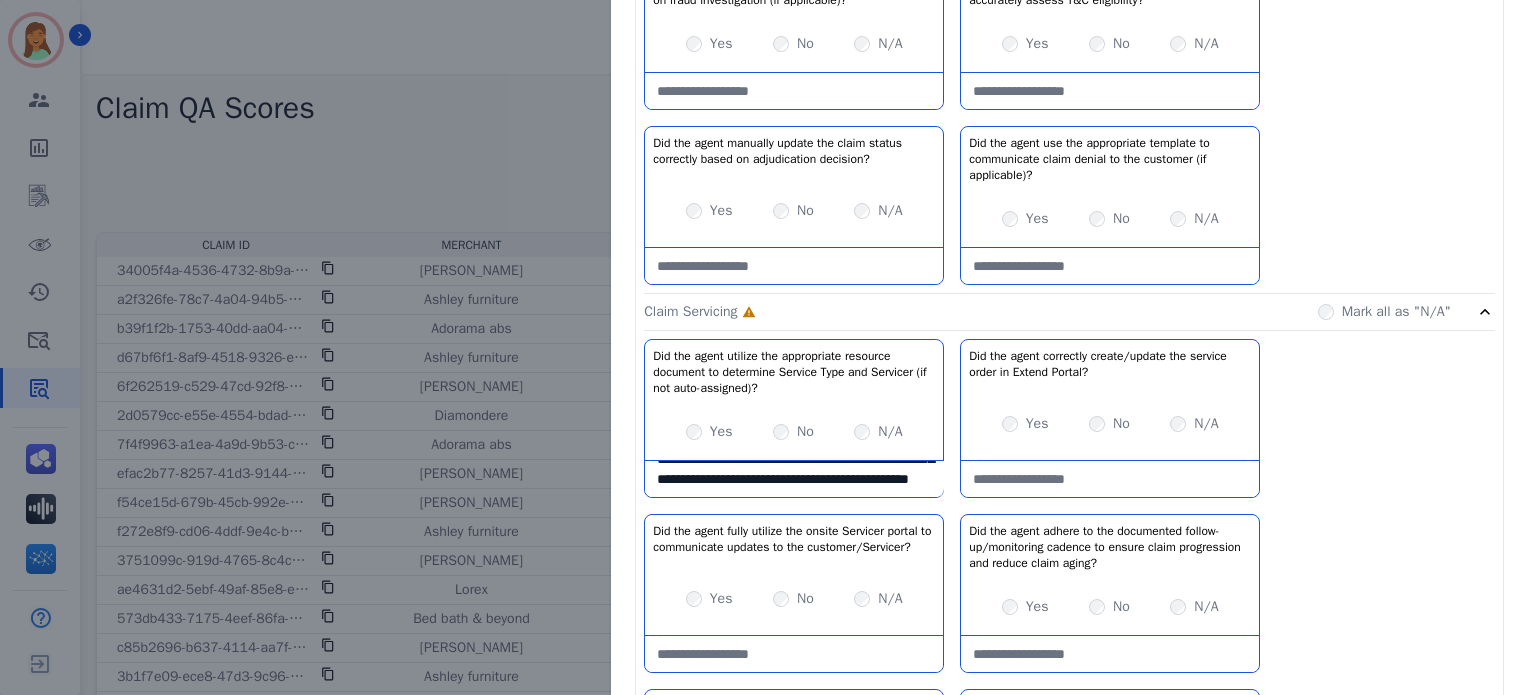 drag, startPoint x: 756, startPoint y: 465, endPoint x: 734, endPoint y: 457, distance: 23.409399 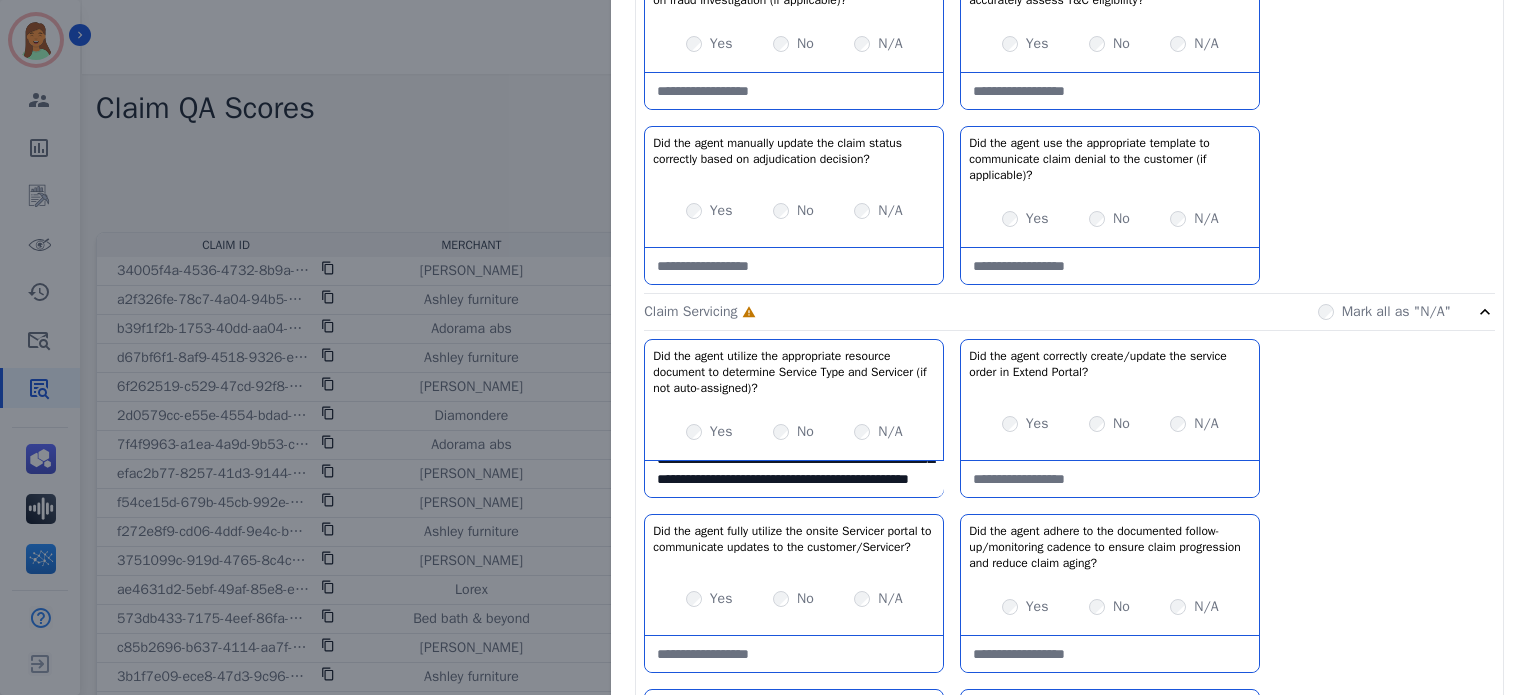 click on "**********" 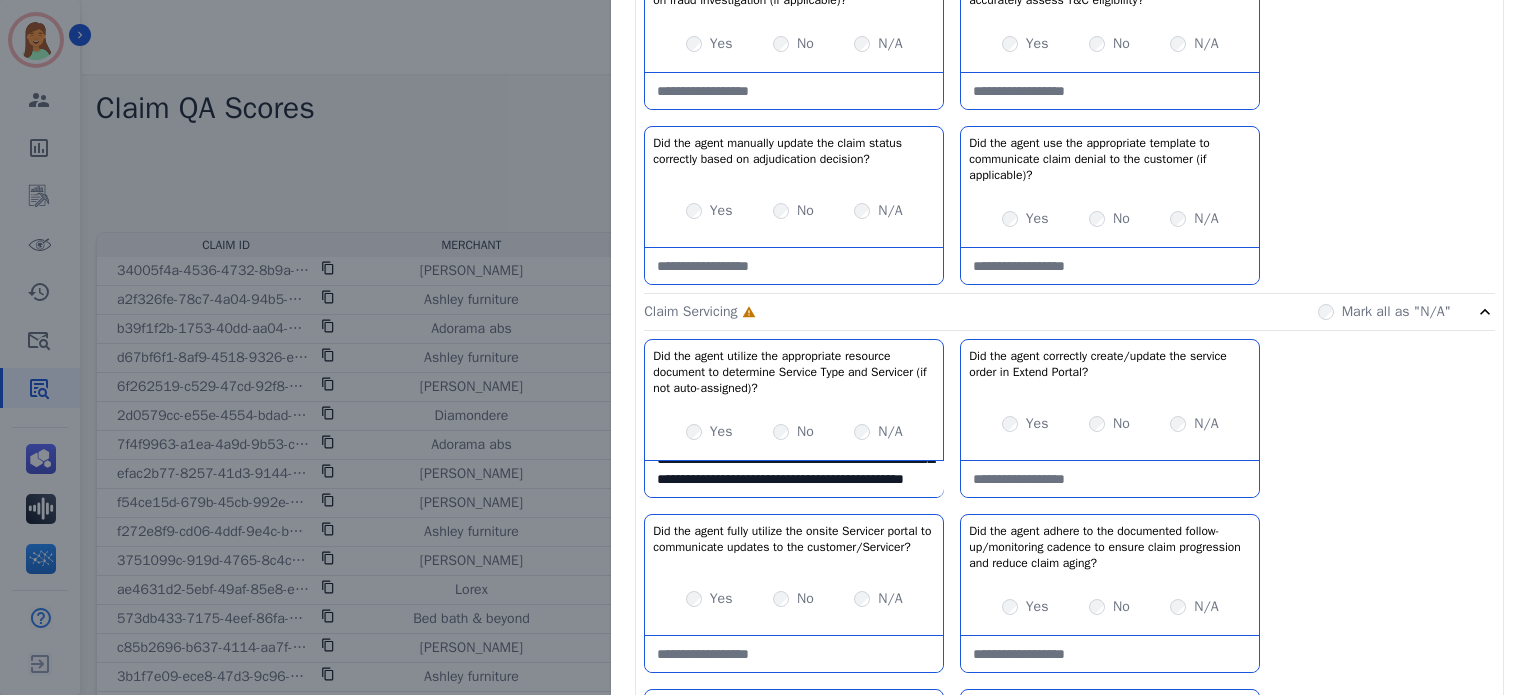 click on "**********" at bounding box center [794, 479] 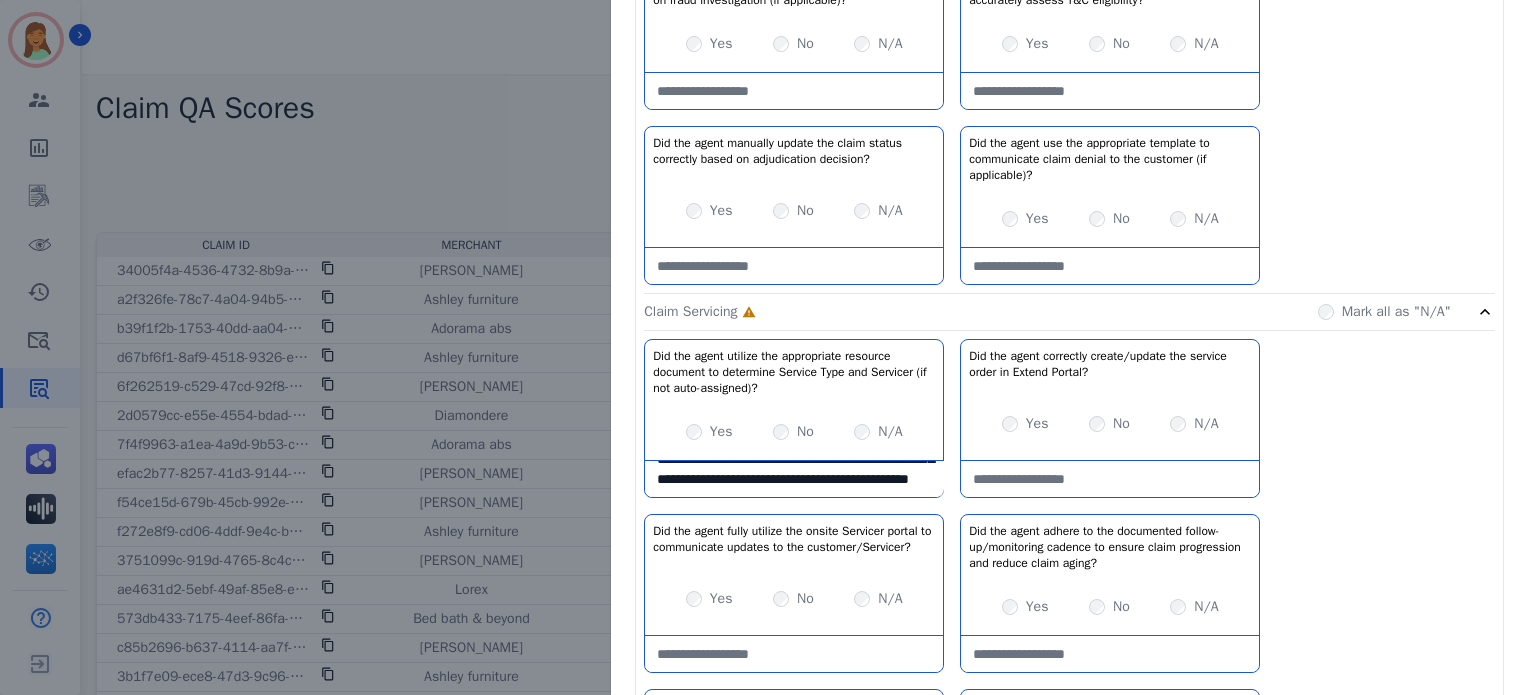 scroll, scrollTop: 48, scrollLeft: 0, axis: vertical 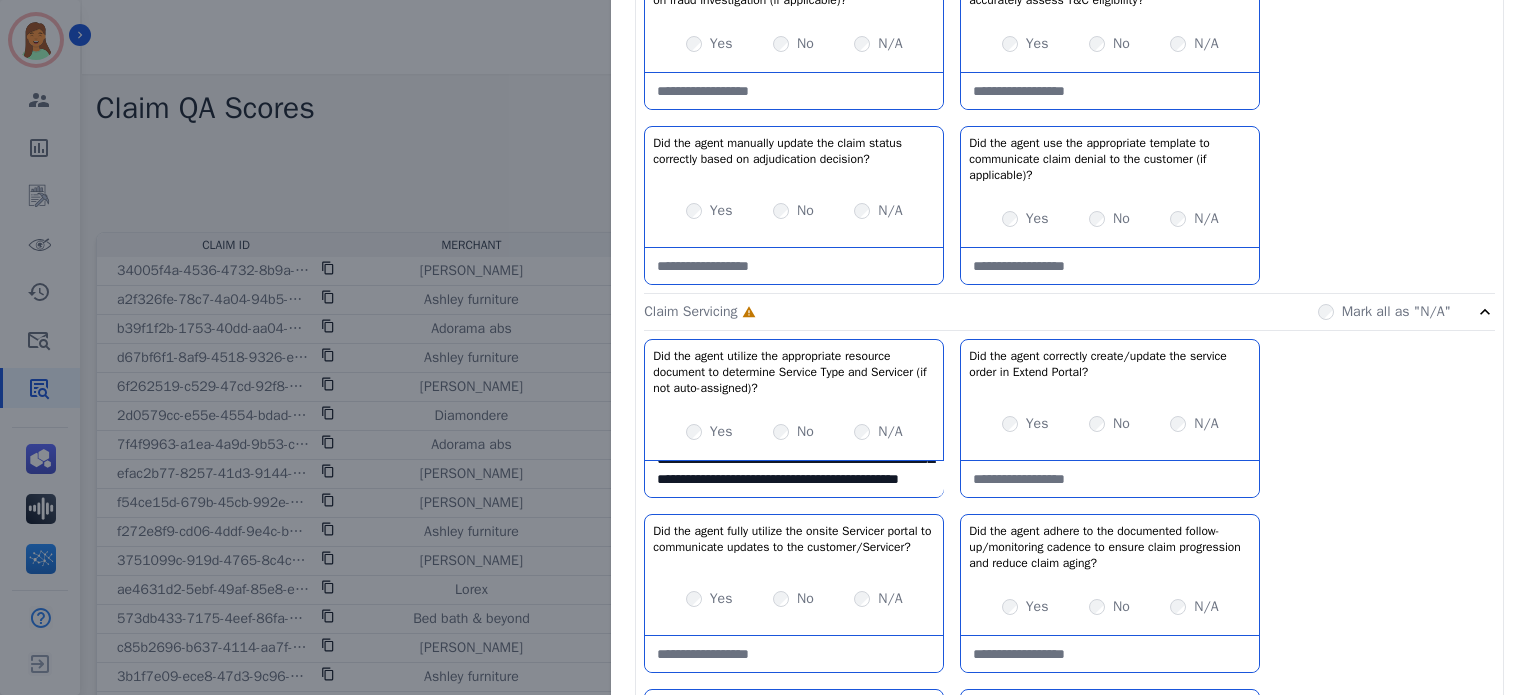 click on "**********" at bounding box center (794, 479) 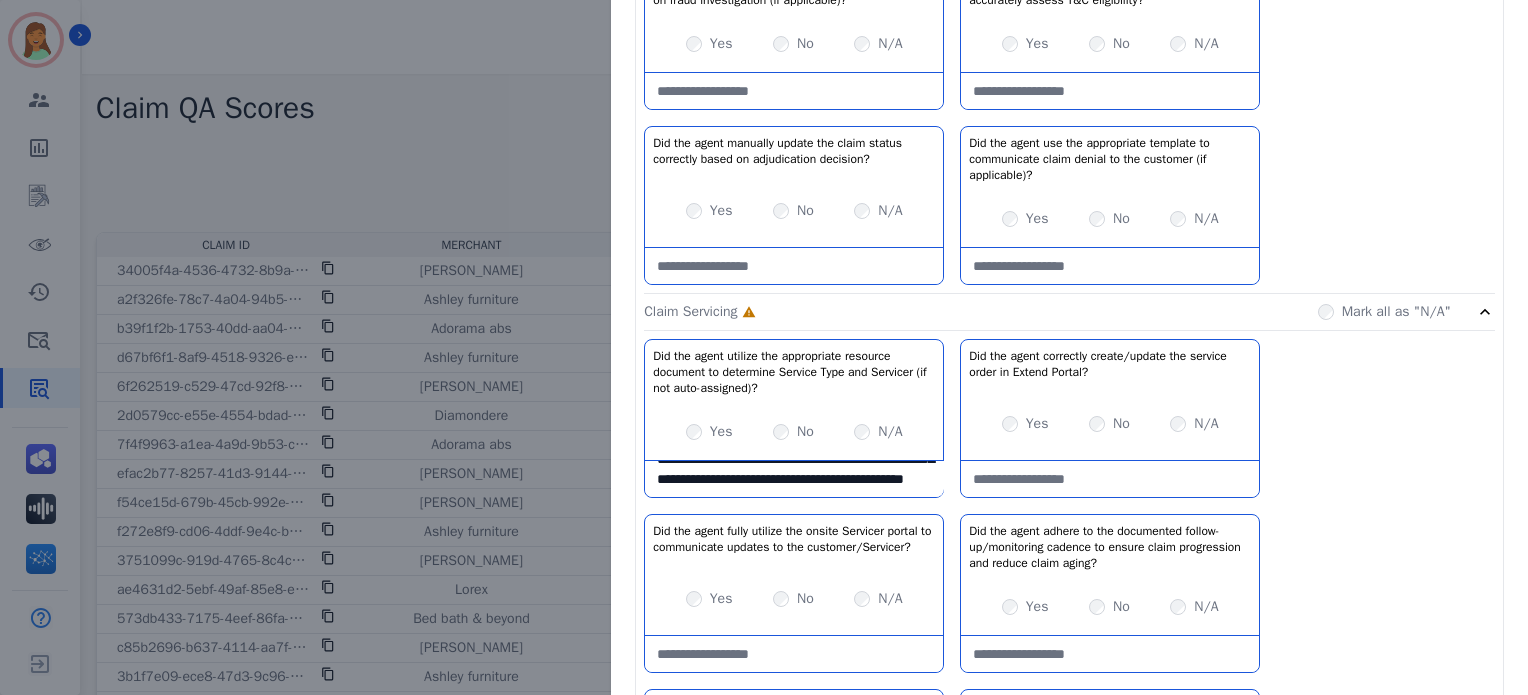 click on "**********" at bounding box center [794, 479] 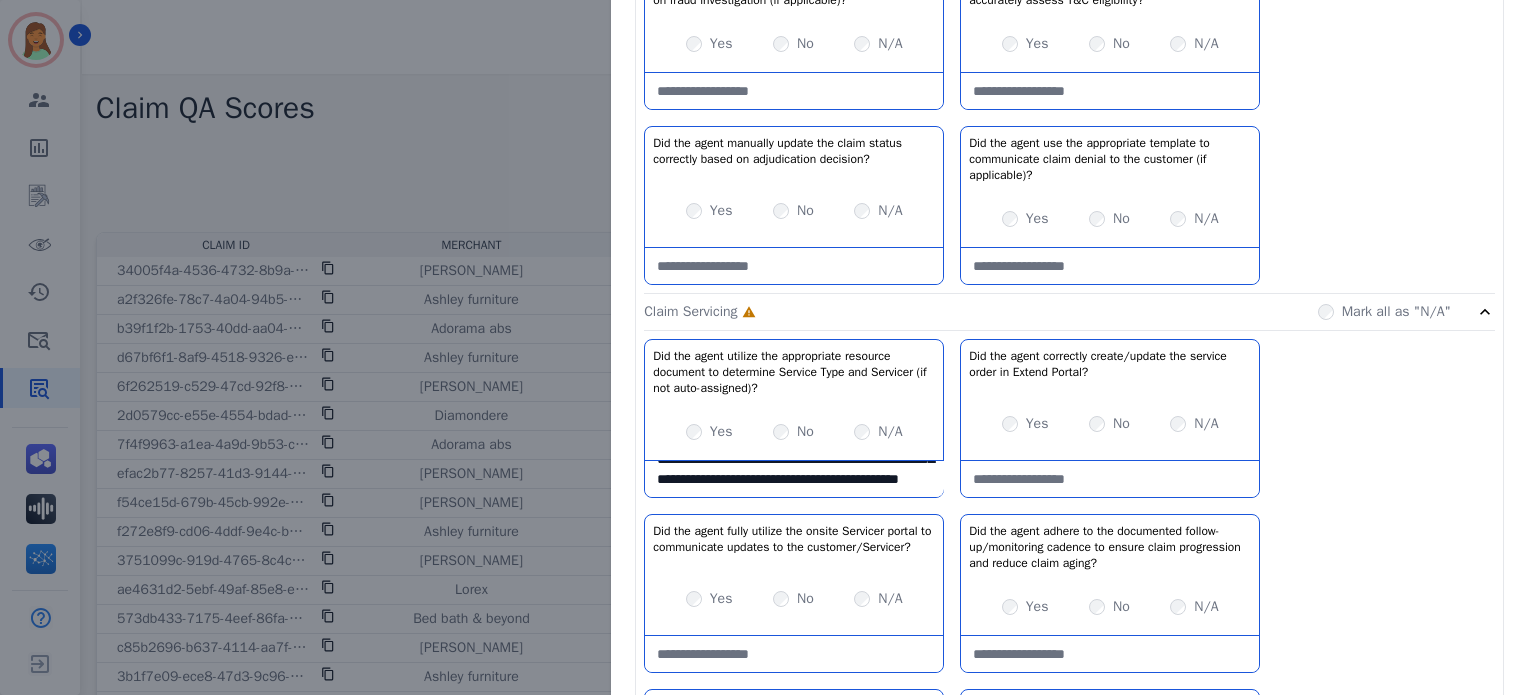 click on "**********" at bounding box center [794, 479] 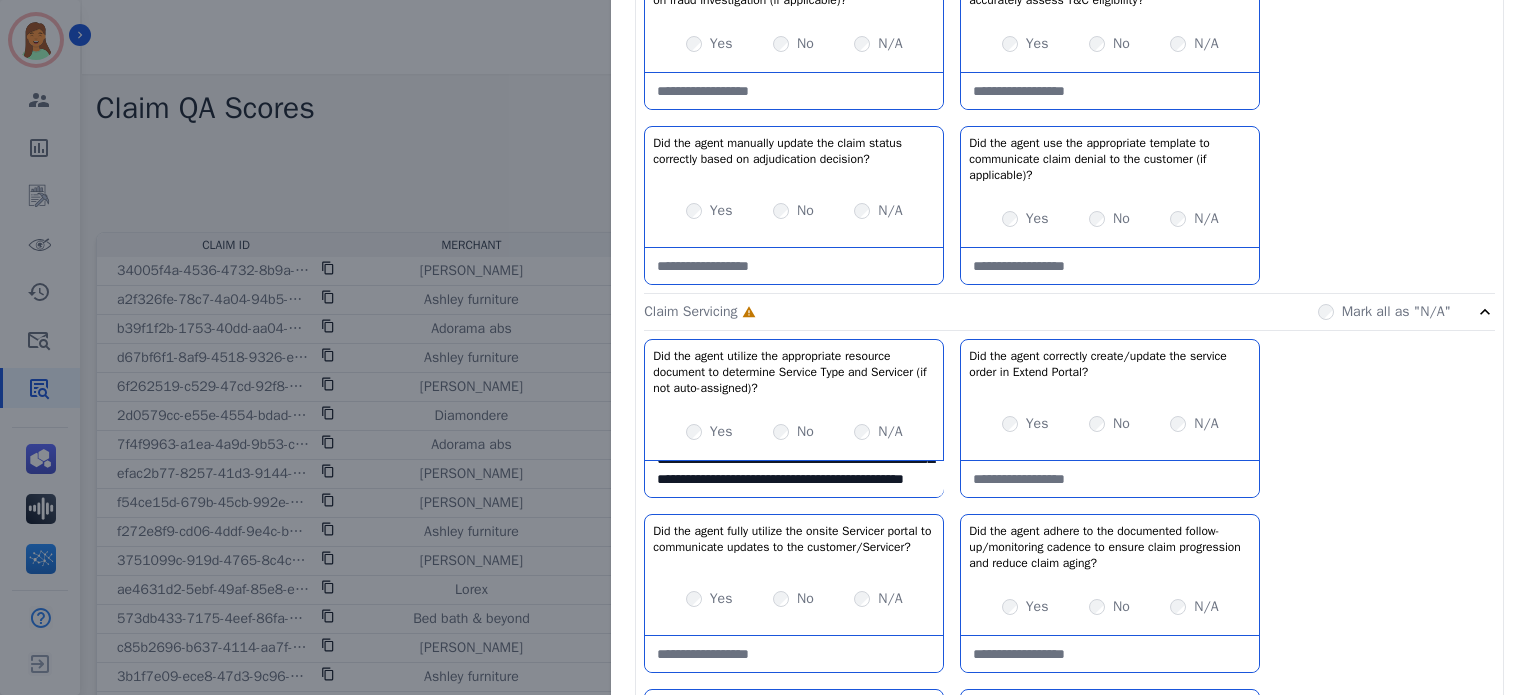click on "**********" at bounding box center (794, 479) 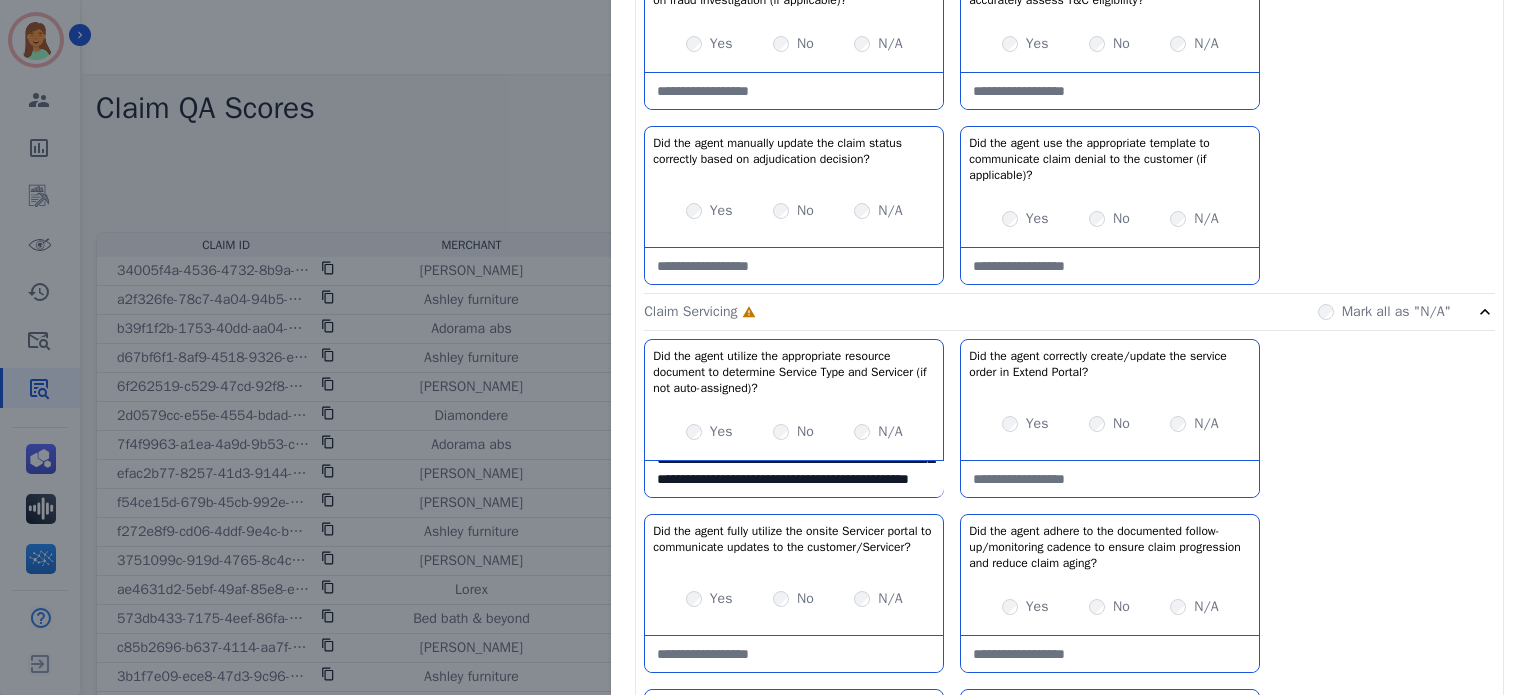 click on "**********" at bounding box center (794, 479) 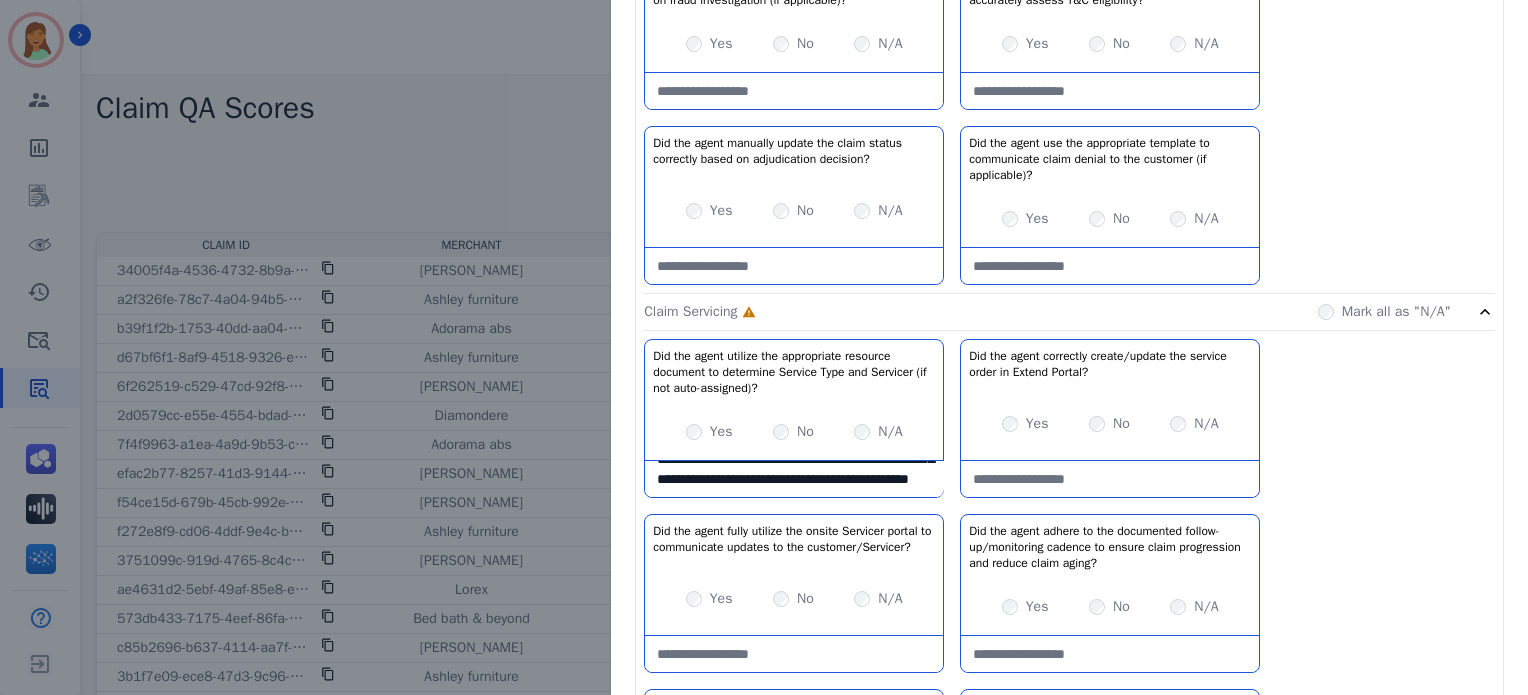 click on "**********" 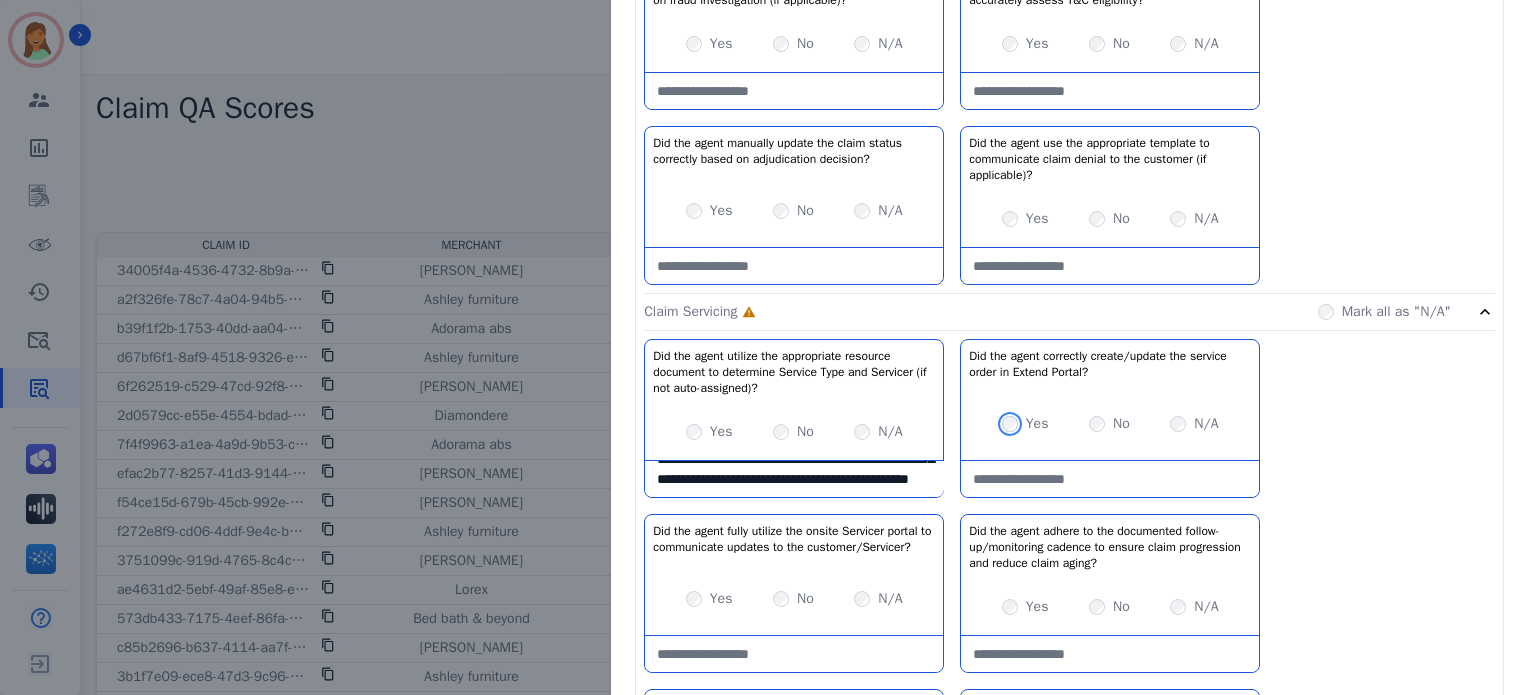 scroll, scrollTop: 1066, scrollLeft: 0, axis: vertical 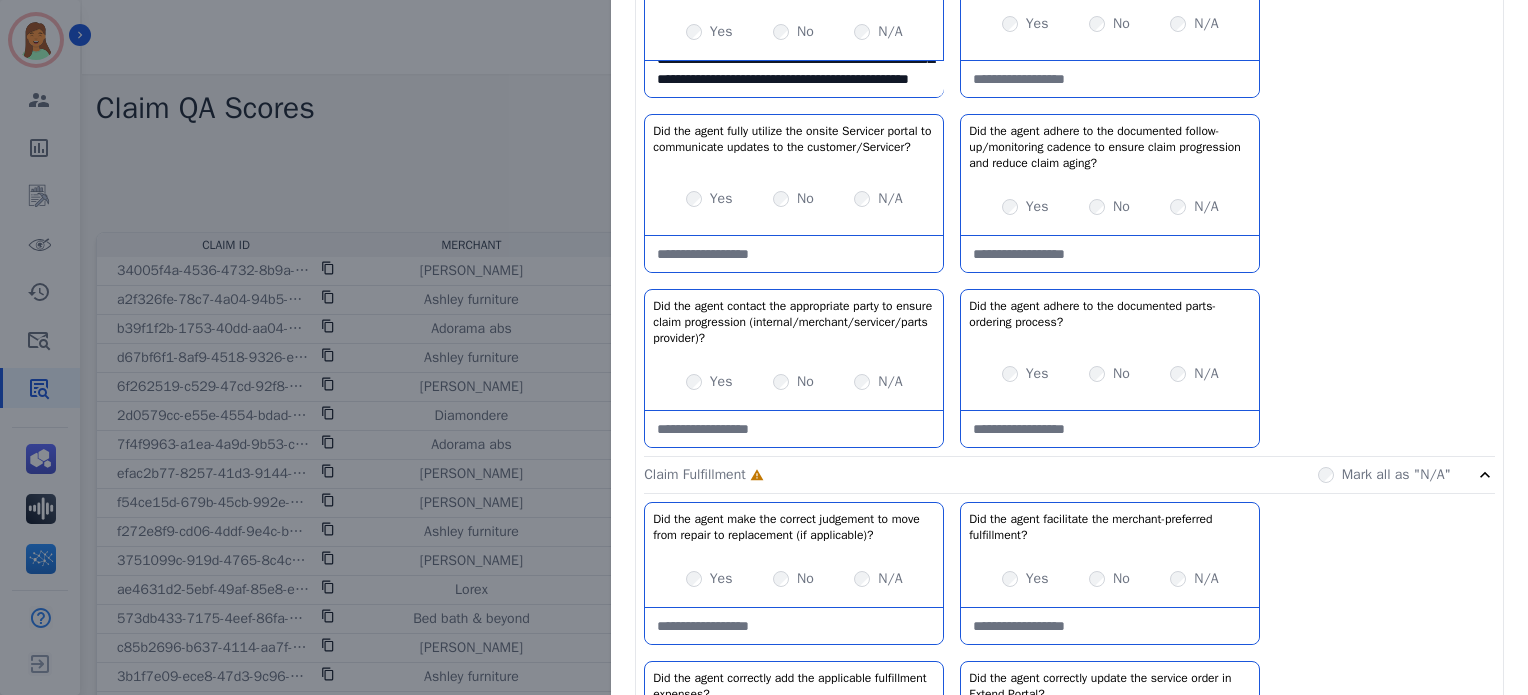 click on "N/A" at bounding box center [878, 382] 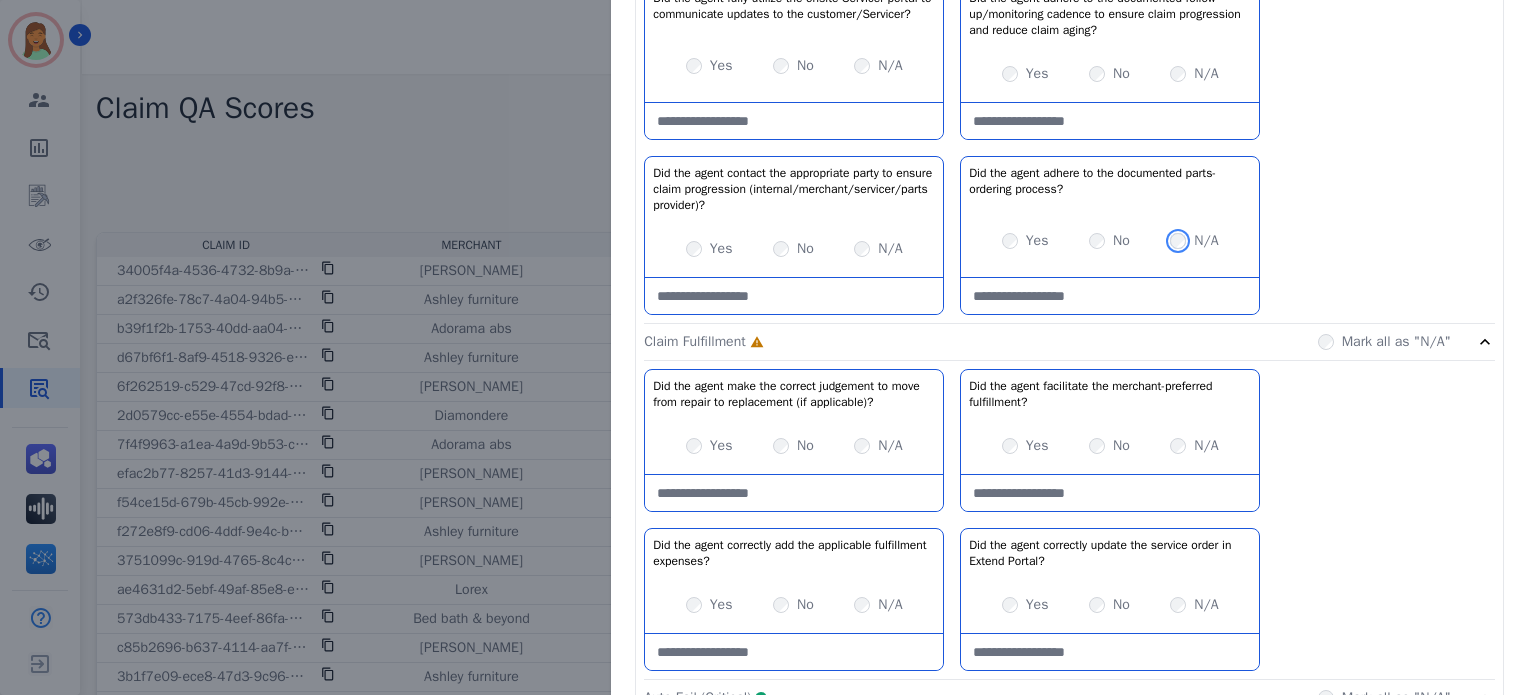 scroll, scrollTop: 1466, scrollLeft: 0, axis: vertical 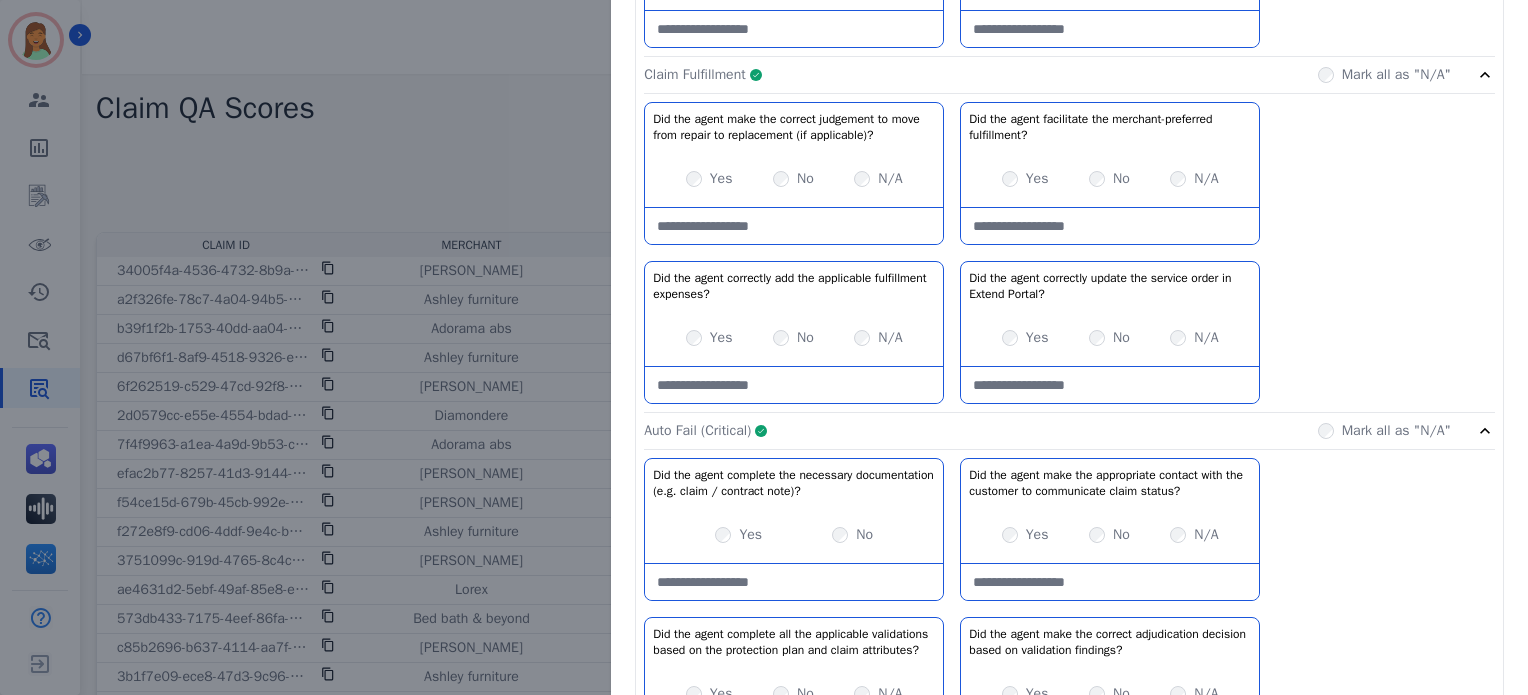 click on "Claim Fulfillment     Complete         Mark all as "N/A"" 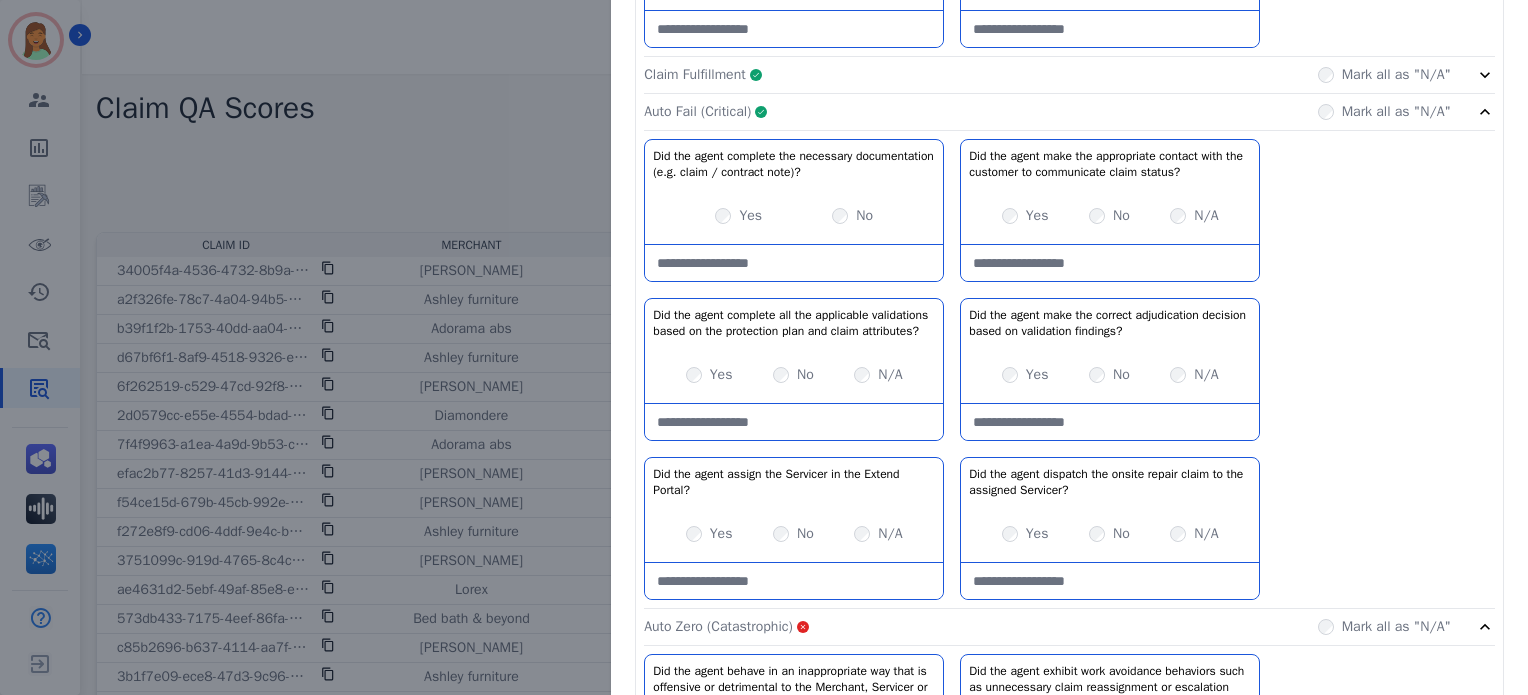 click on "No" at bounding box center [852, 216] 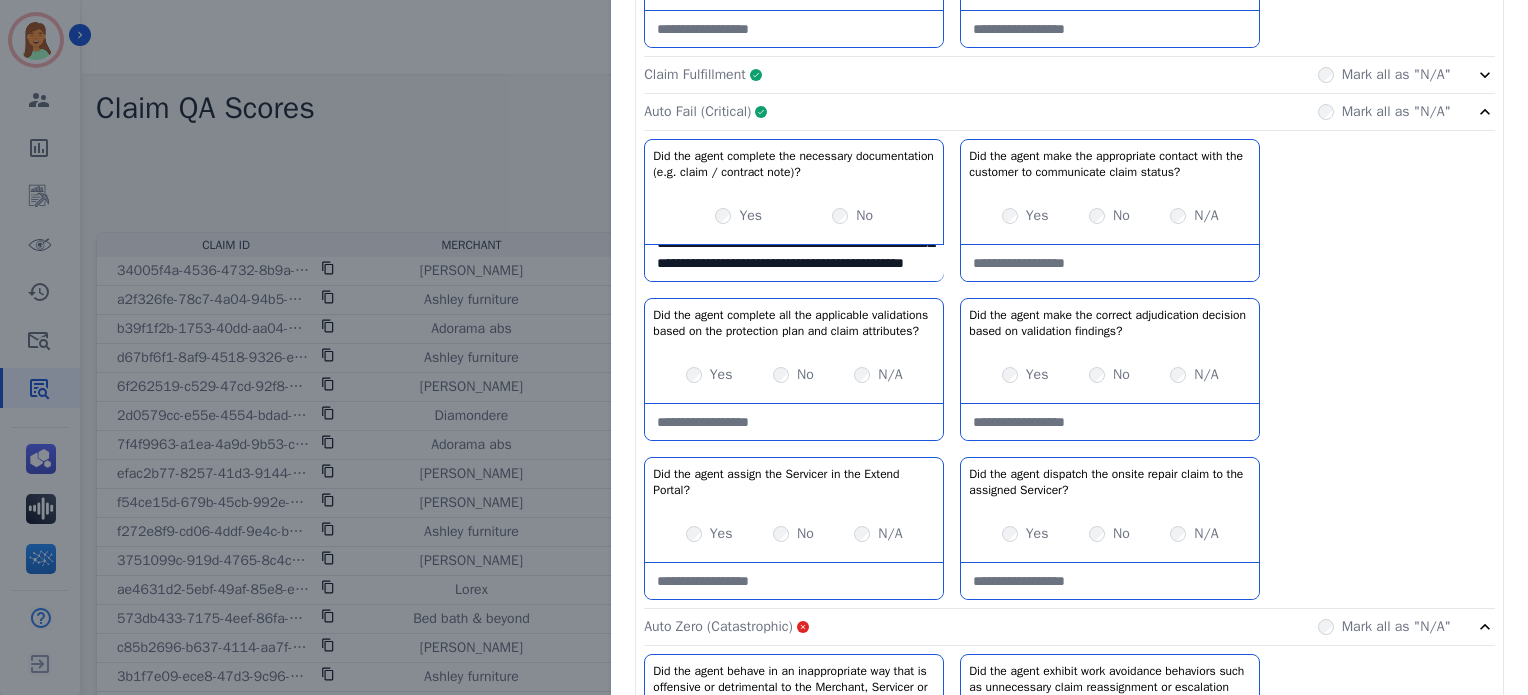 scroll, scrollTop: 92, scrollLeft: 0, axis: vertical 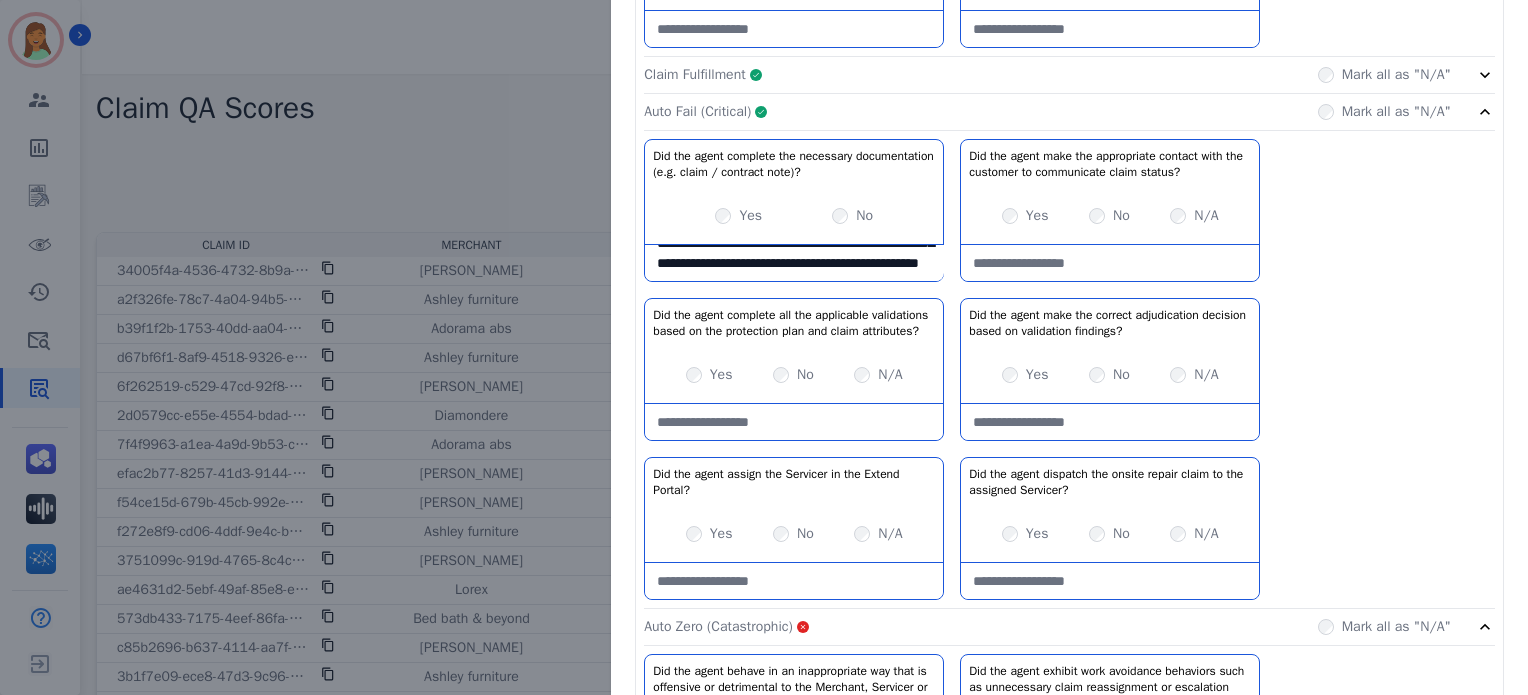 type on "**********" 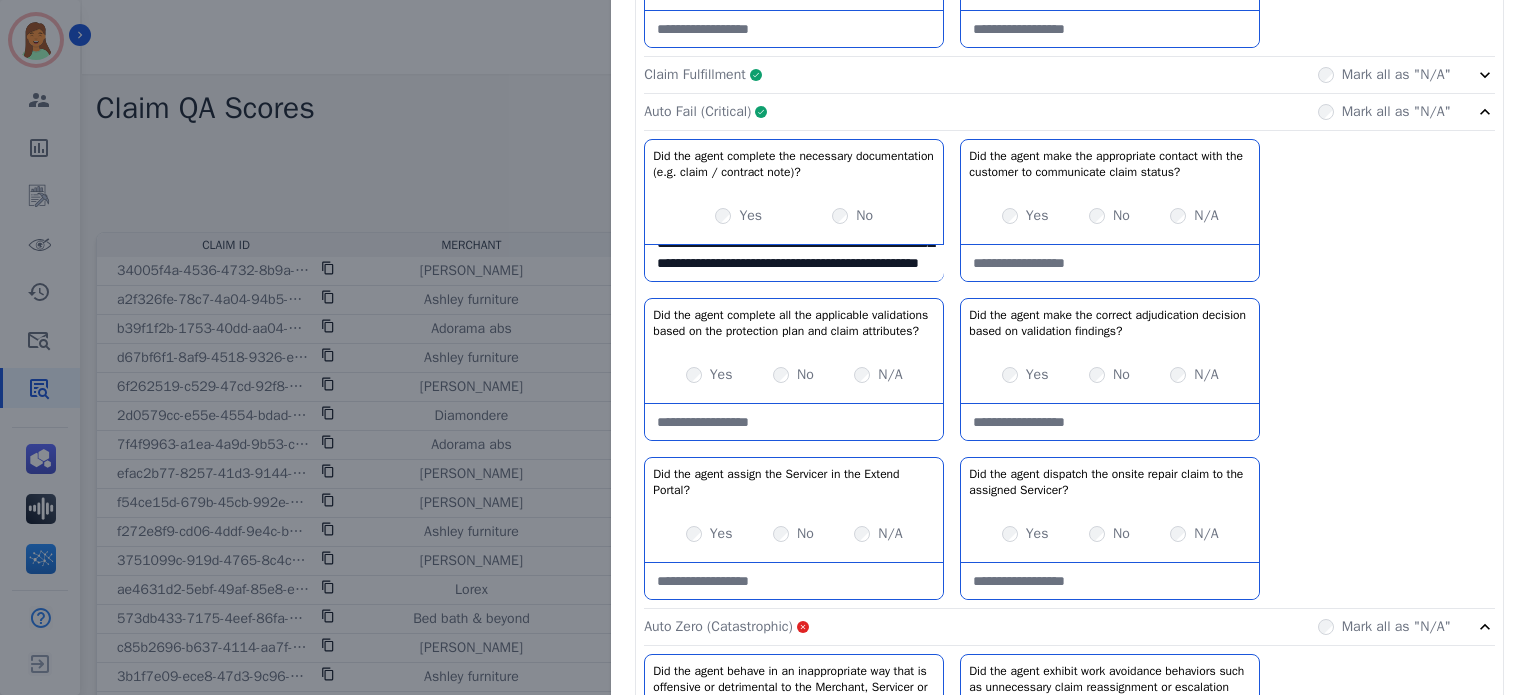 click on "Yes" at bounding box center (709, 375) 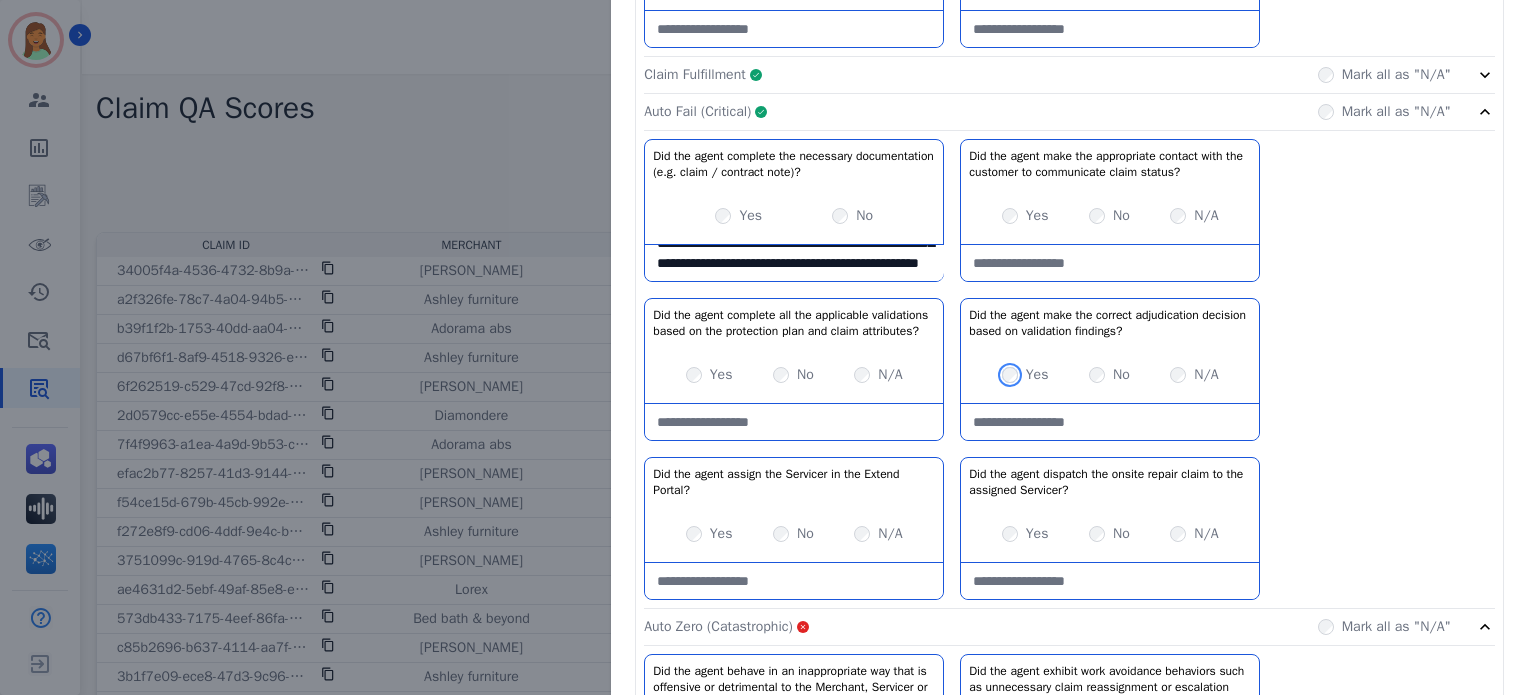 scroll, scrollTop: 1733, scrollLeft: 0, axis: vertical 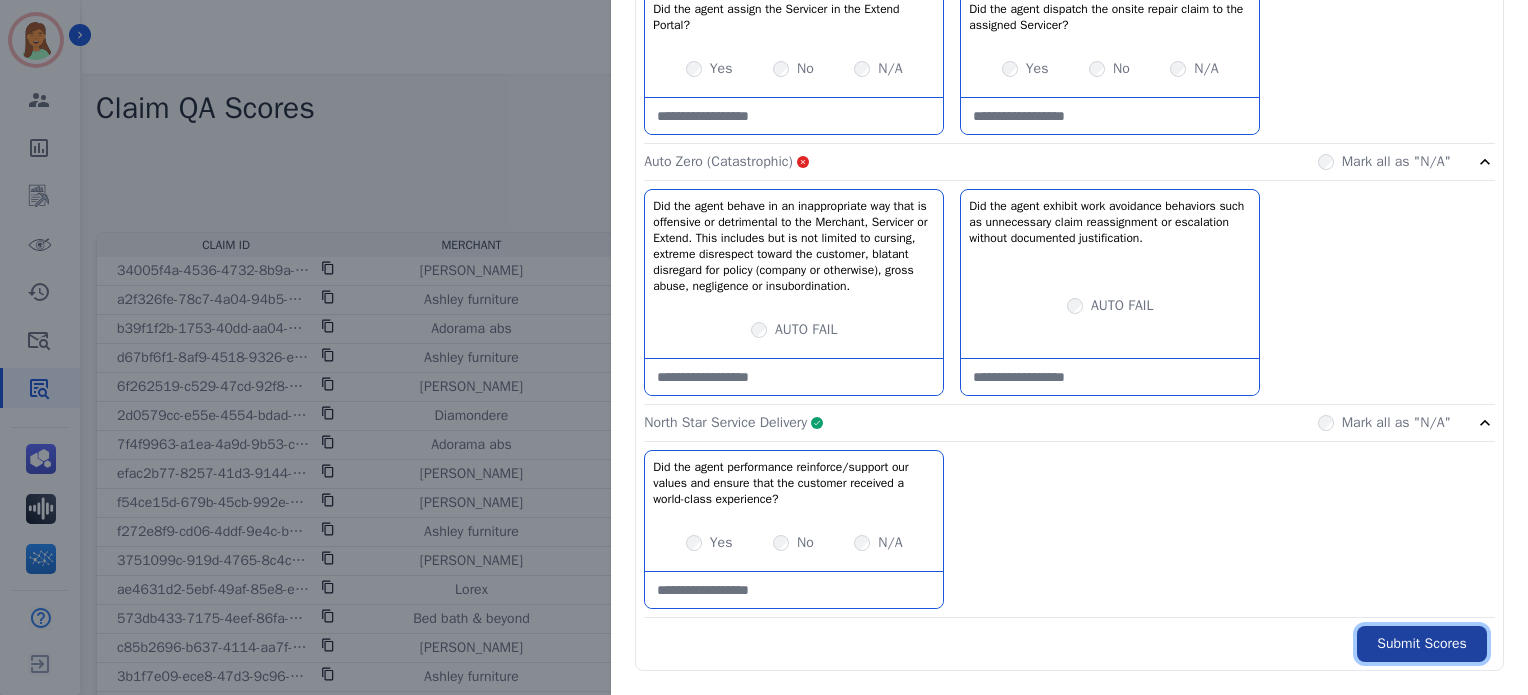 click on "Submit Scores" at bounding box center (1422, 644) 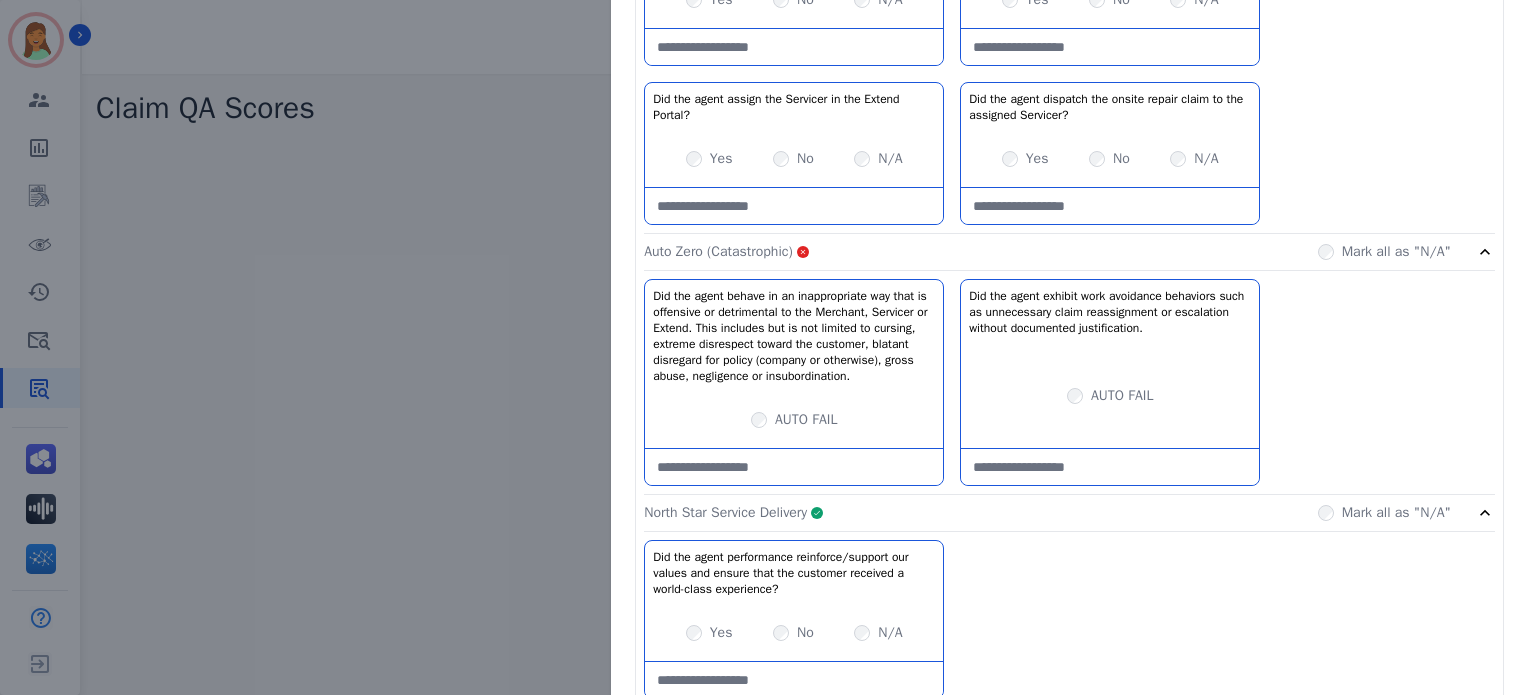 scroll, scrollTop: 2199, scrollLeft: 0, axis: vertical 